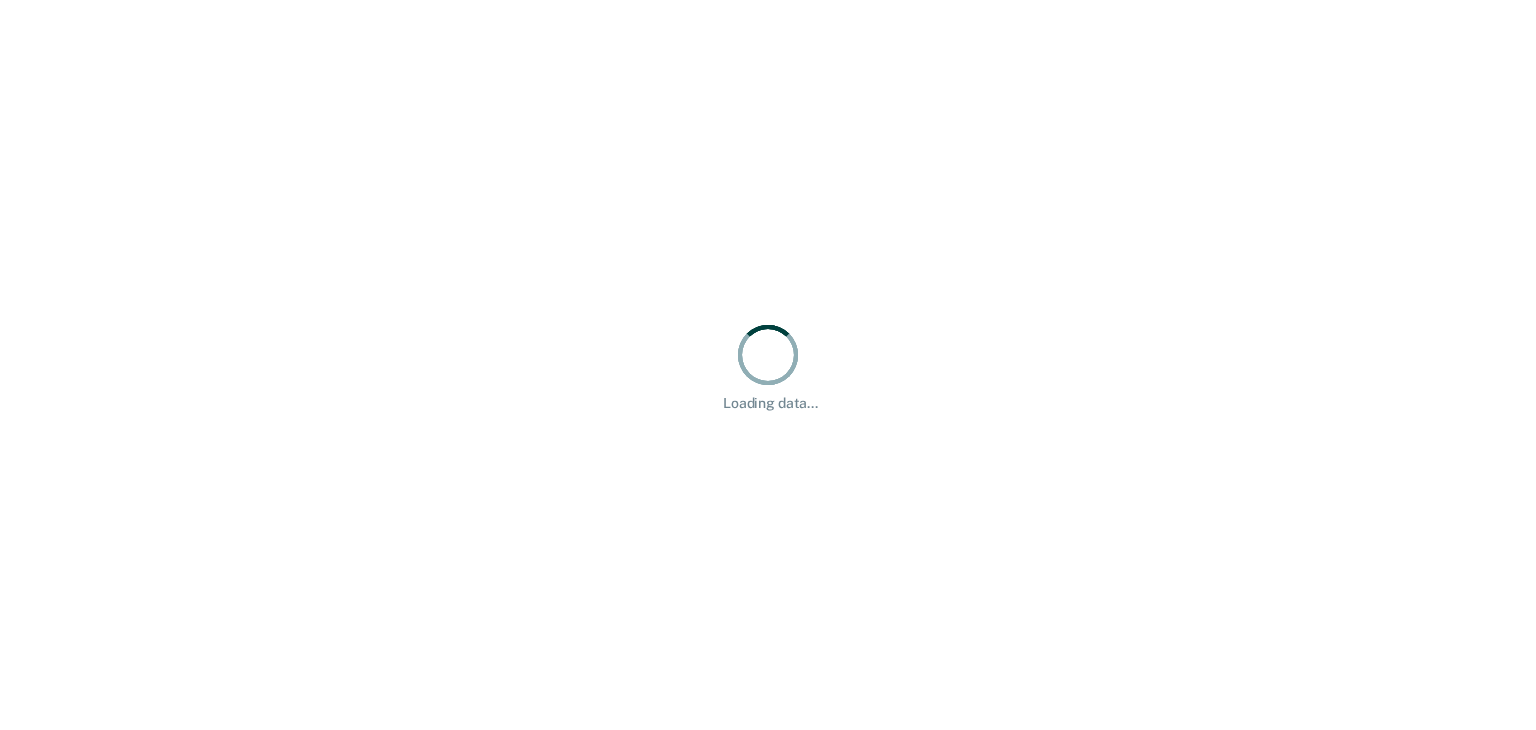 scroll, scrollTop: 0, scrollLeft: 0, axis: both 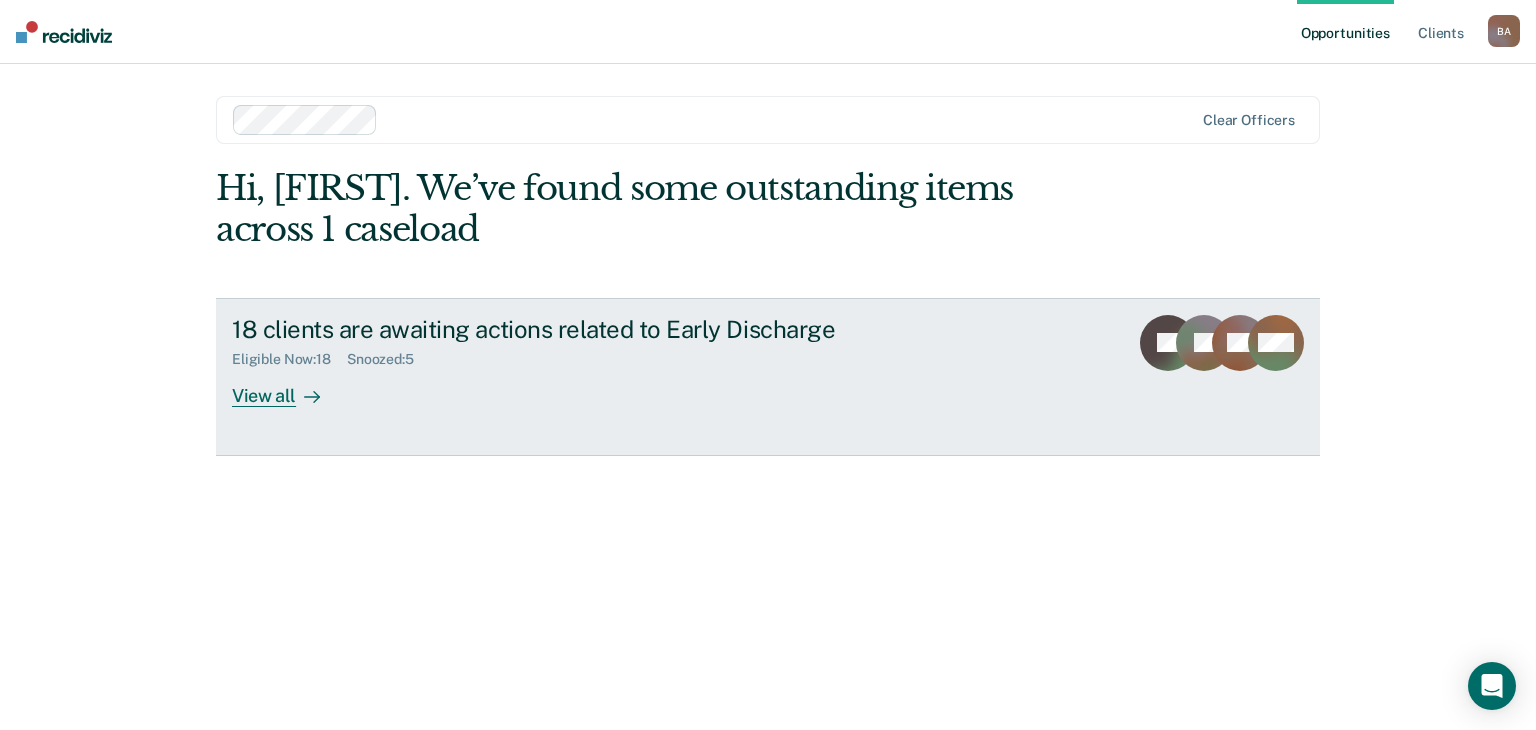 click 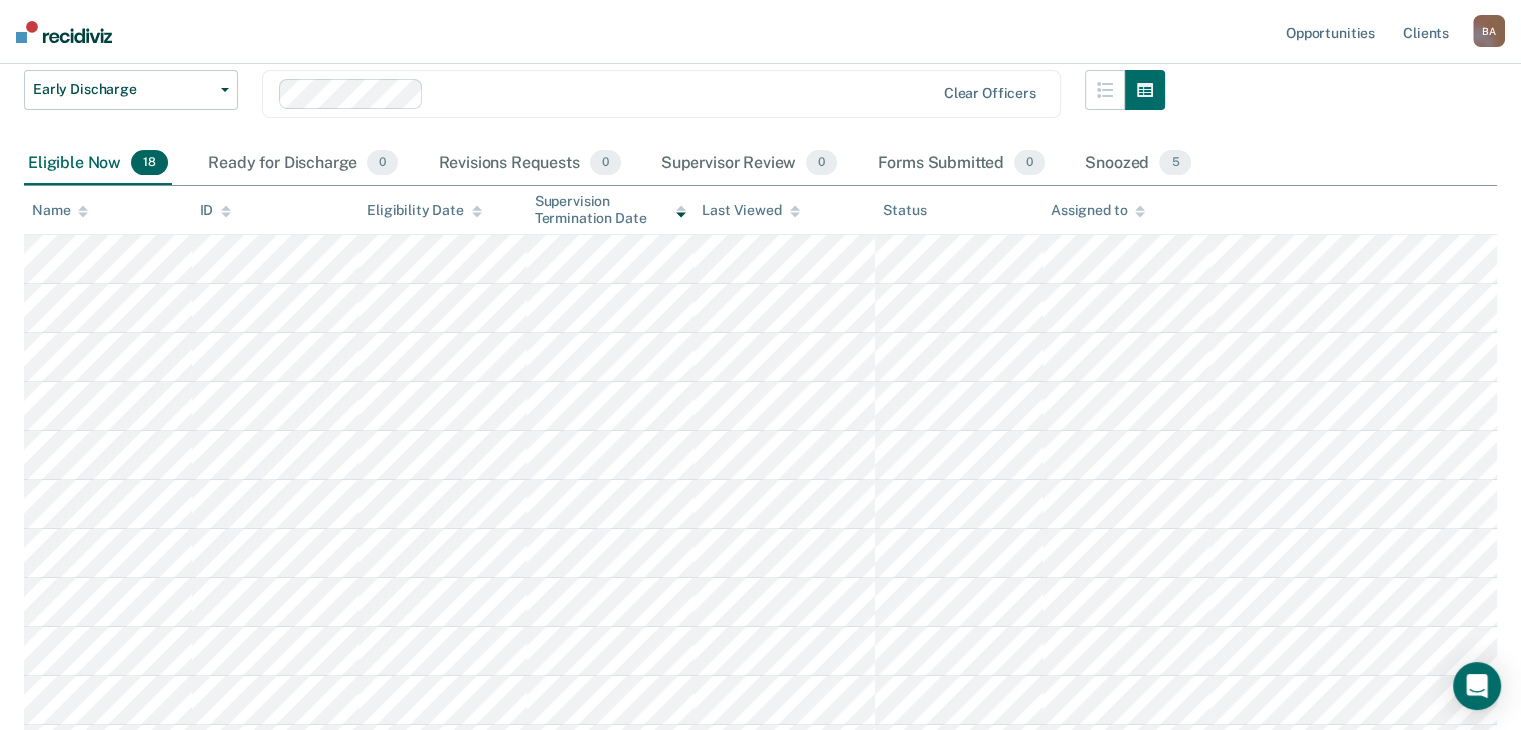 scroll, scrollTop: 133, scrollLeft: 0, axis: vertical 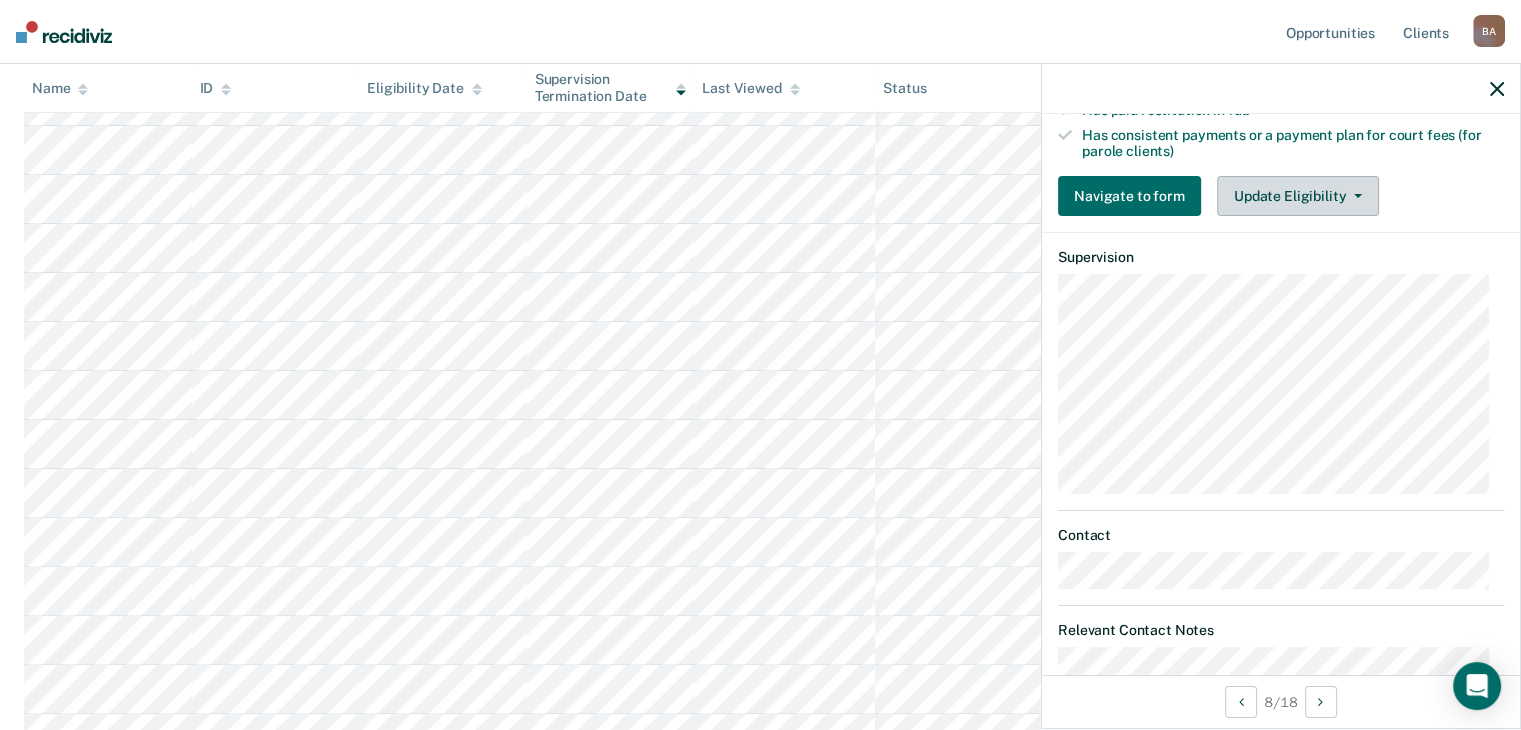 click on "Update Eligibility" at bounding box center (1298, 196) 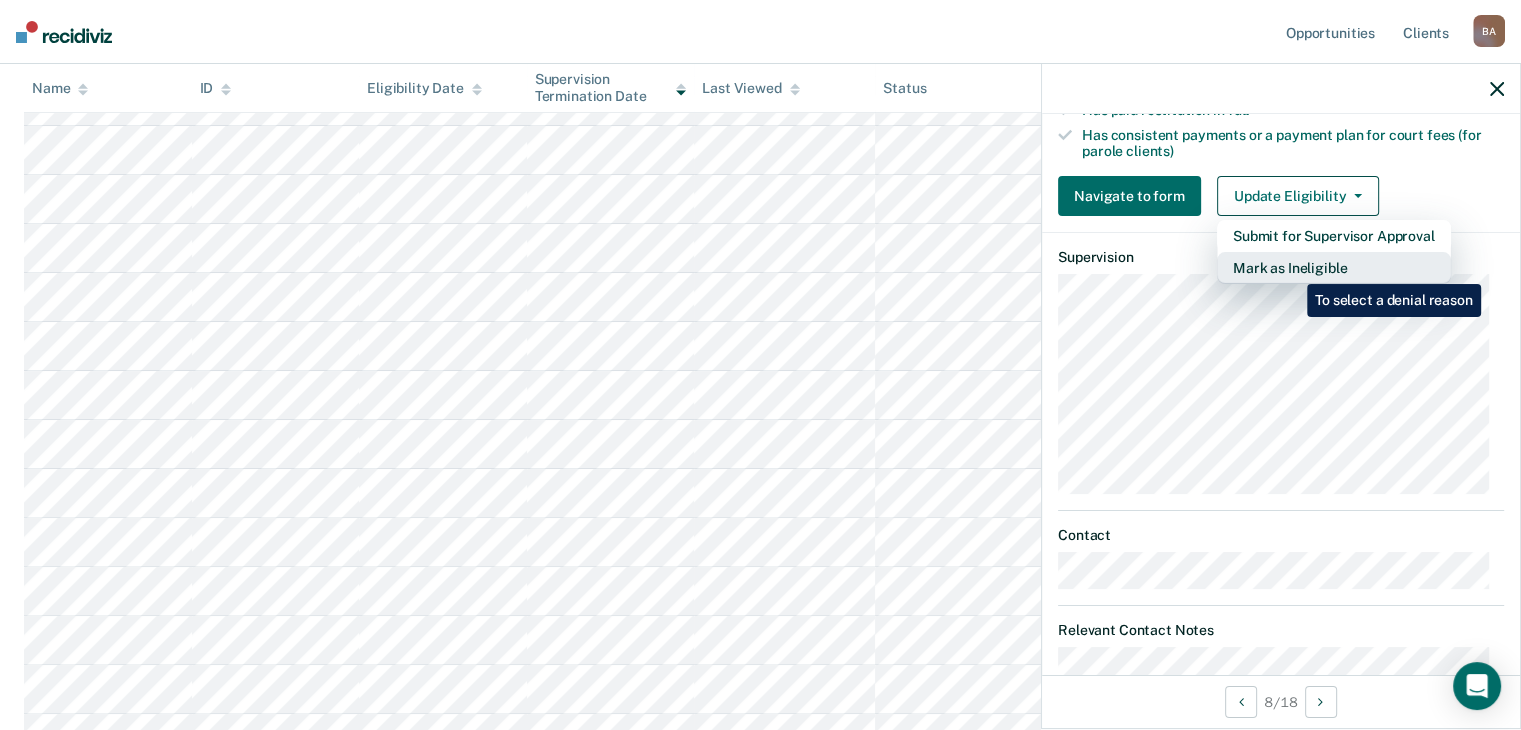 click on "Mark as Ineligible" at bounding box center [1334, 268] 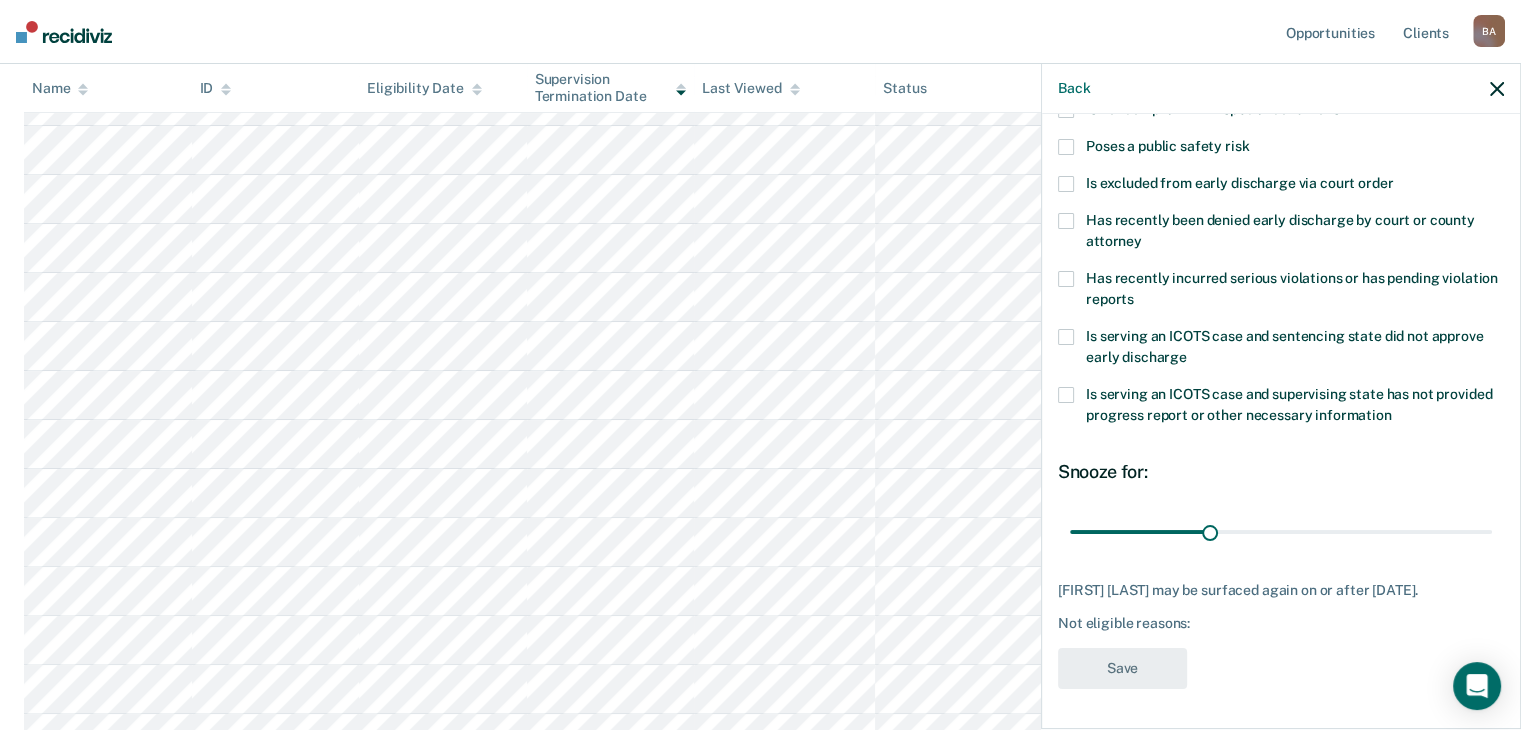 scroll, scrollTop: 272, scrollLeft: 0, axis: vertical 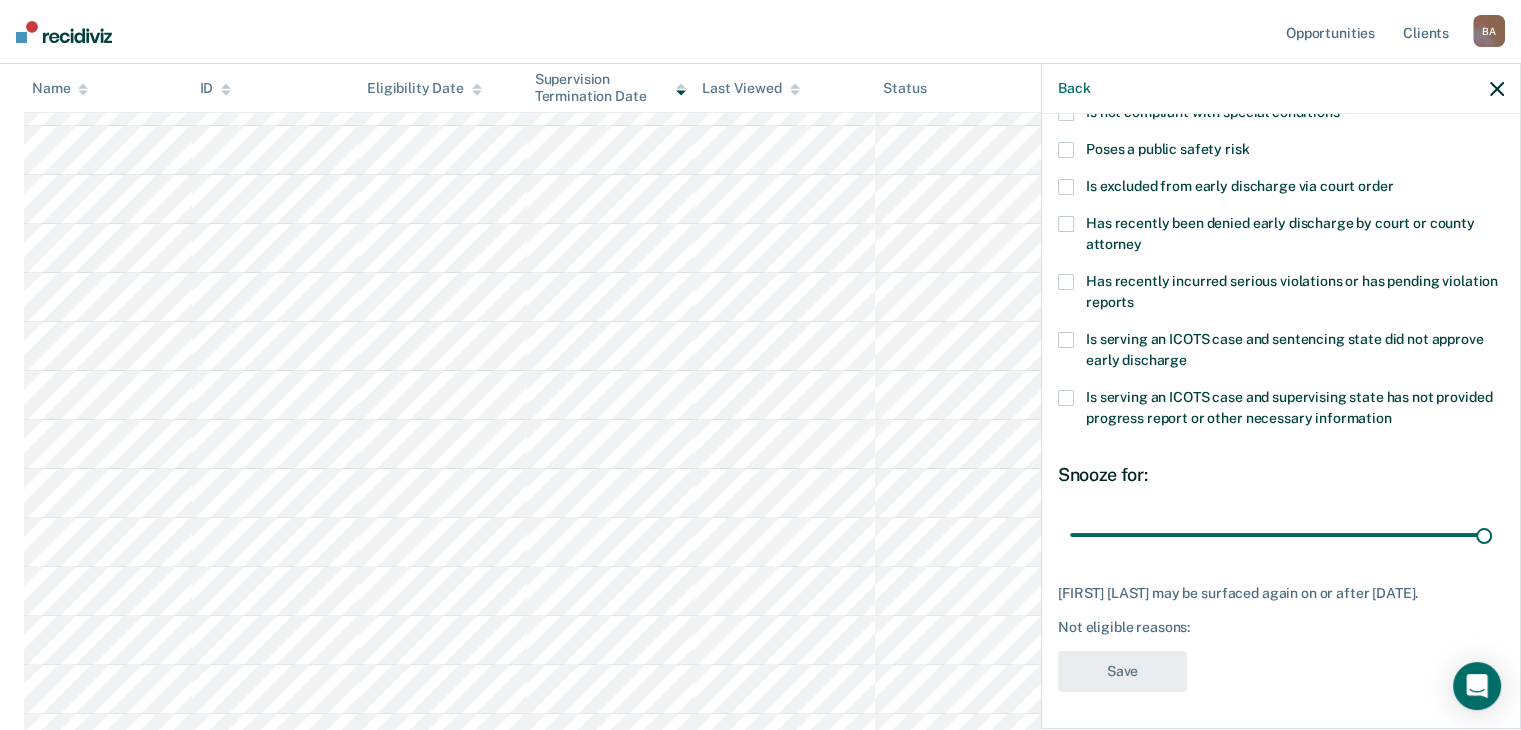 drag, startPoint x: 1220, startPoint y: 535, endPoint x: 1535, endPoint y: 548, distance: 315.26813 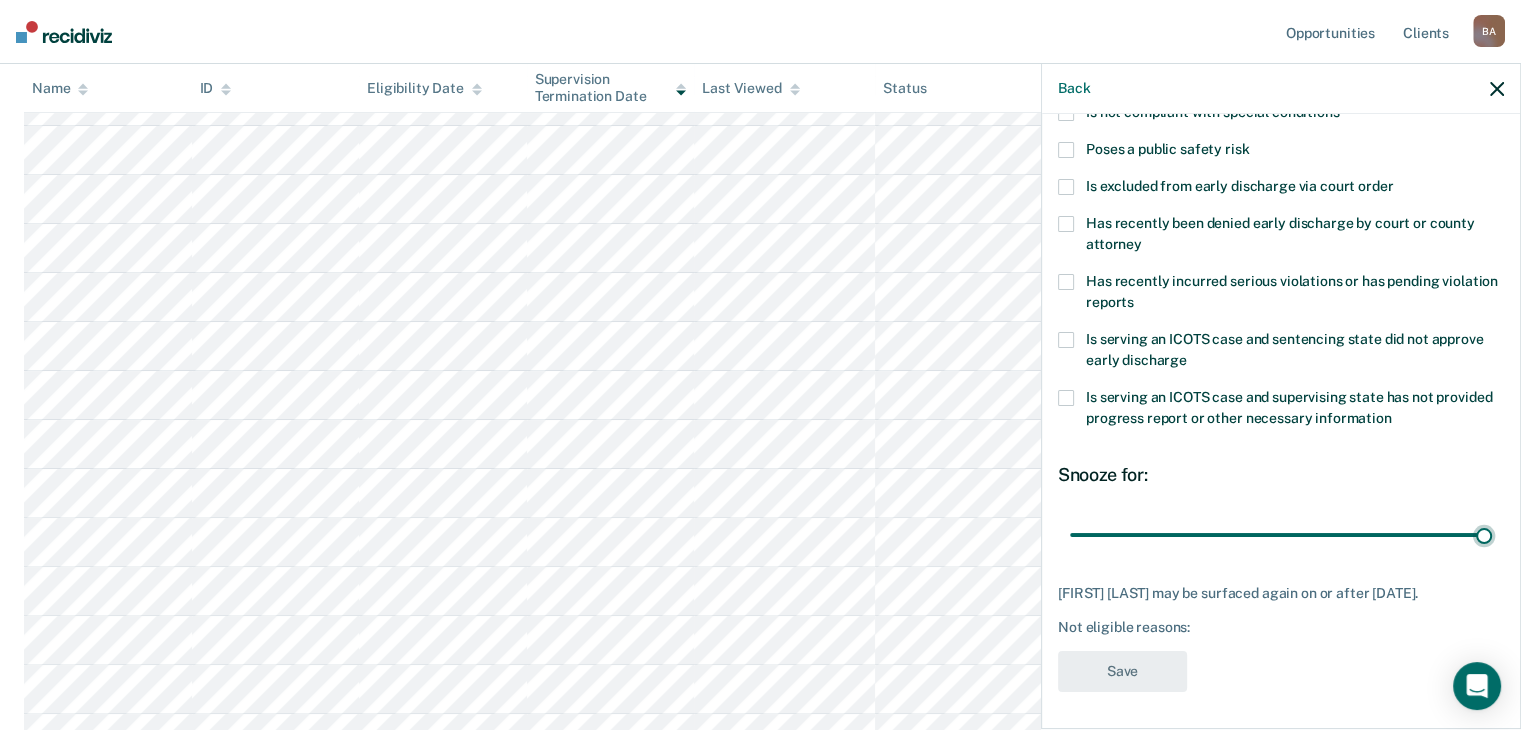 type on "90" 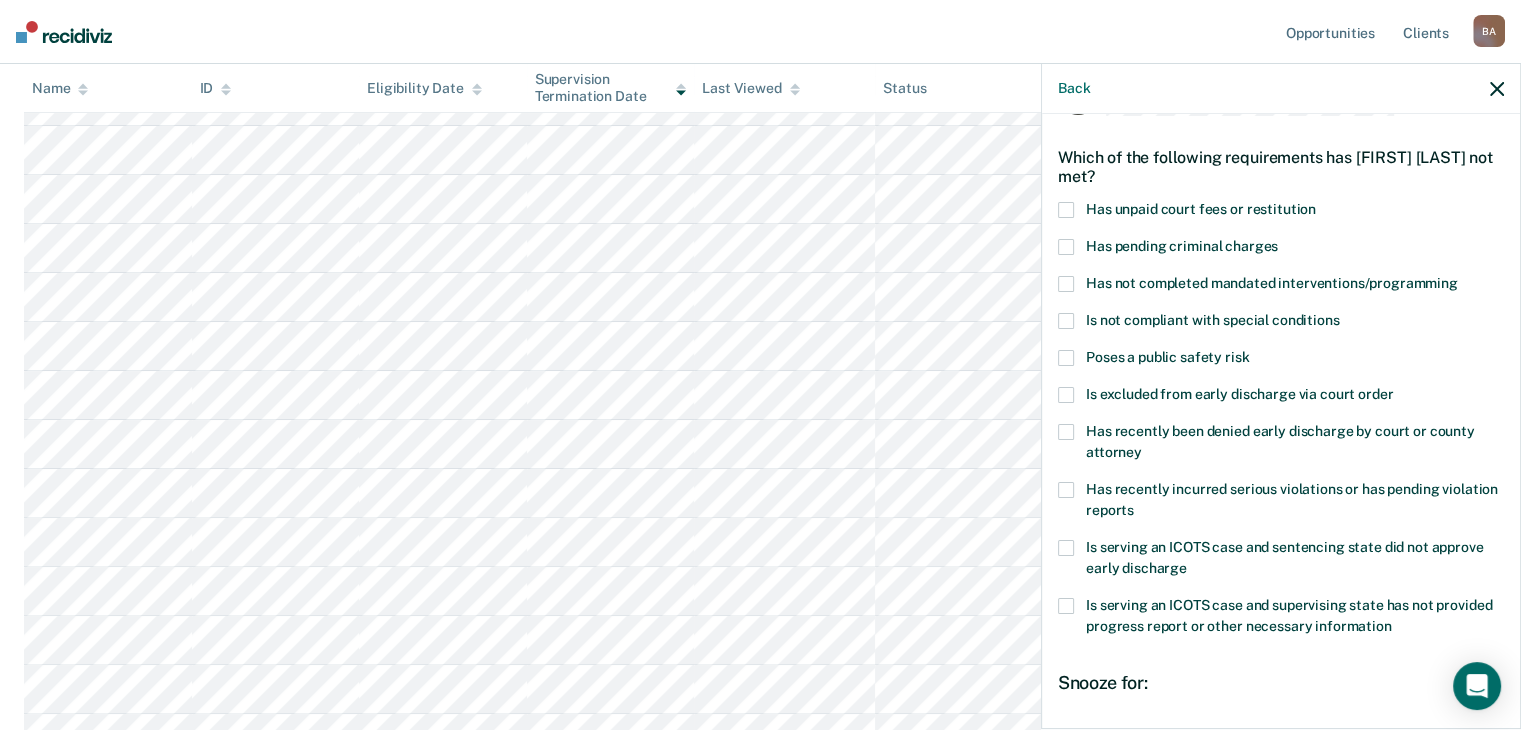 scroll, scrollTop: 0, scrollLeft: 0, axis: both 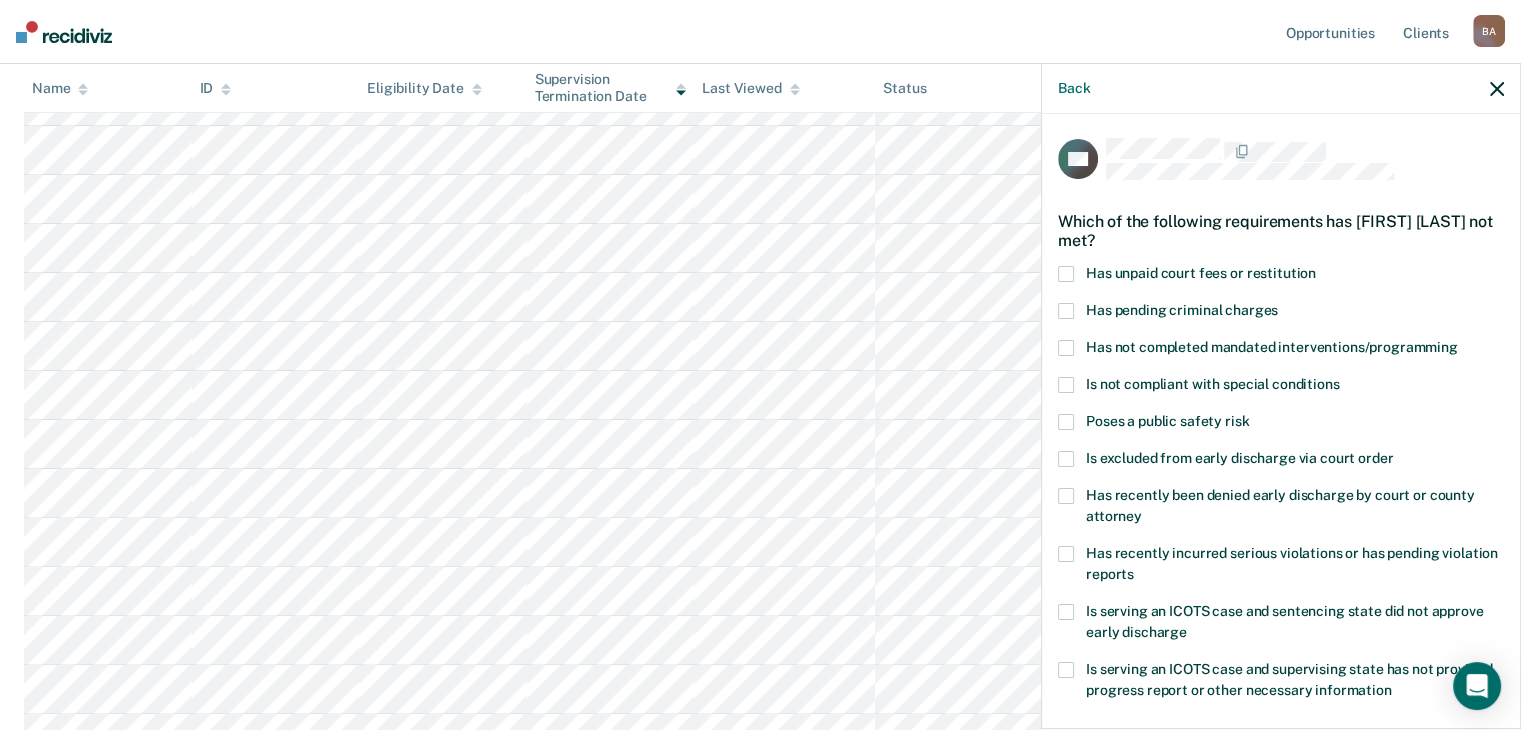 click at bounding box center [1066, 348] 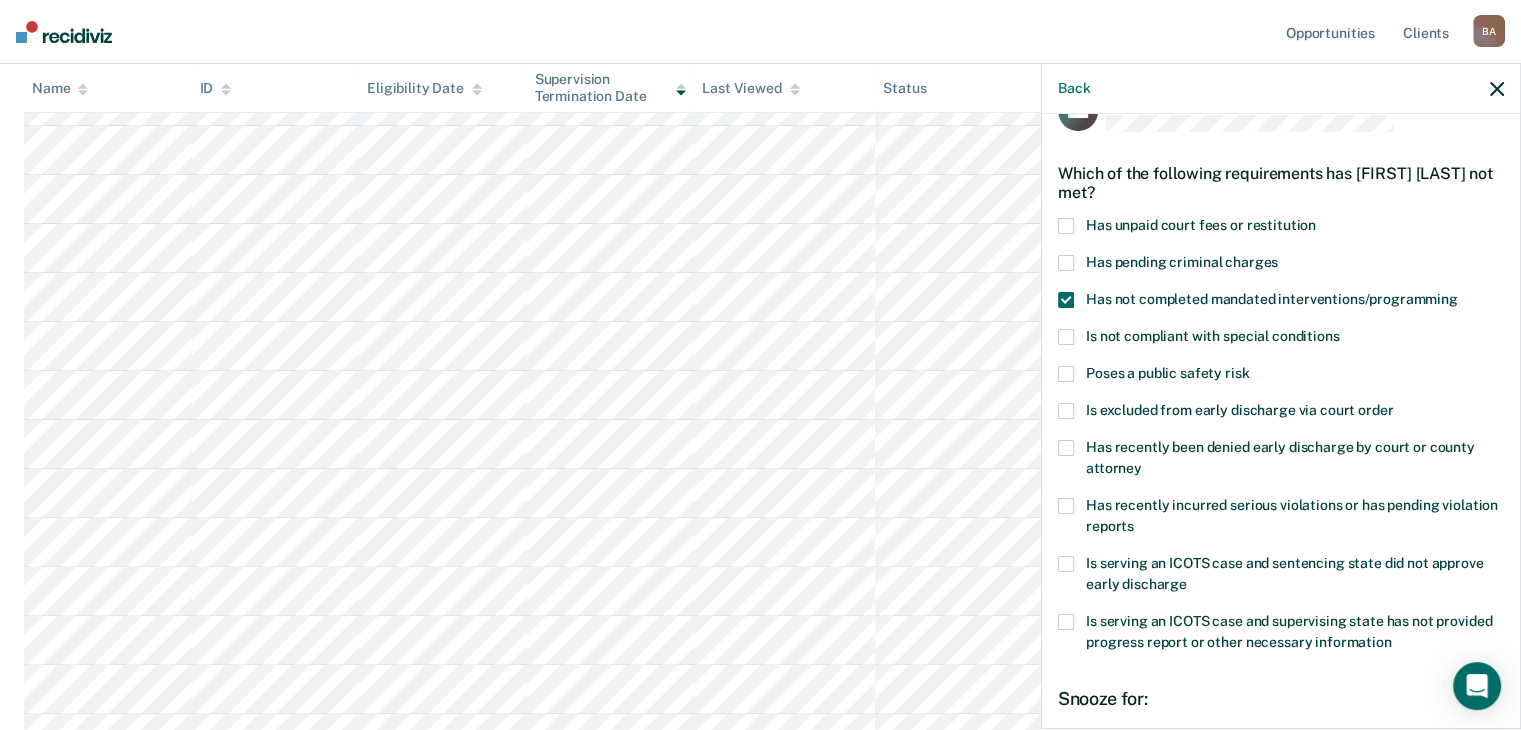 scroll, scrollTop: 53, scrollLeft: 0, axis: vertical 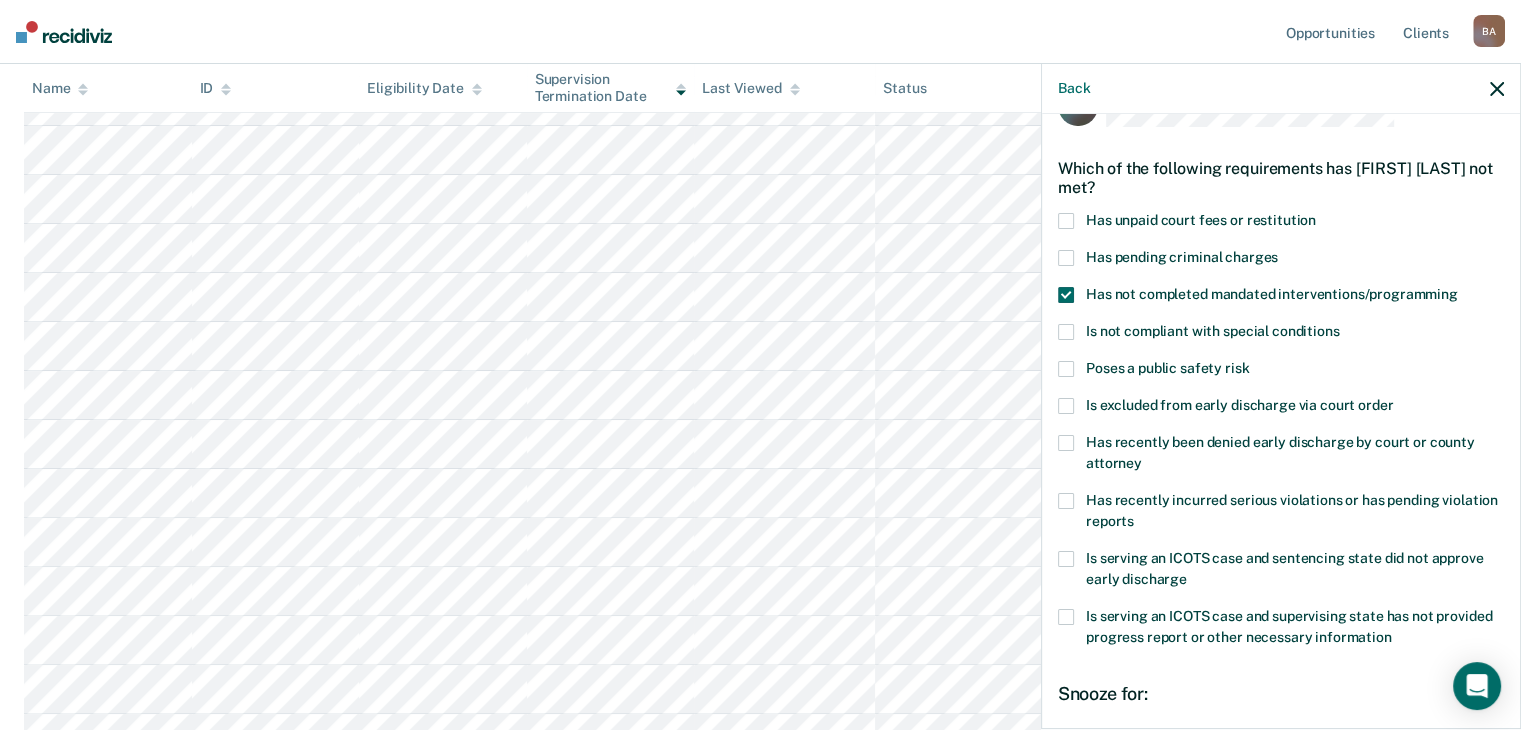click on "Has recently incurred serious violations or has pending violation reports" at bounding box center [1281, 514] 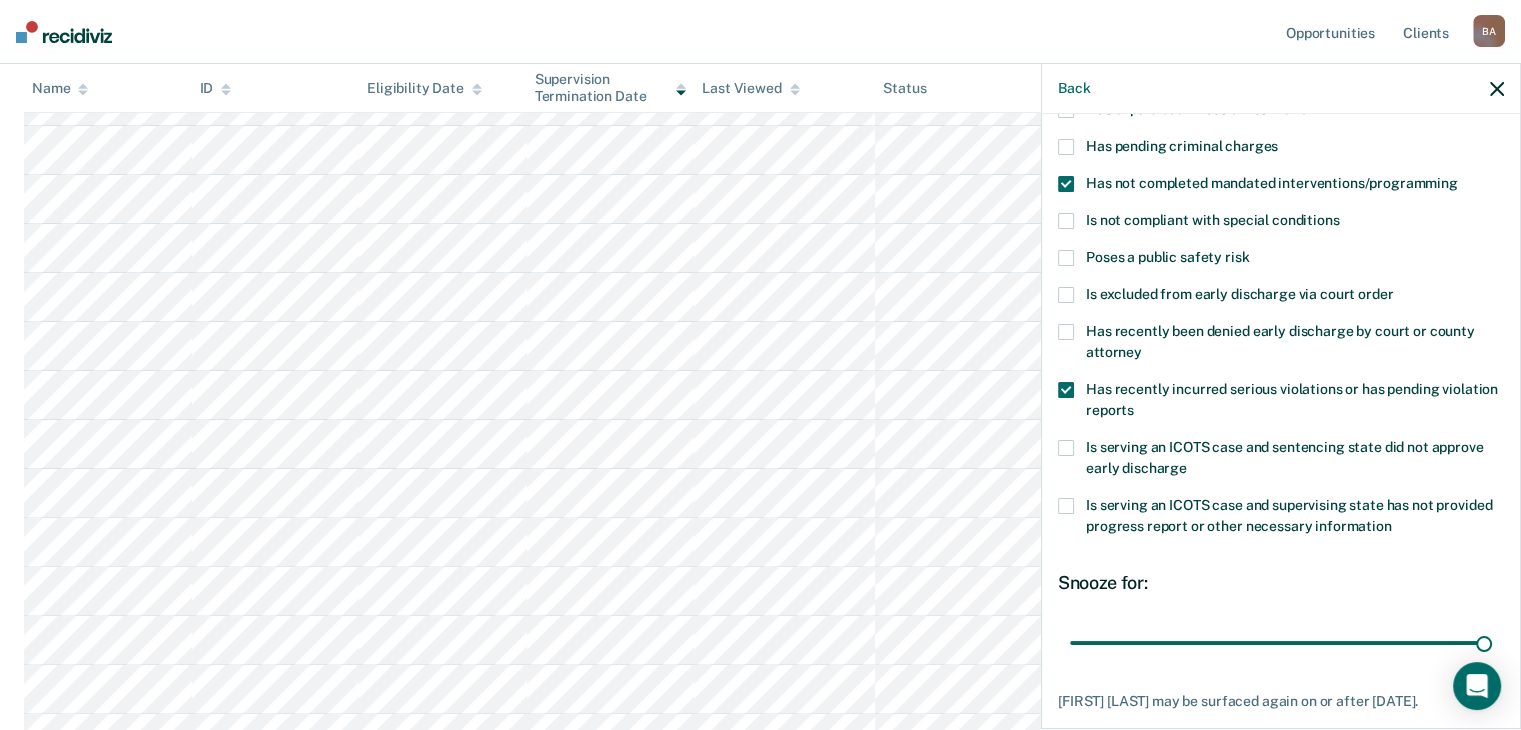 scroll, scrollTop: 272, scrollLeft: 0, axis: vertical 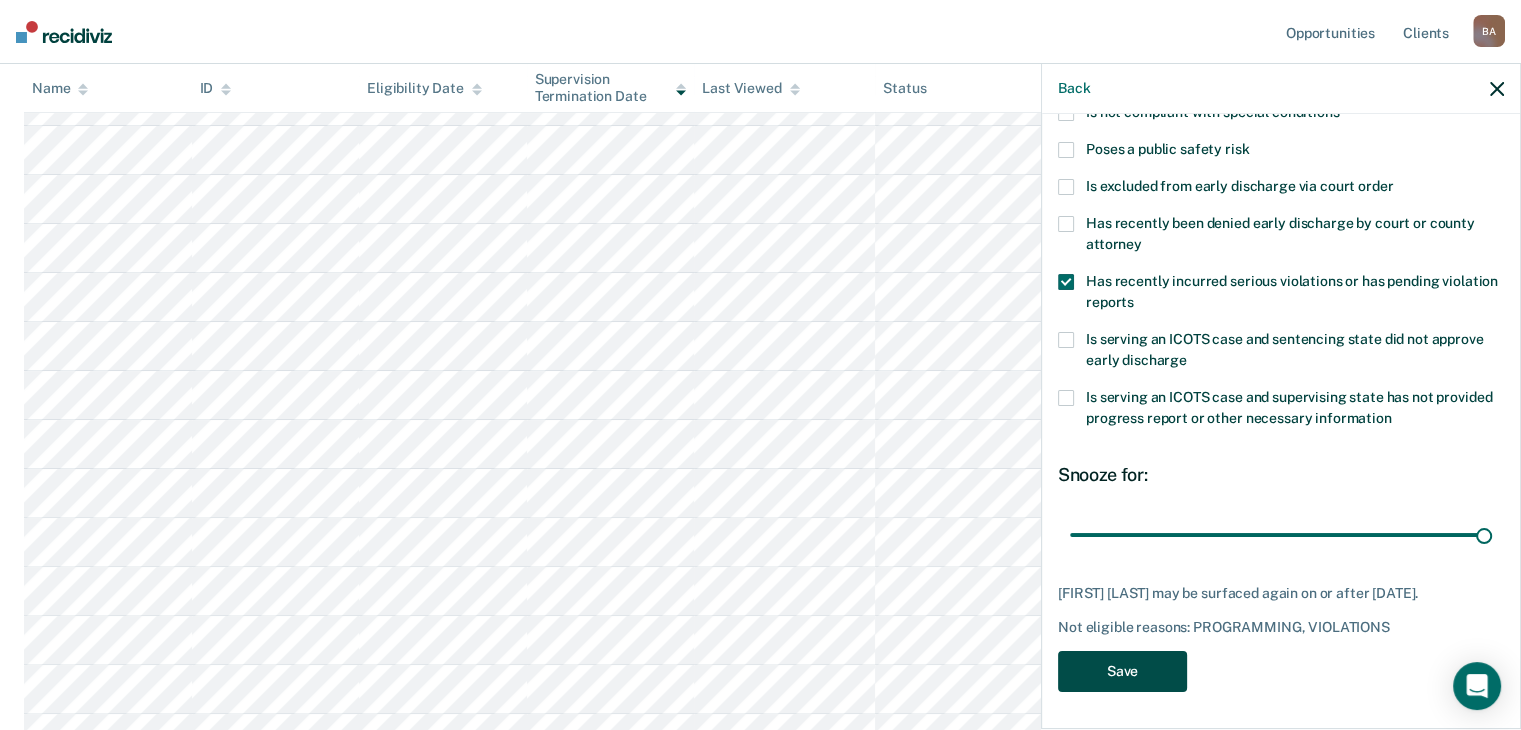 click on "Save" at bounding box center [1122, 671] 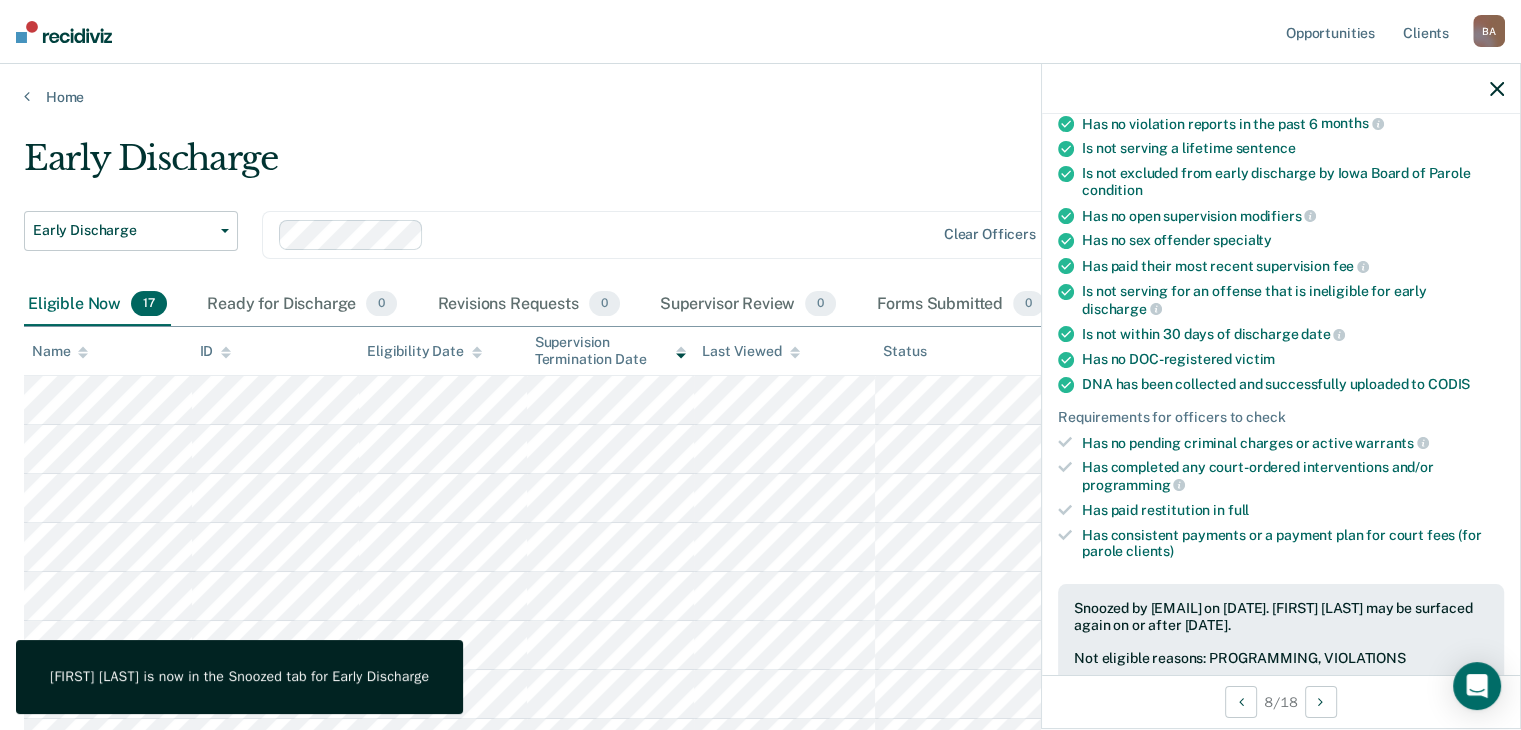 click 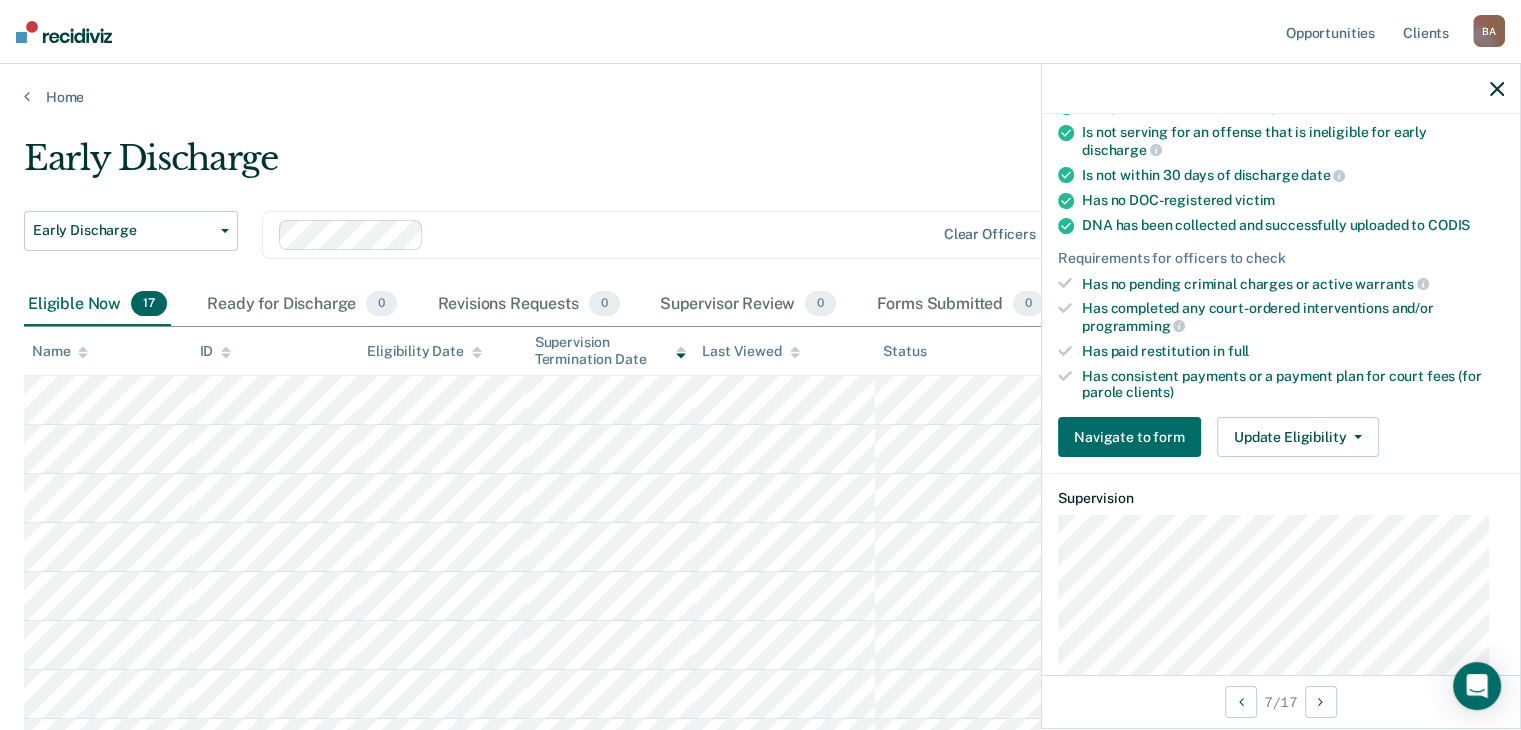 scroll, scrollTop: 422, scrollLeft: 0, axis: vertical 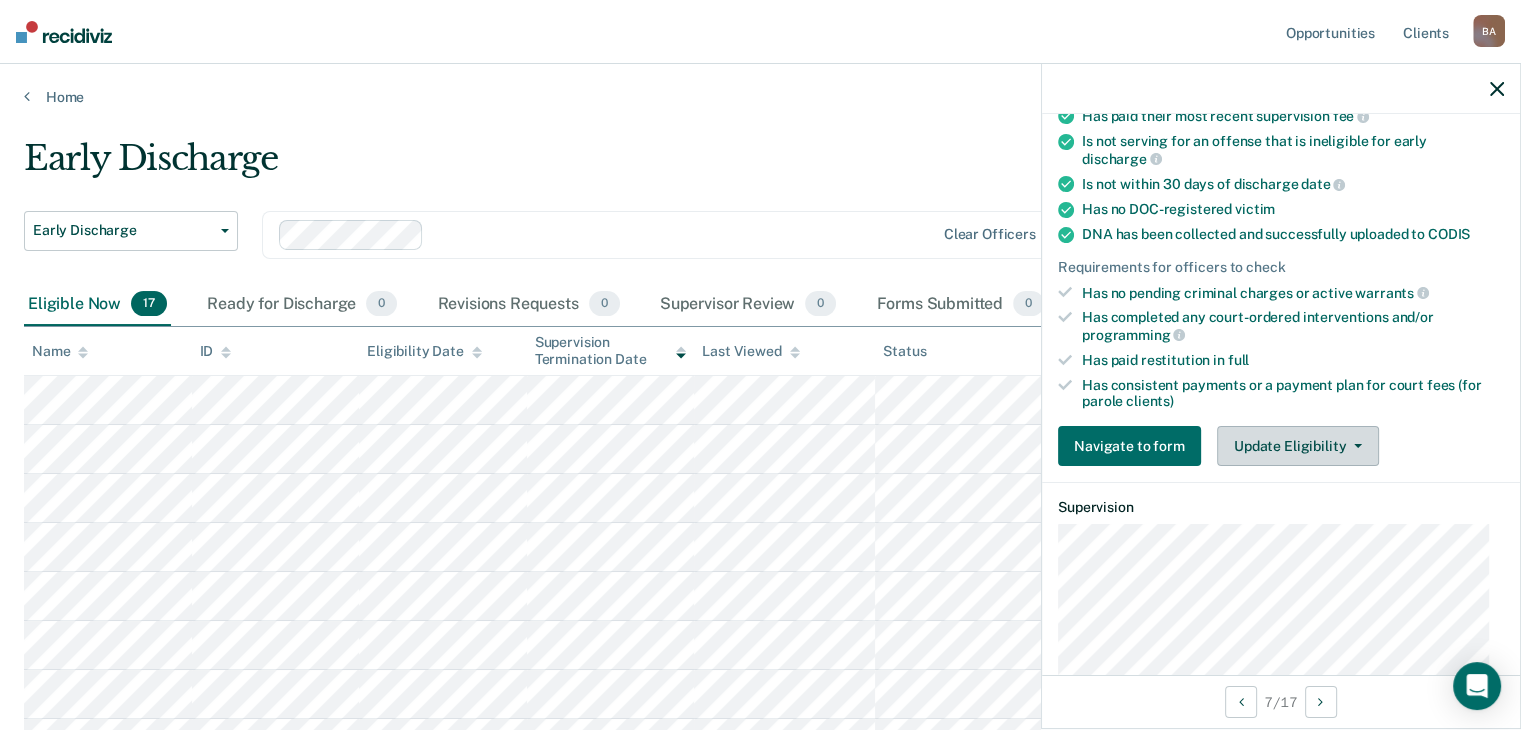 click on "Update Eligibility" at bounding box center [1298, 446] 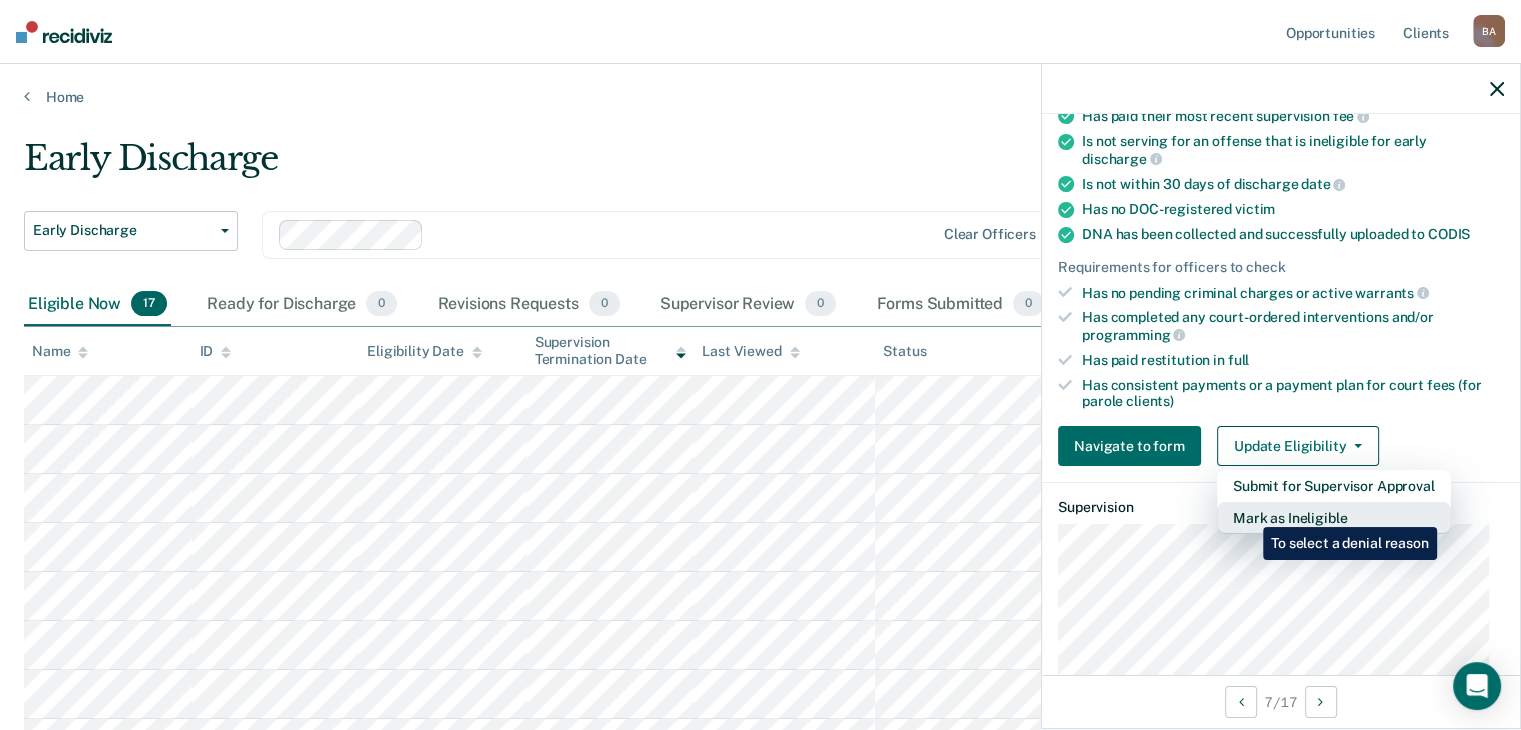 click on "Mark as Ineligible" at bounding box center (1334, 518) 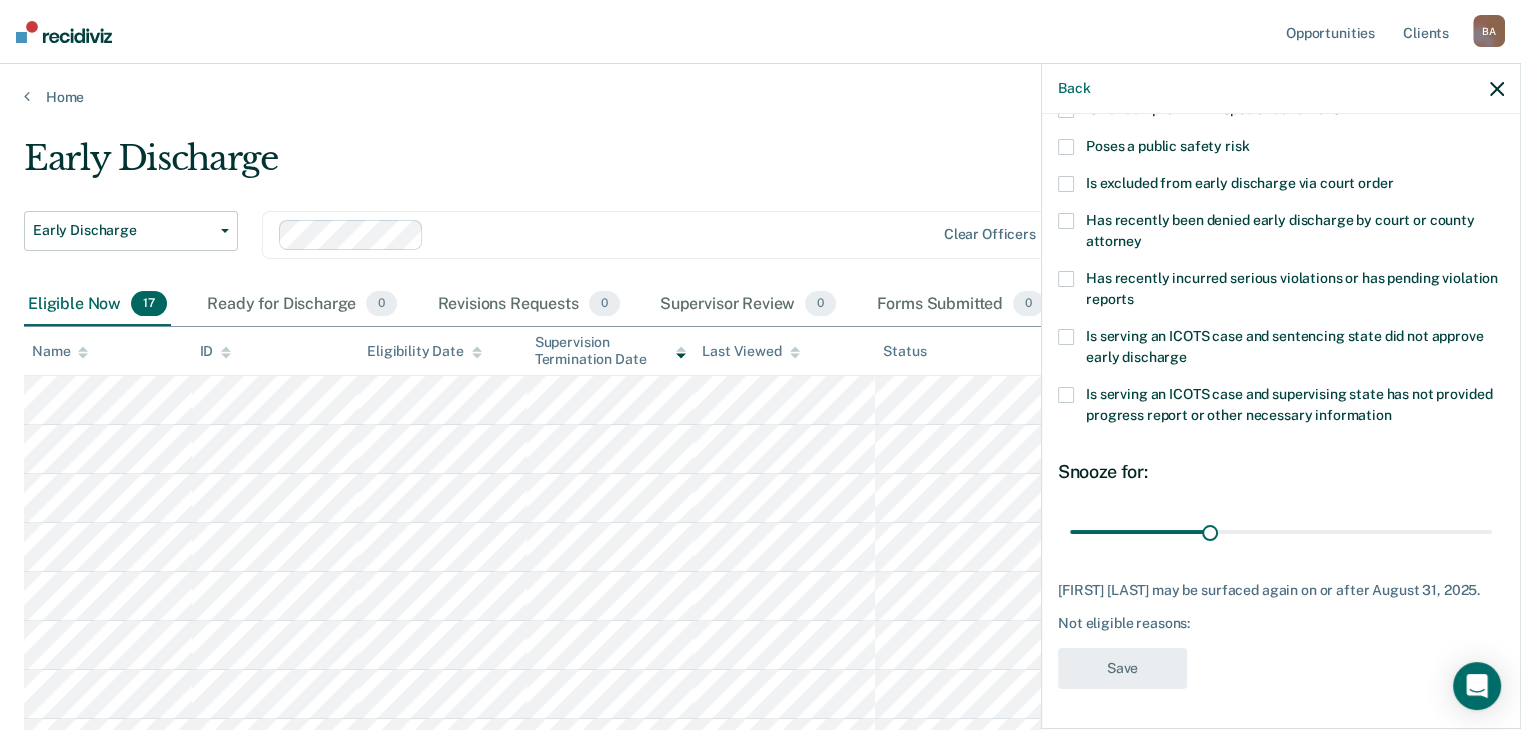 scroll, scrollTop: 272, scrollLeft: 0, axis: vertical 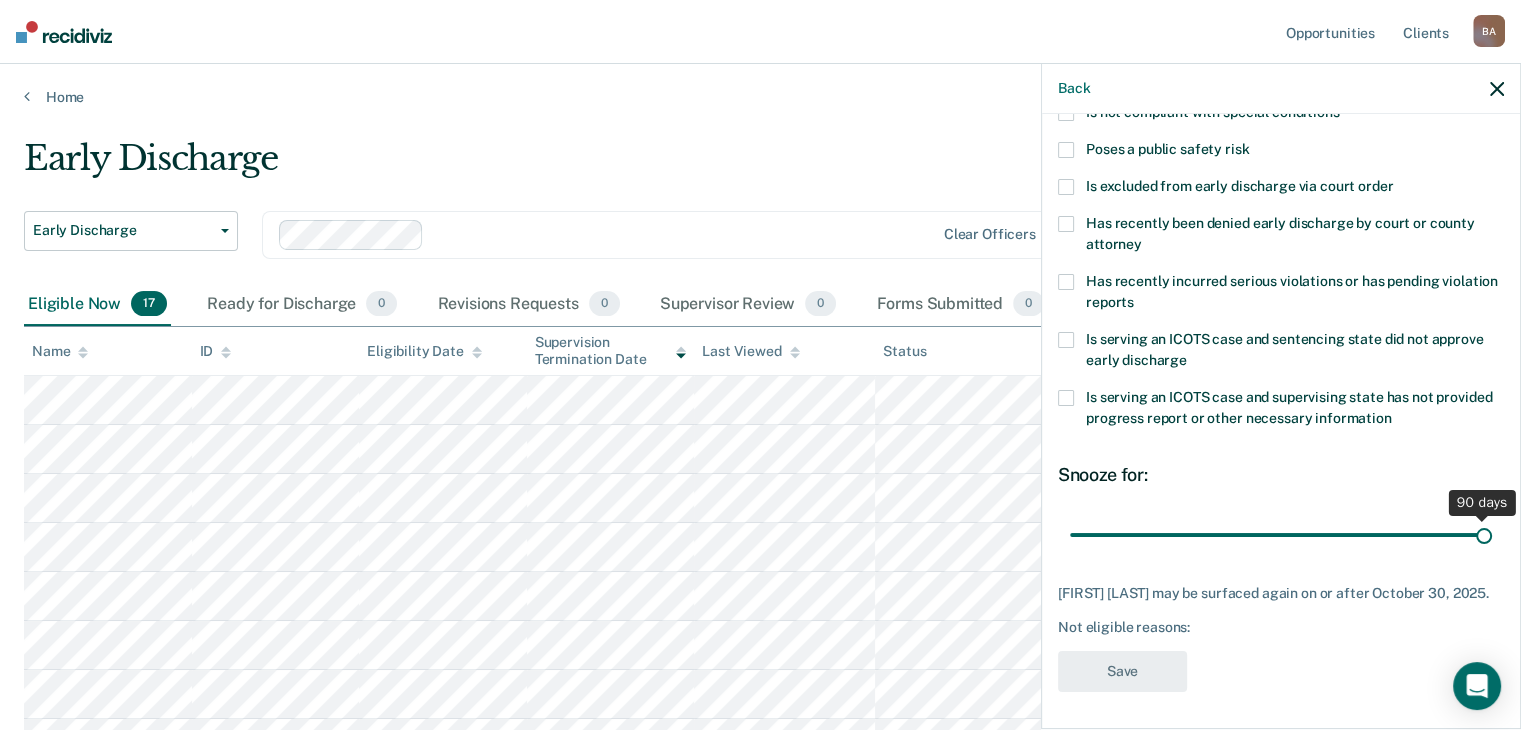 drag, startPoint x: 1208, startPoint y: 531, endPoint x: 1535, endPoint y: 550, distance: 327.5515 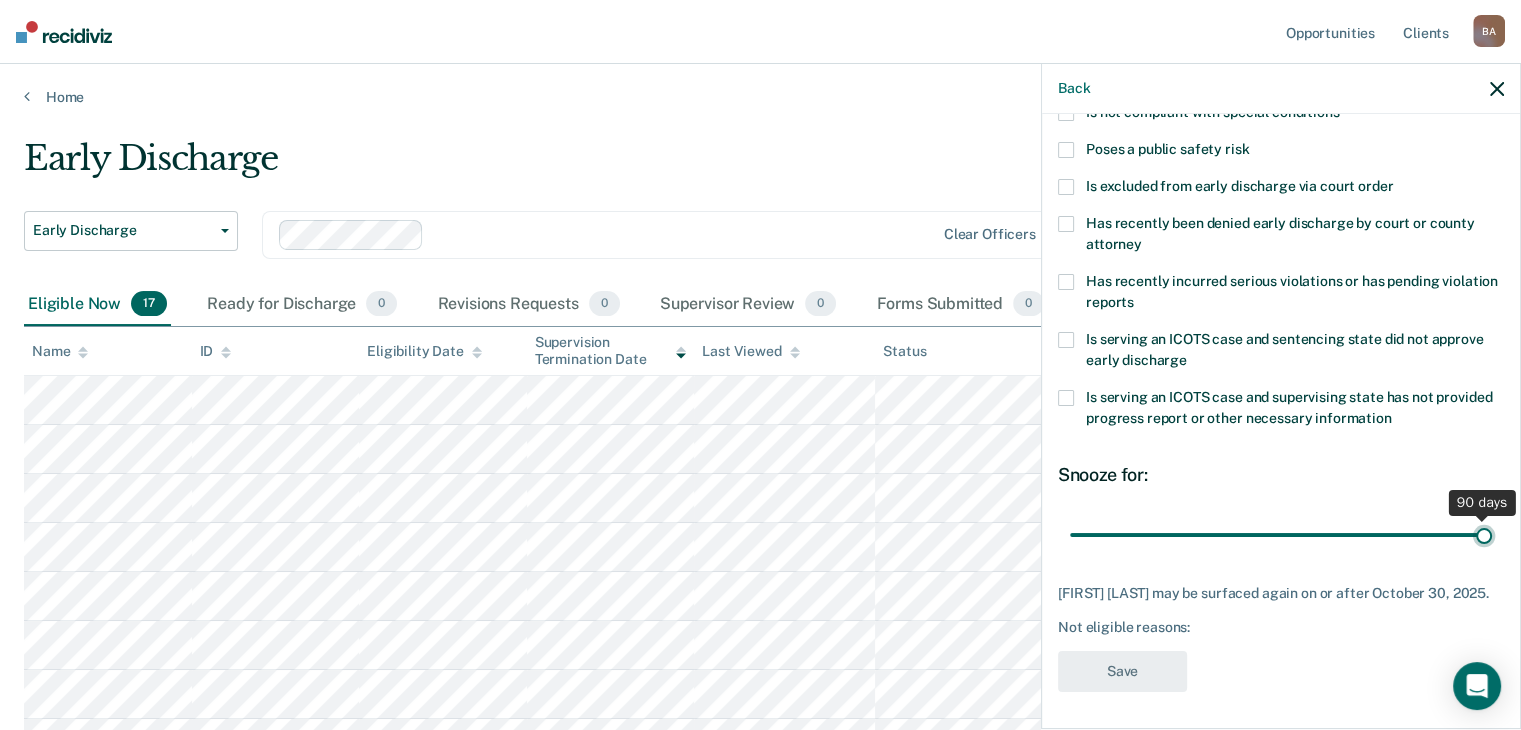 type on "90" 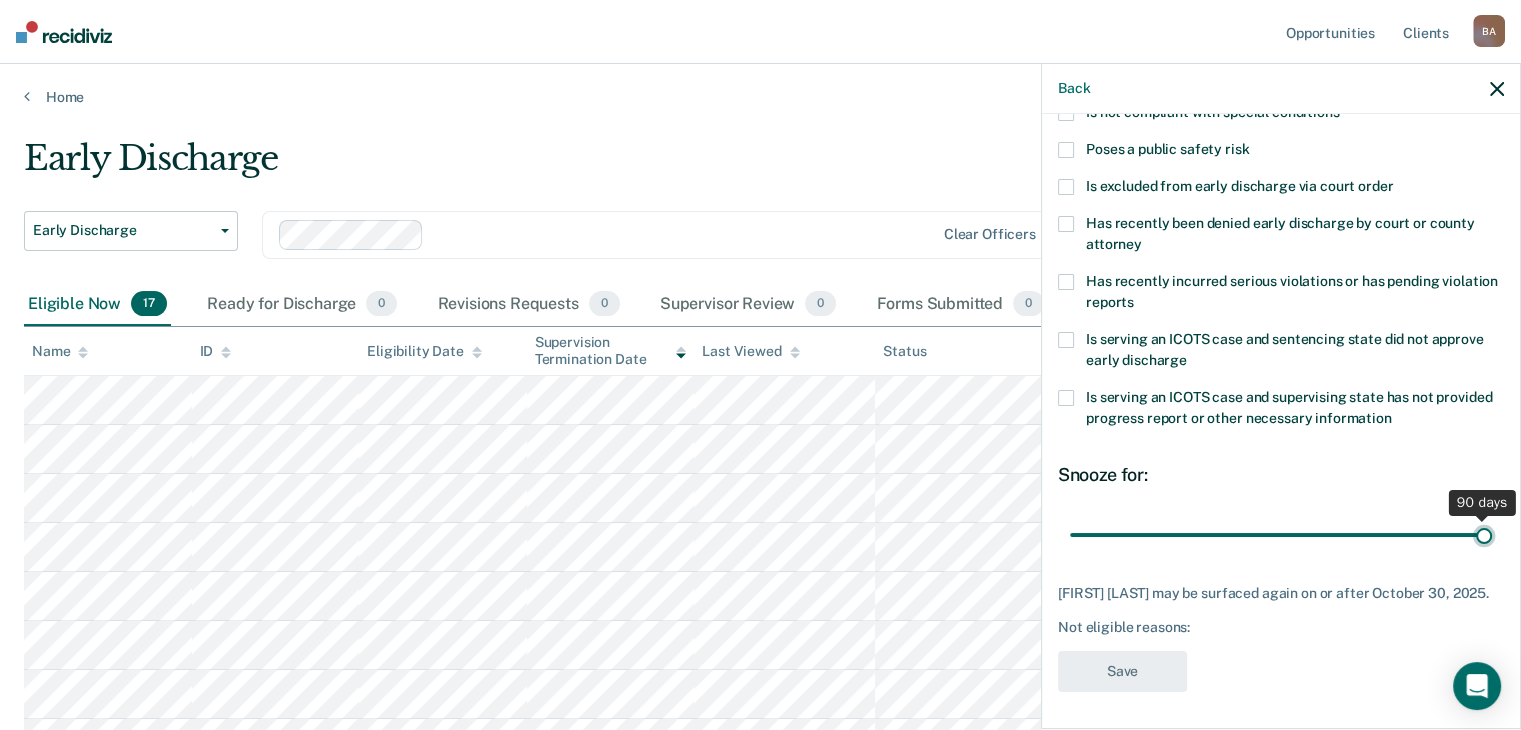 click at bounding box center [1281, 535] 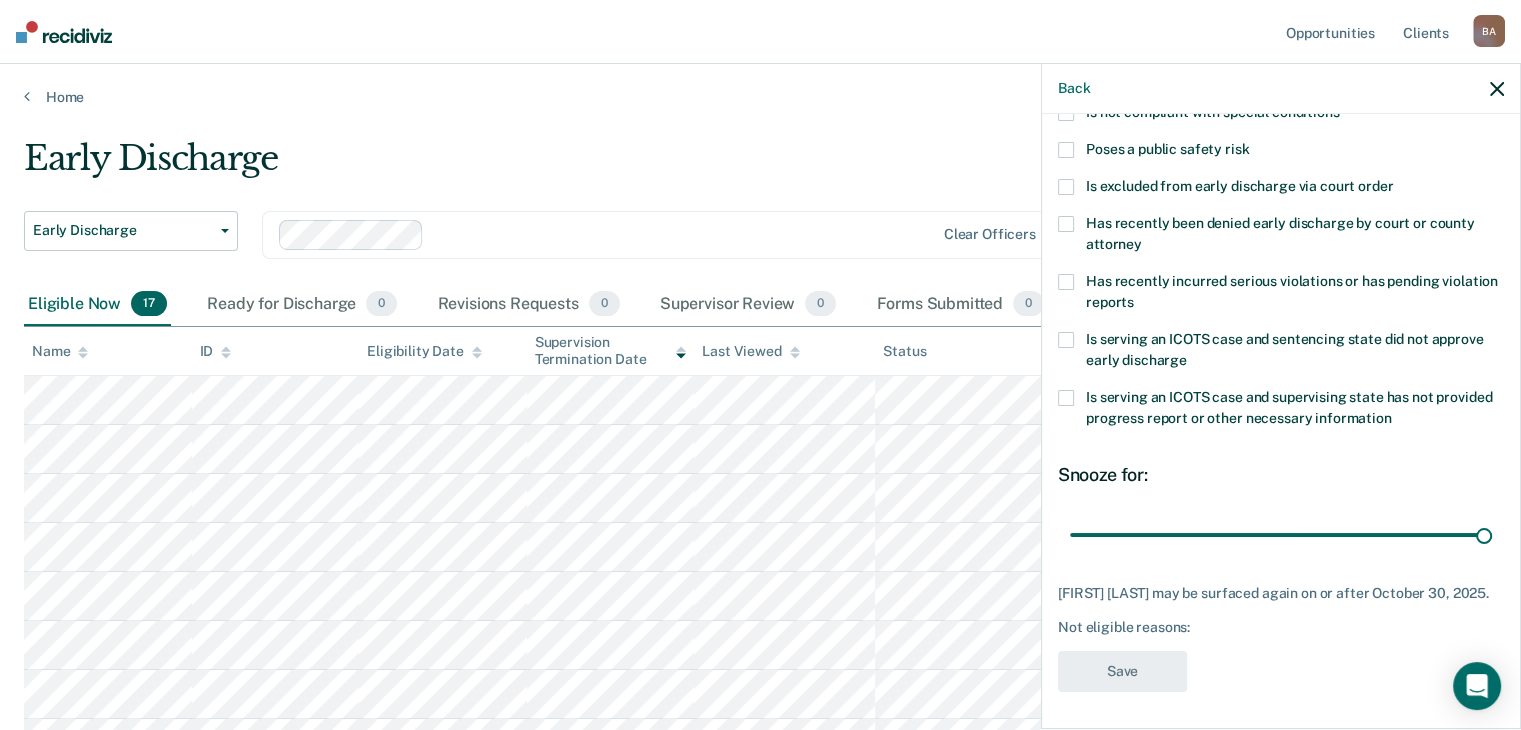 click on "Has recently incurred serious violations or has pending violation reports" at bounding box center (1281, 295) 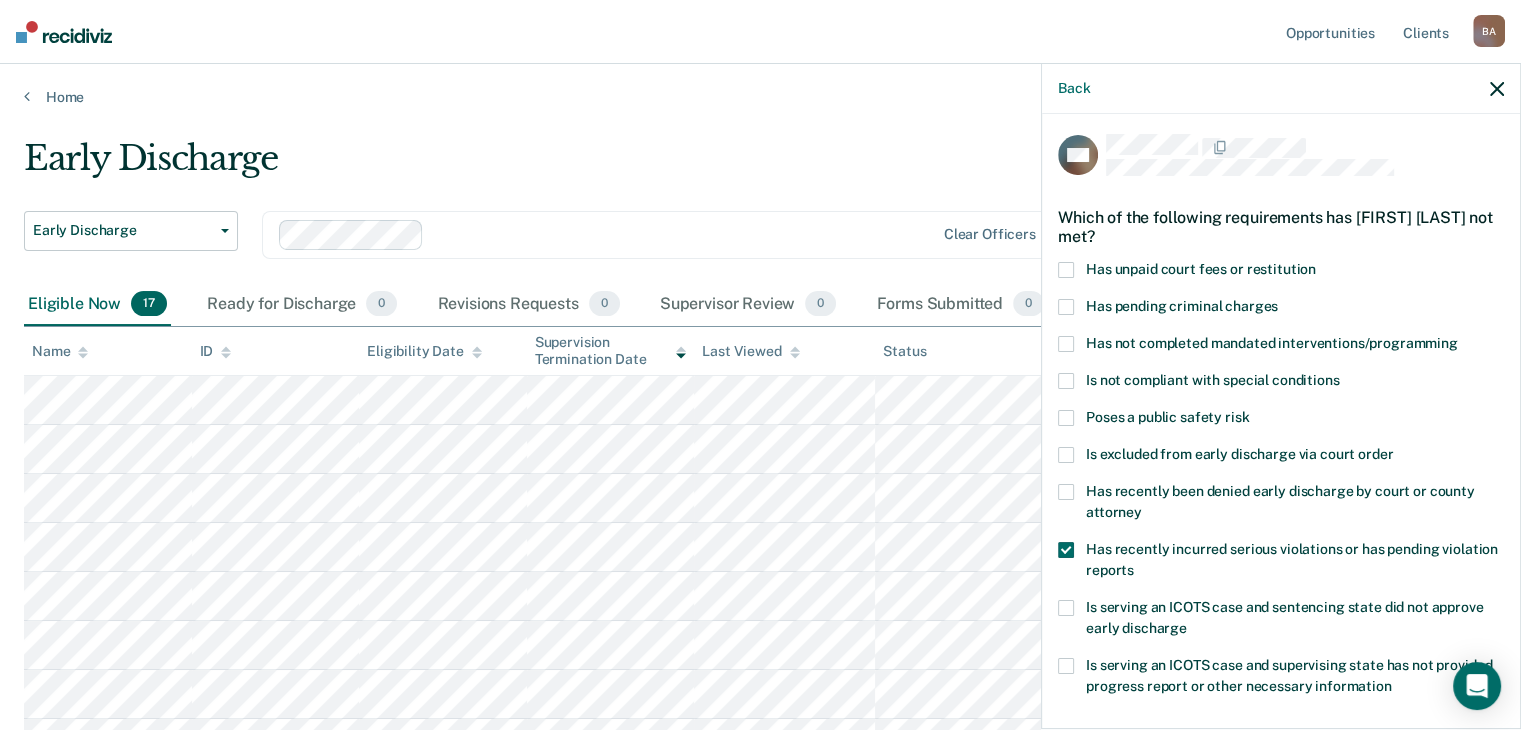 scroll, scrollTop: 0, scrollLeft: 0, axis: both 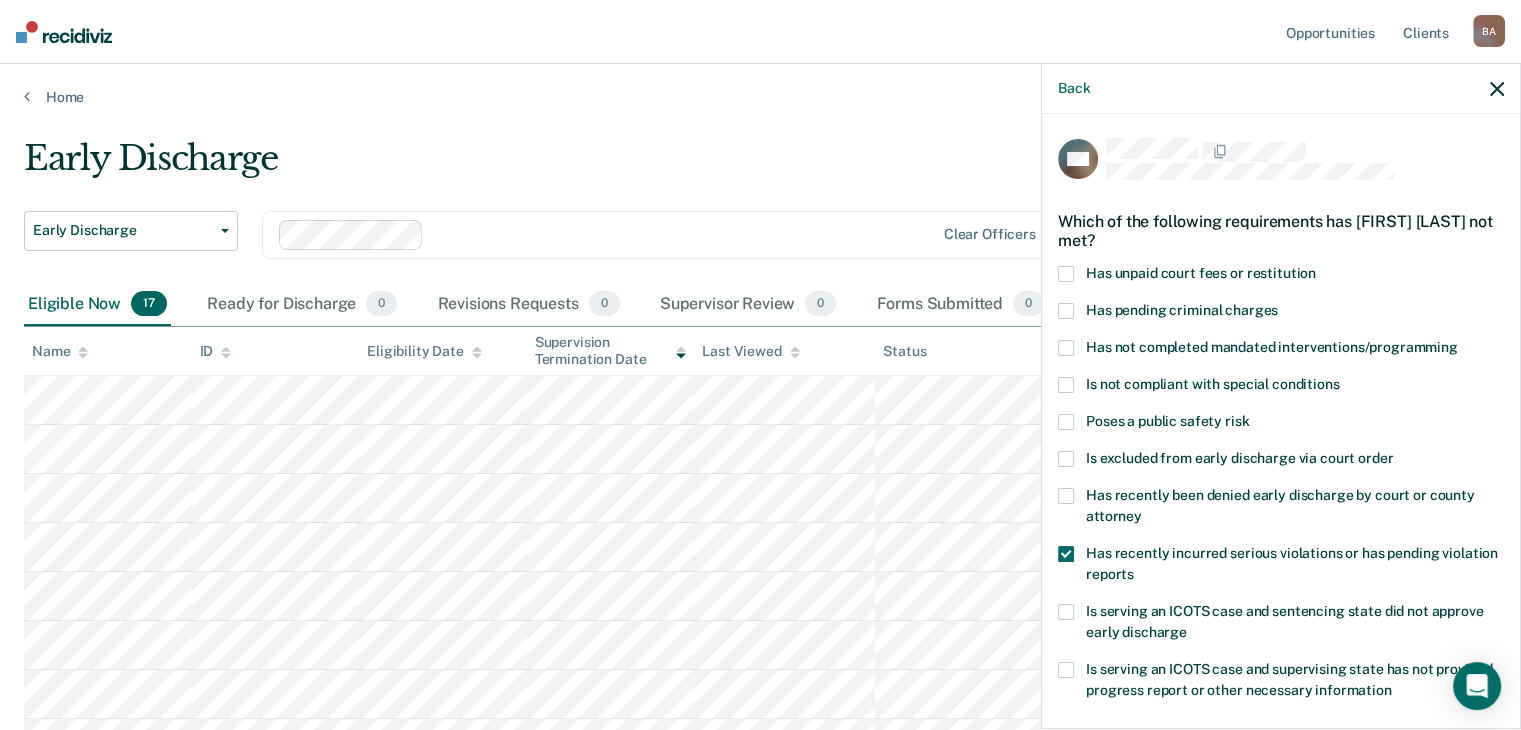 click at bounding box center [1066, 348] 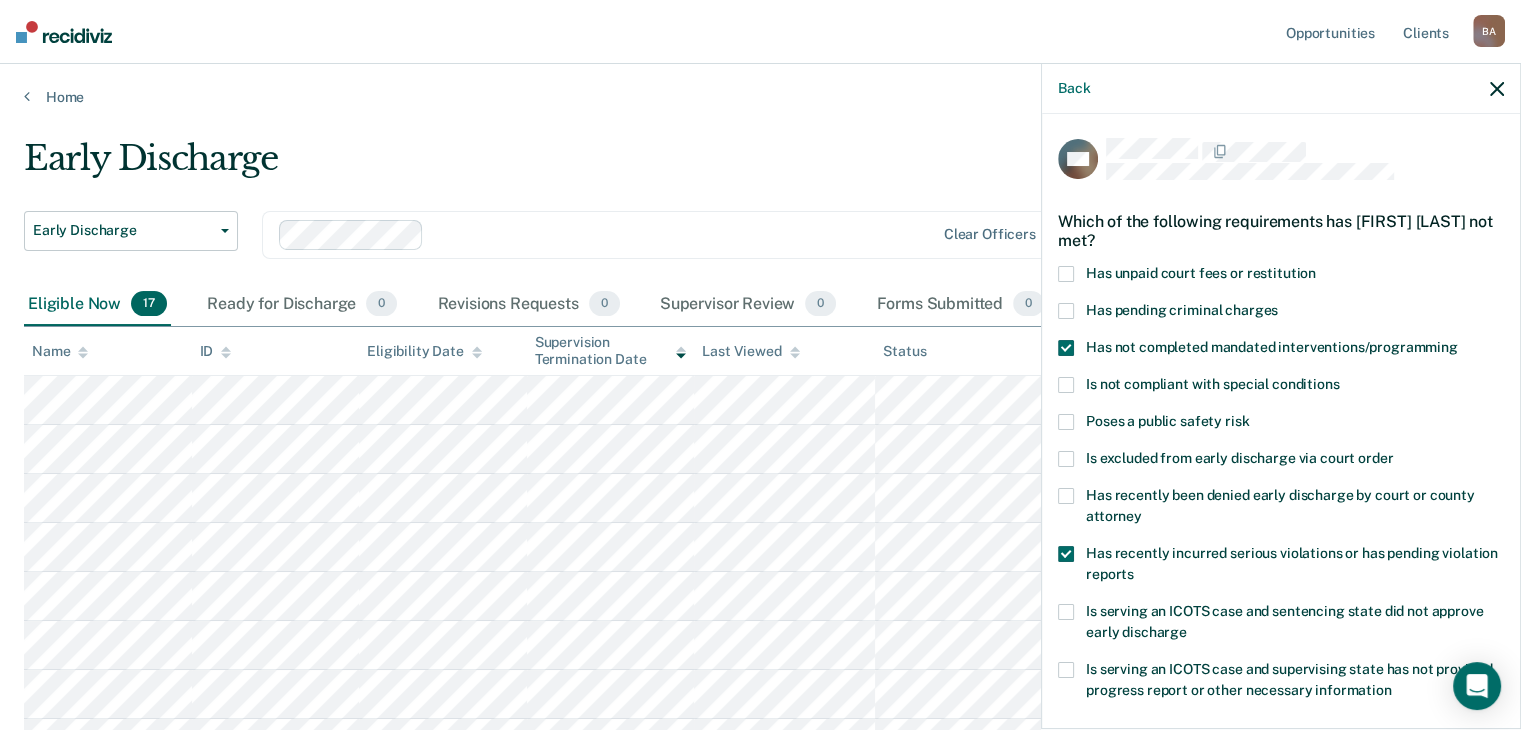 click on "Which of the following requirements has [FIRST] [LAST] not met?" at bounding box center (1281, 231) 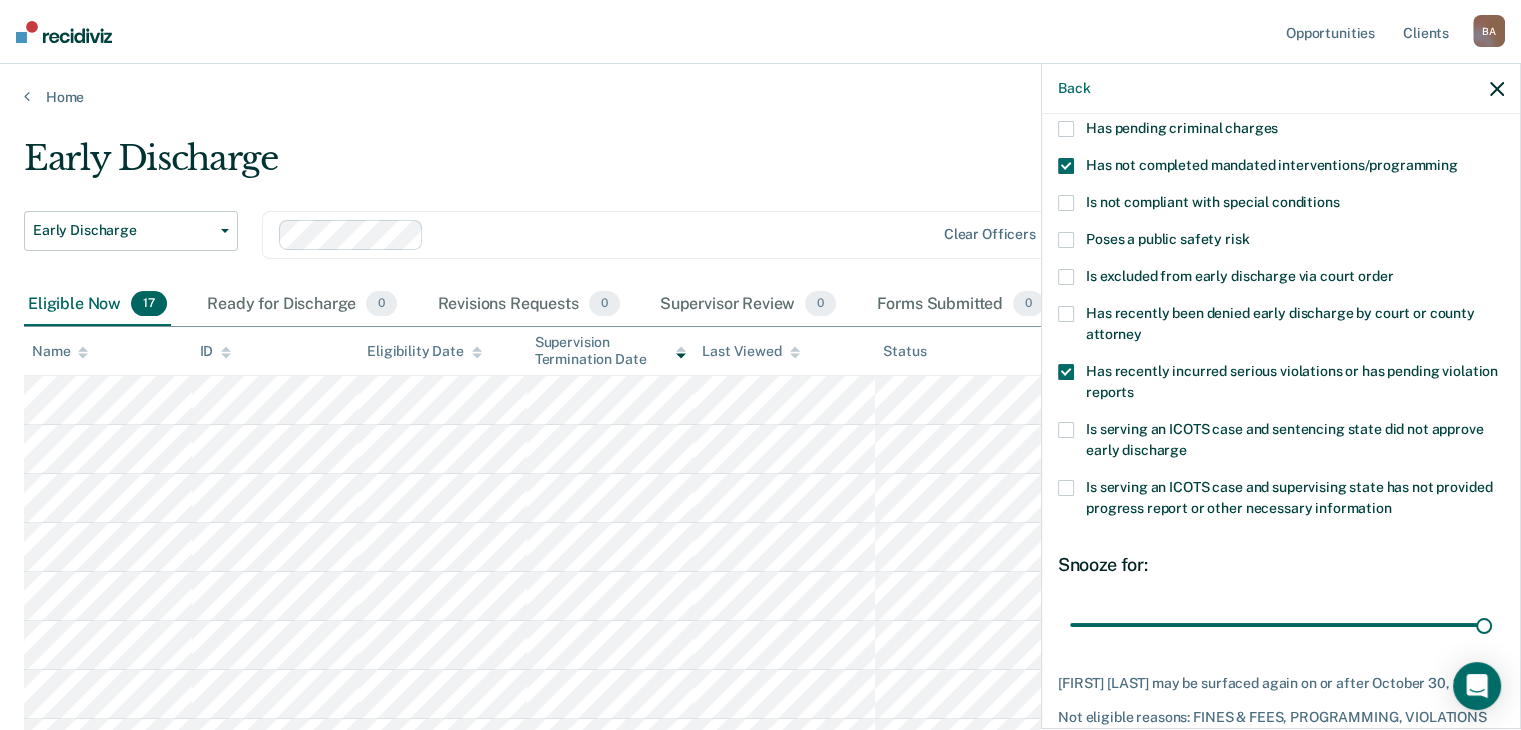scroll, scrollTop: 272, scrollLeft: 0, axis: vertical 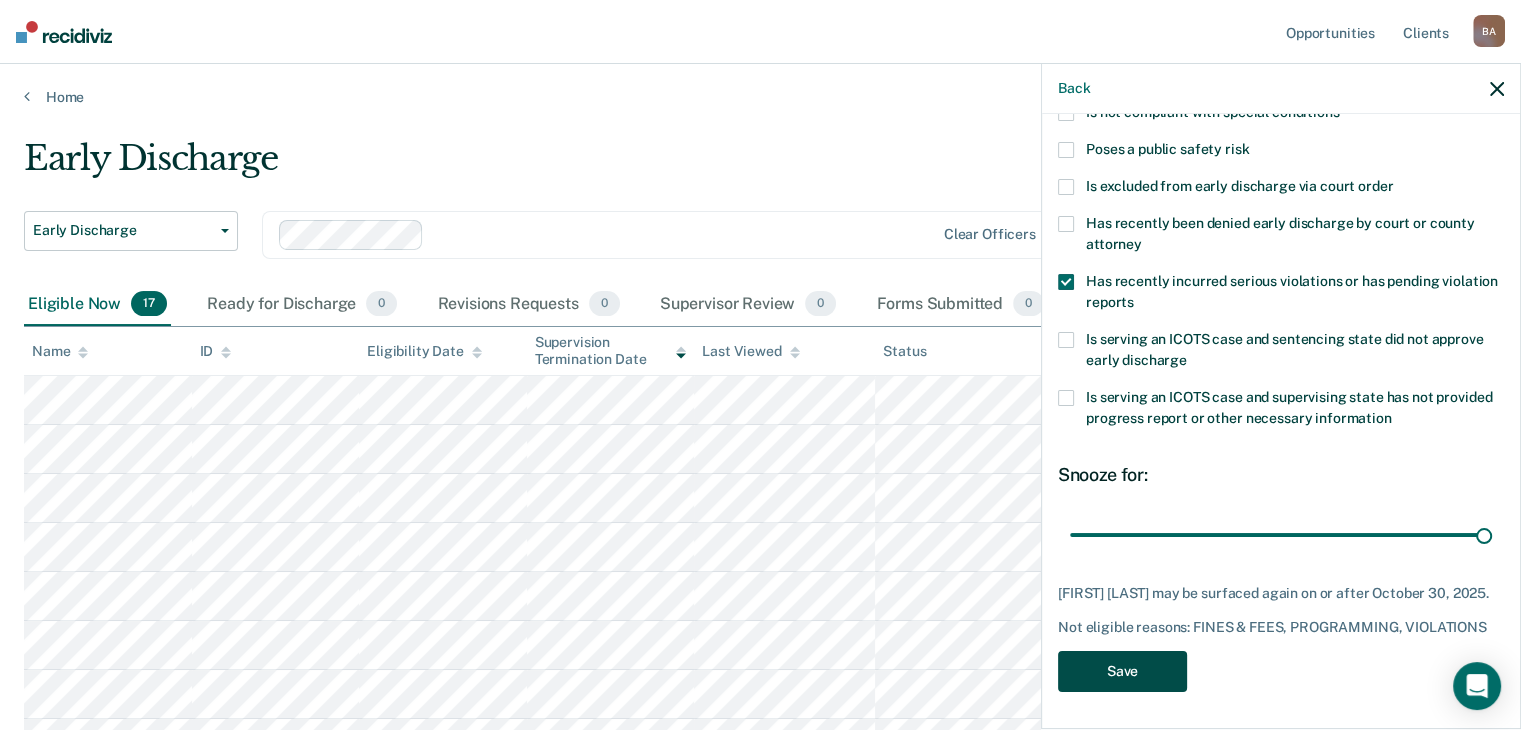 click on "Save" at bounding box center [1122, 671] 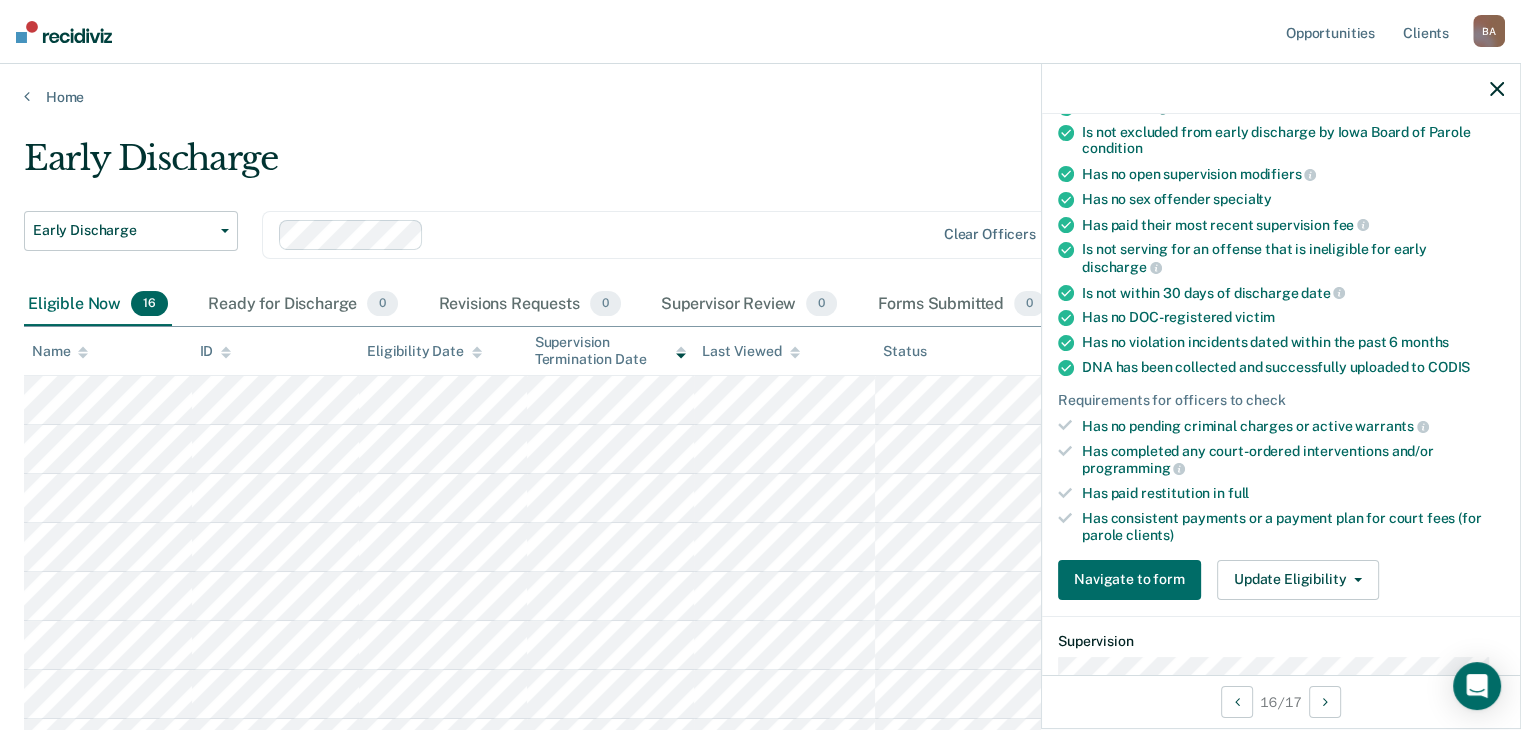 scroll, scrollTop: 231, scrollLeft: 0, axis: vertical 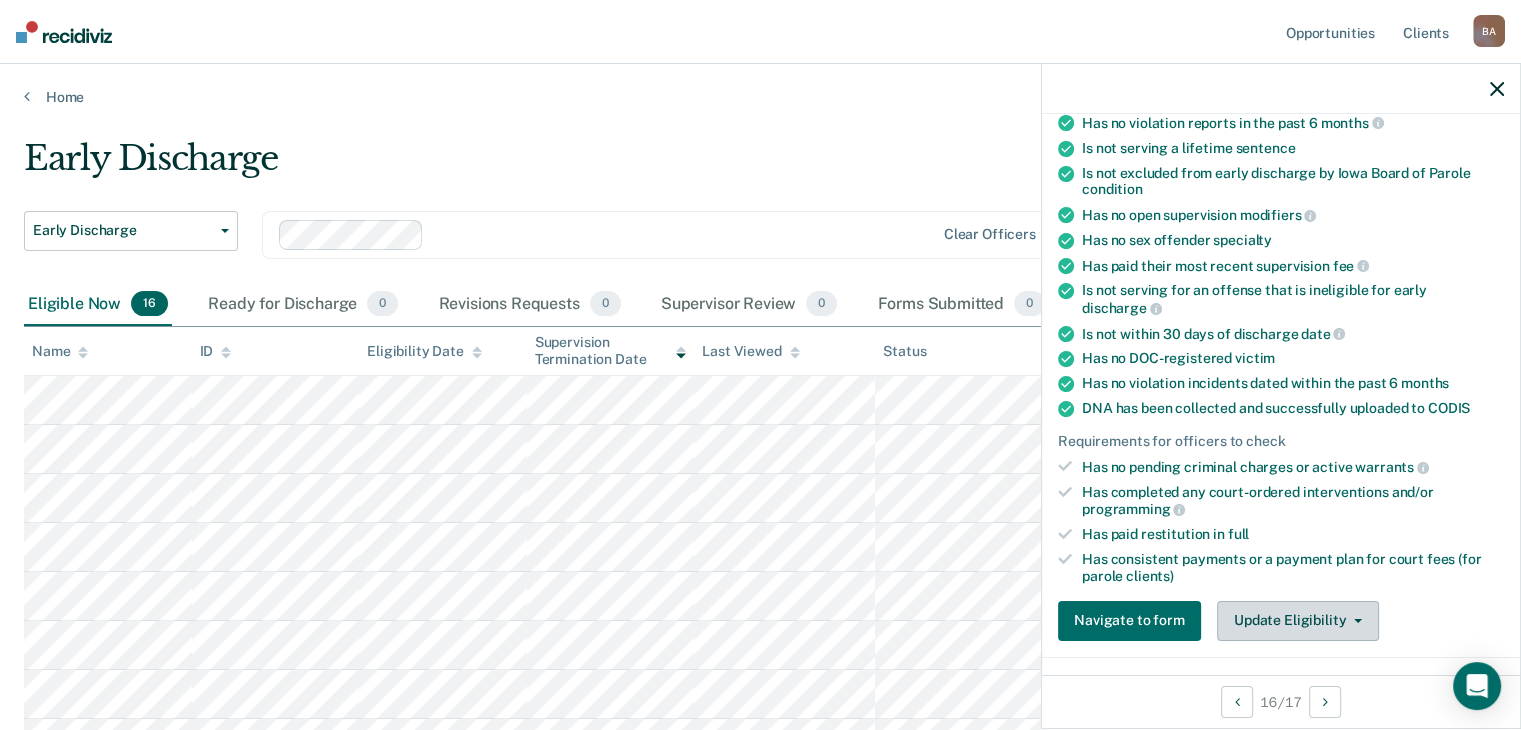 click on "Update Eligibility" at bounding box center [1298, 621] 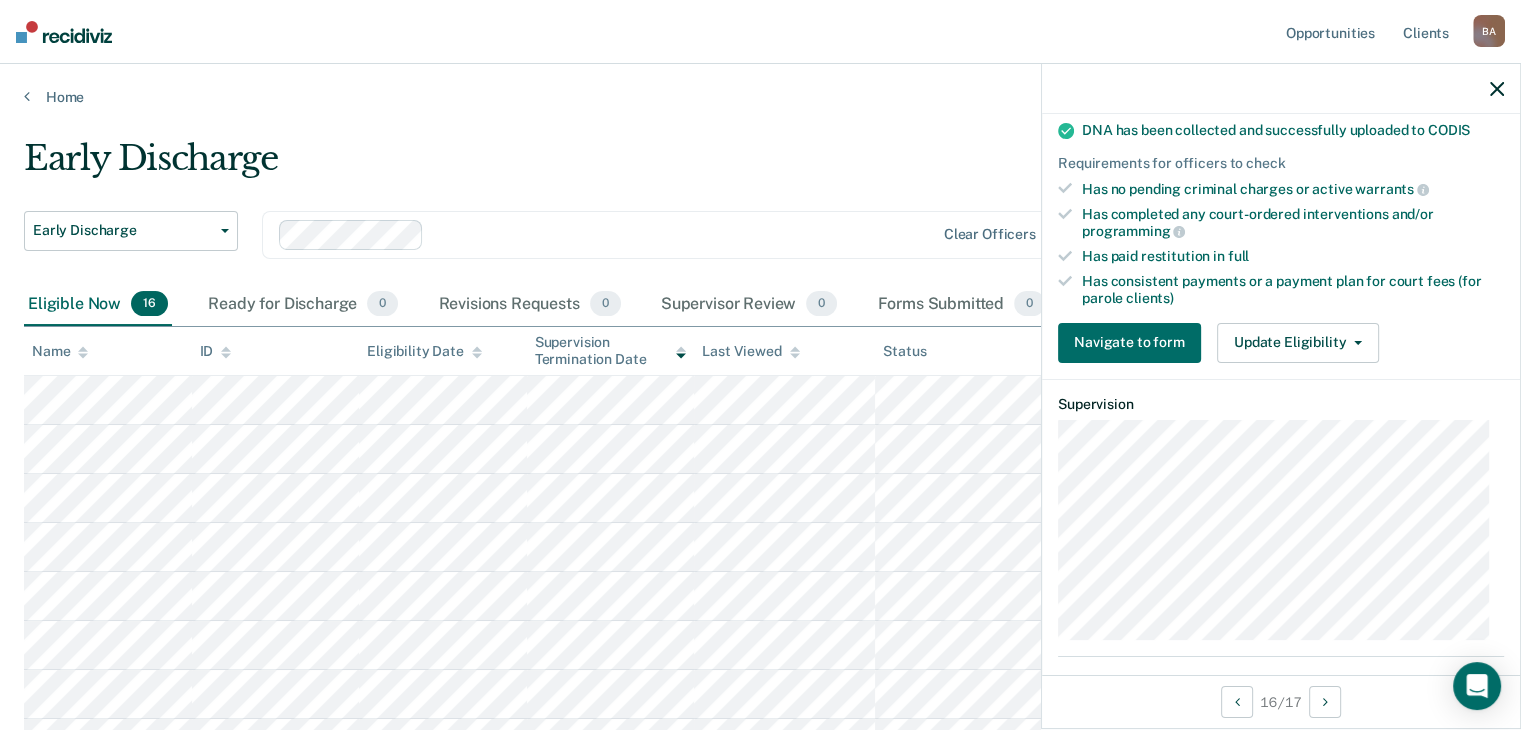 scroll, scrollTop: 513, scrollLeft: 0, axis: vertical 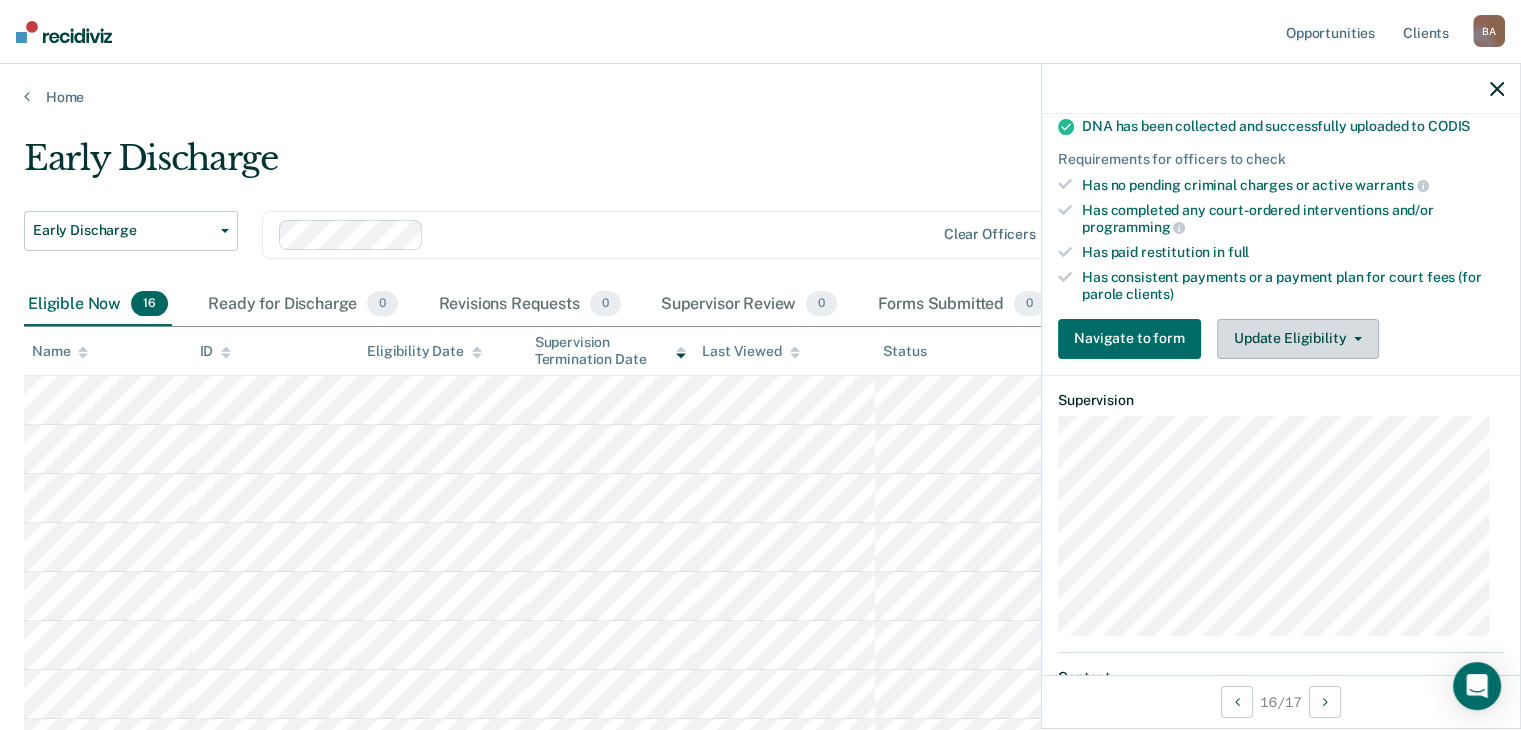 click on "Update Eligibility" at bounding box center [1298, 339] 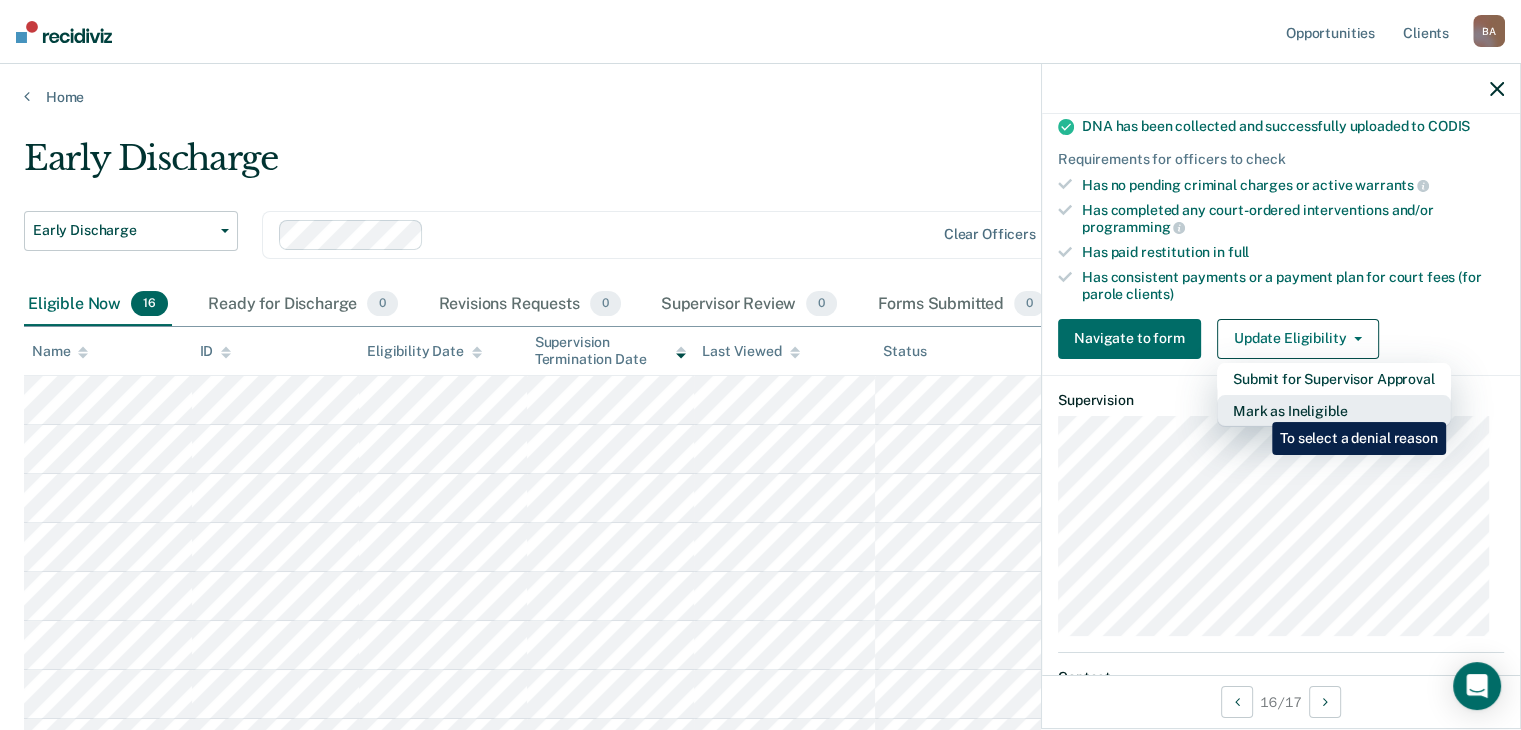click on "Mark as Ineligible" at bounding box center [1334, 411] 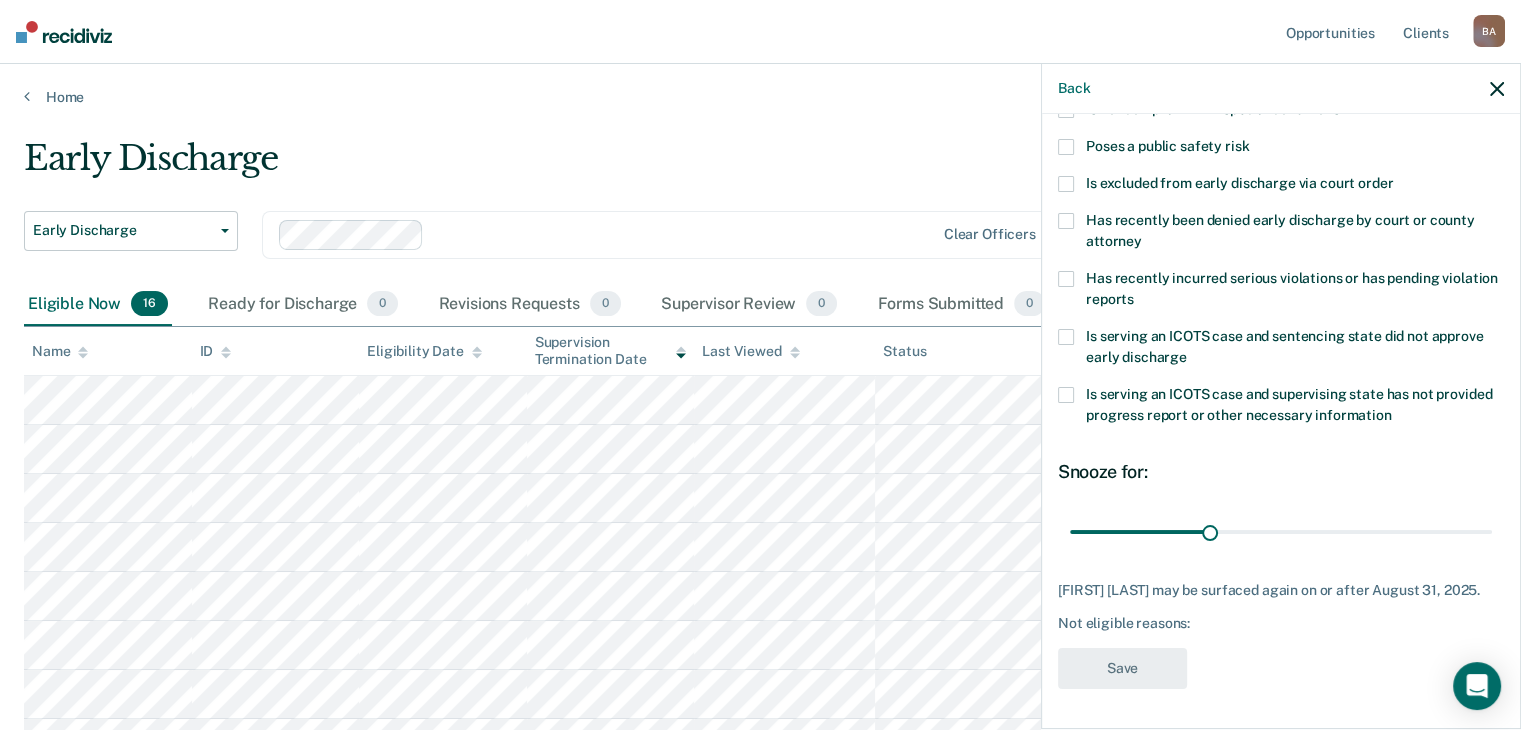 scroll, scrollTop: 272, scrollLeft: 0, axis: vertical 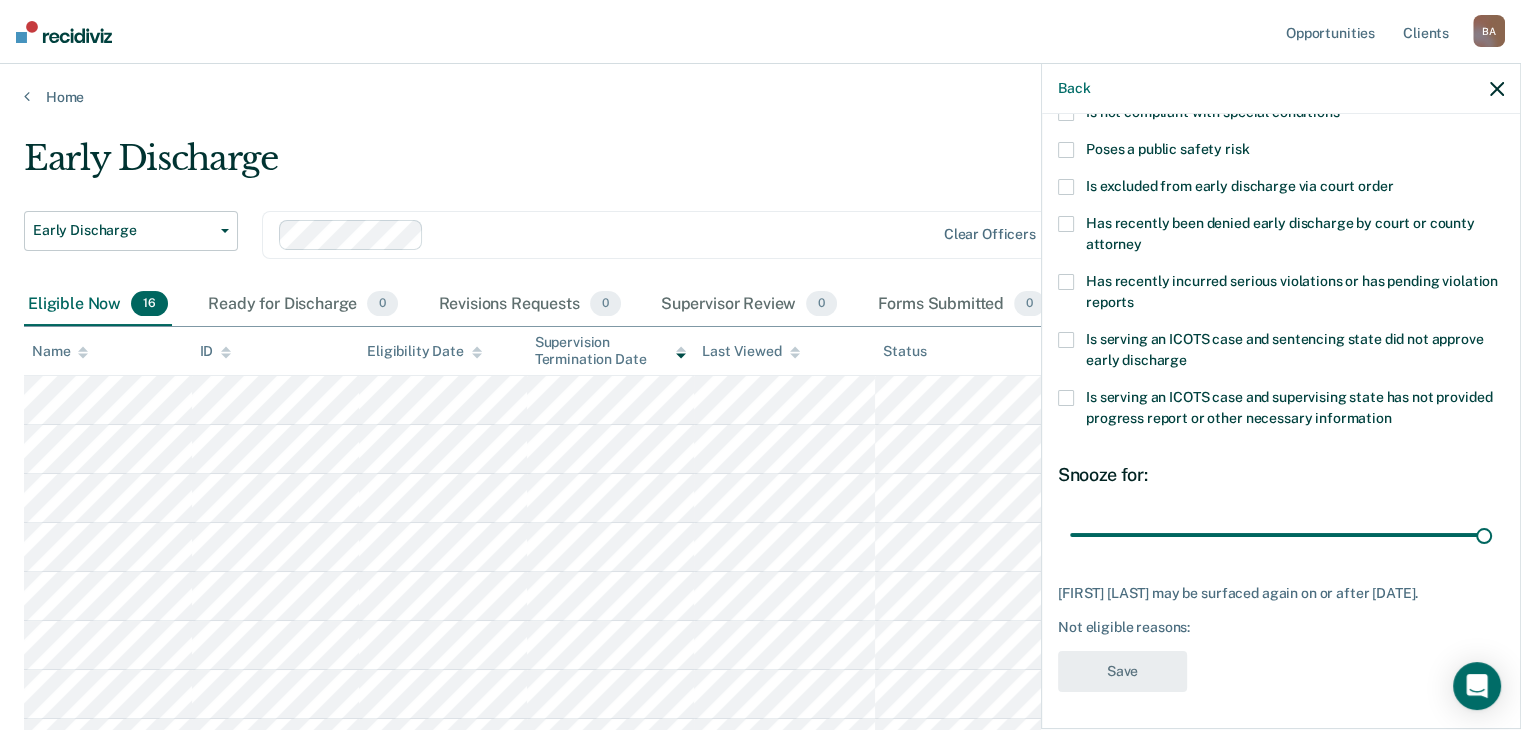 drag, startPoint x: 1204, startPoint y: 535, endPoint x: 1535, endPoint y: 552, distance: 331.43628 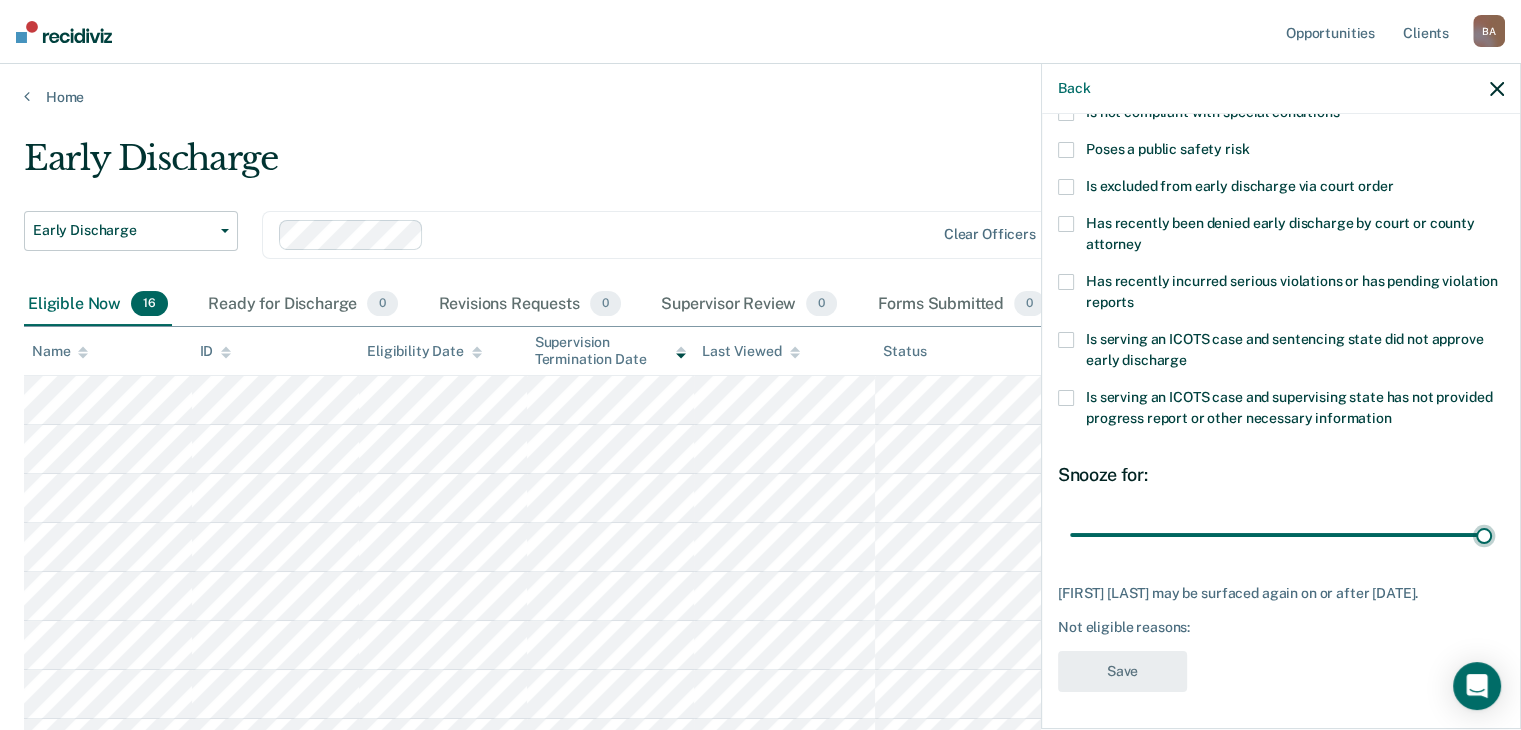 type on "90" 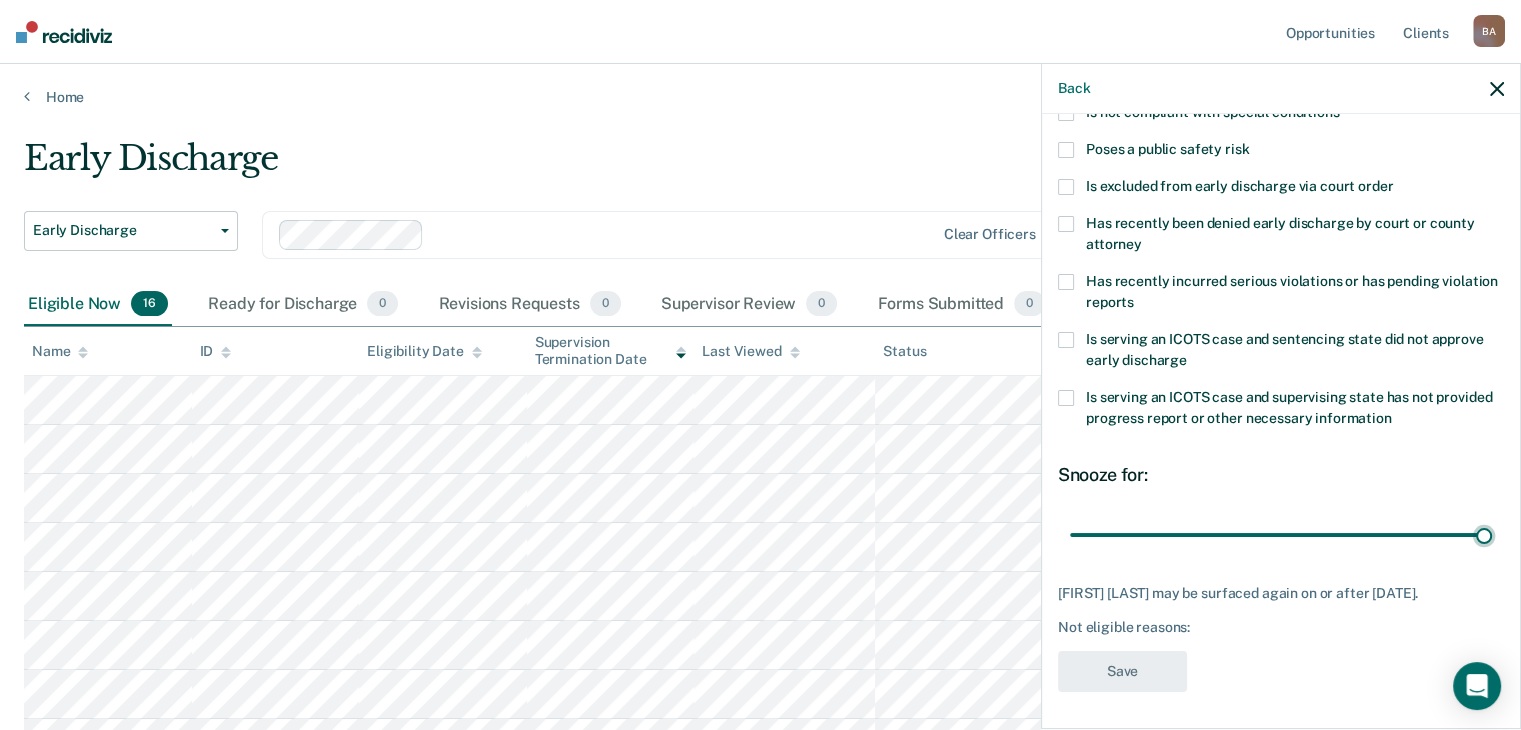 click at bounding box center (1281, 535) 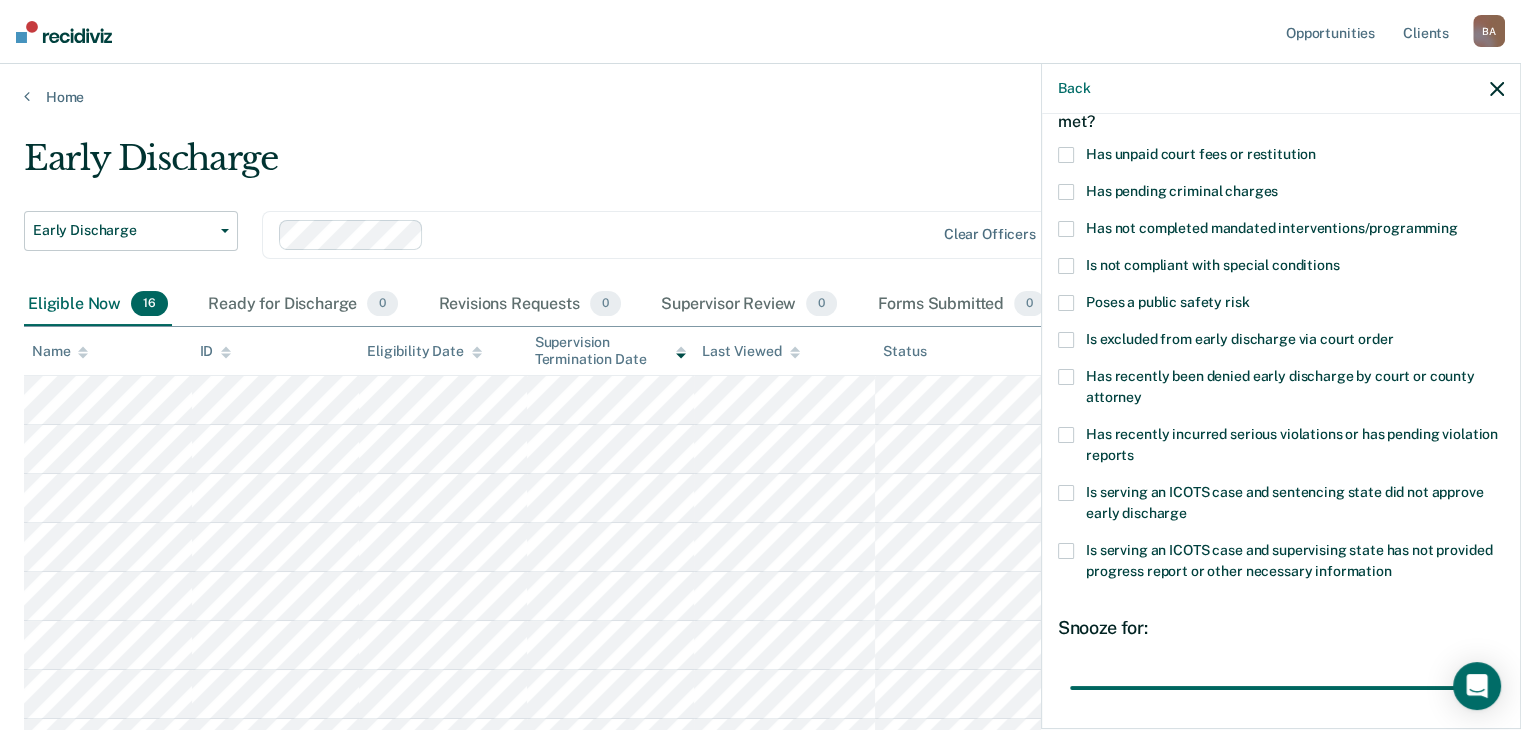 scroll, scrollTop: 71, scrollLeft: 0, axis: vertical 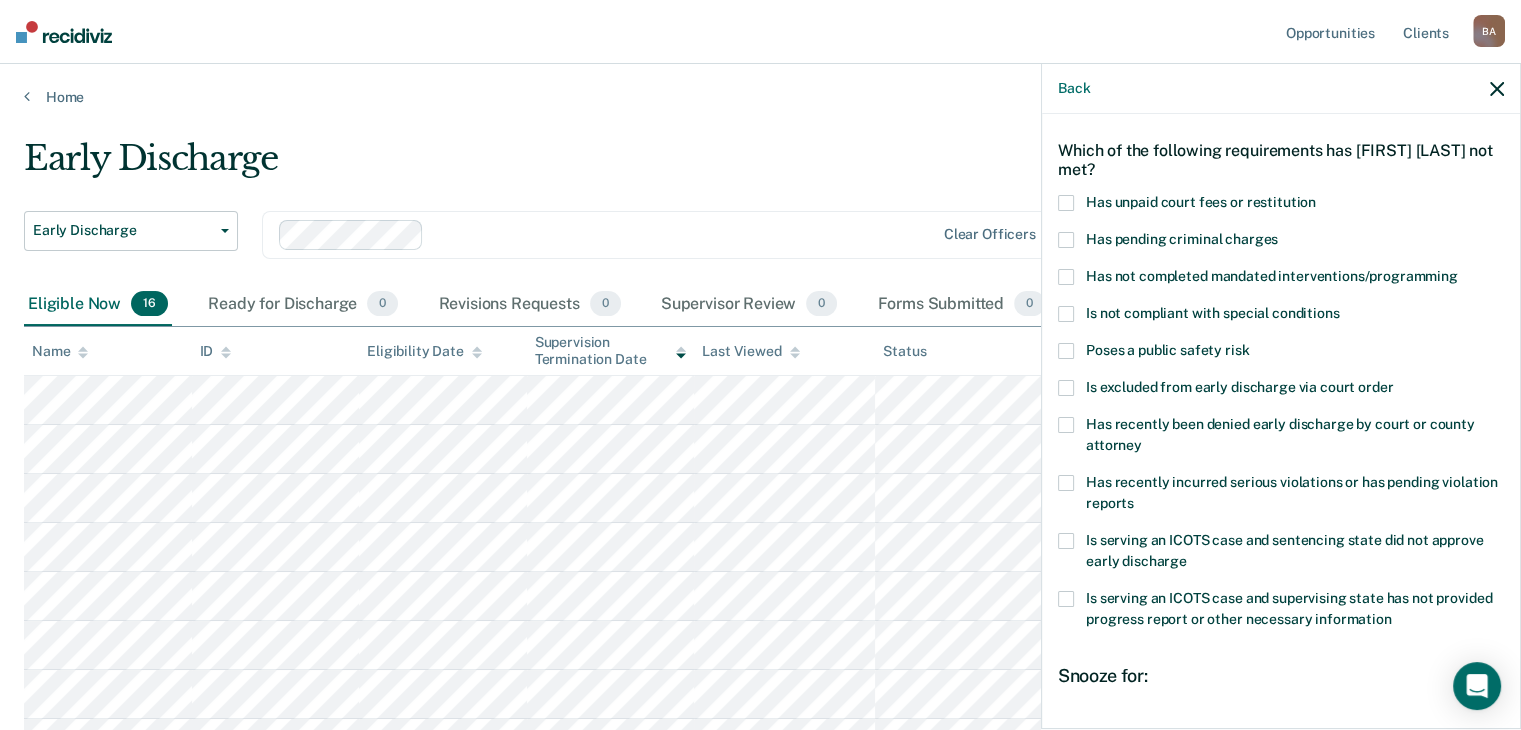 click at bounding box center (1066, 277) 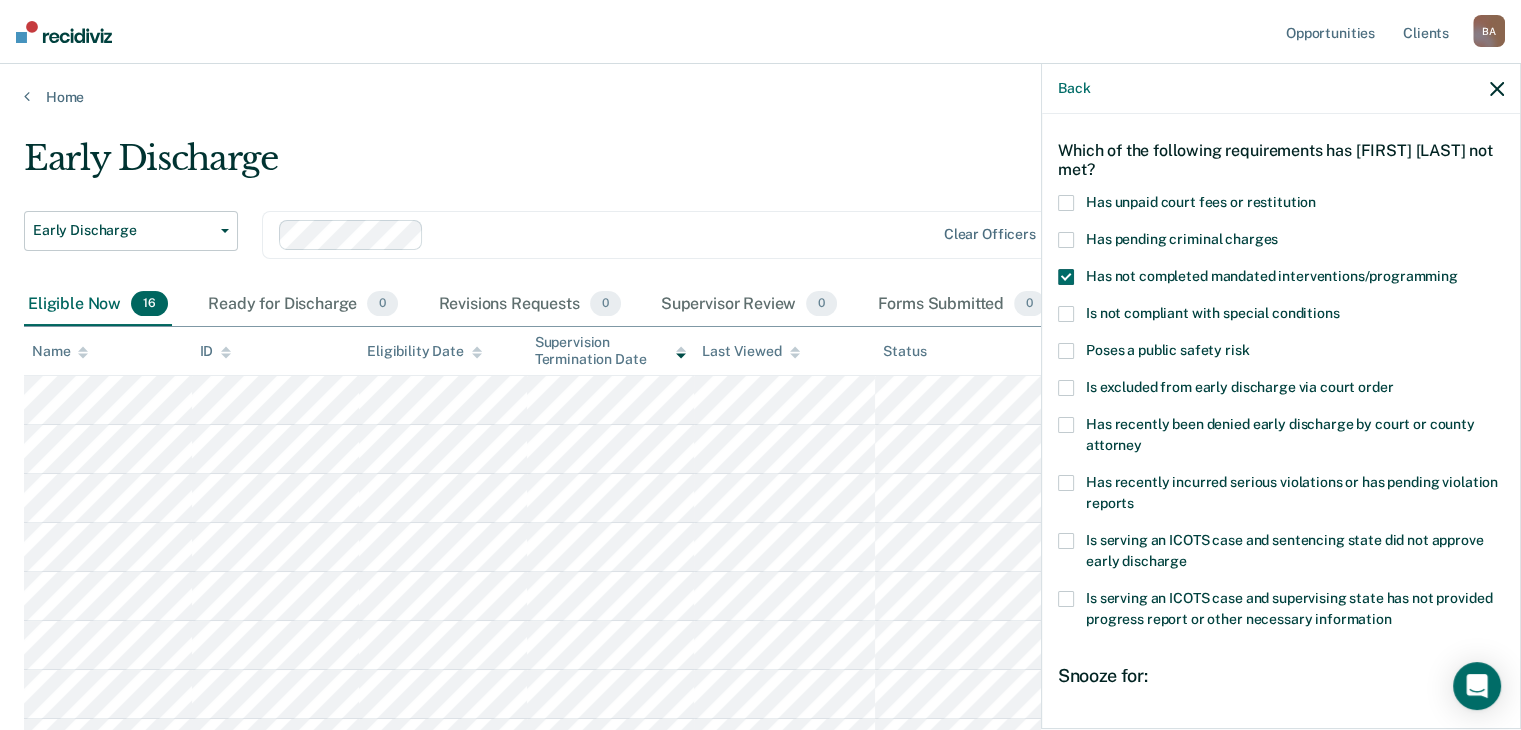 click at bounding box center [1066, 203] 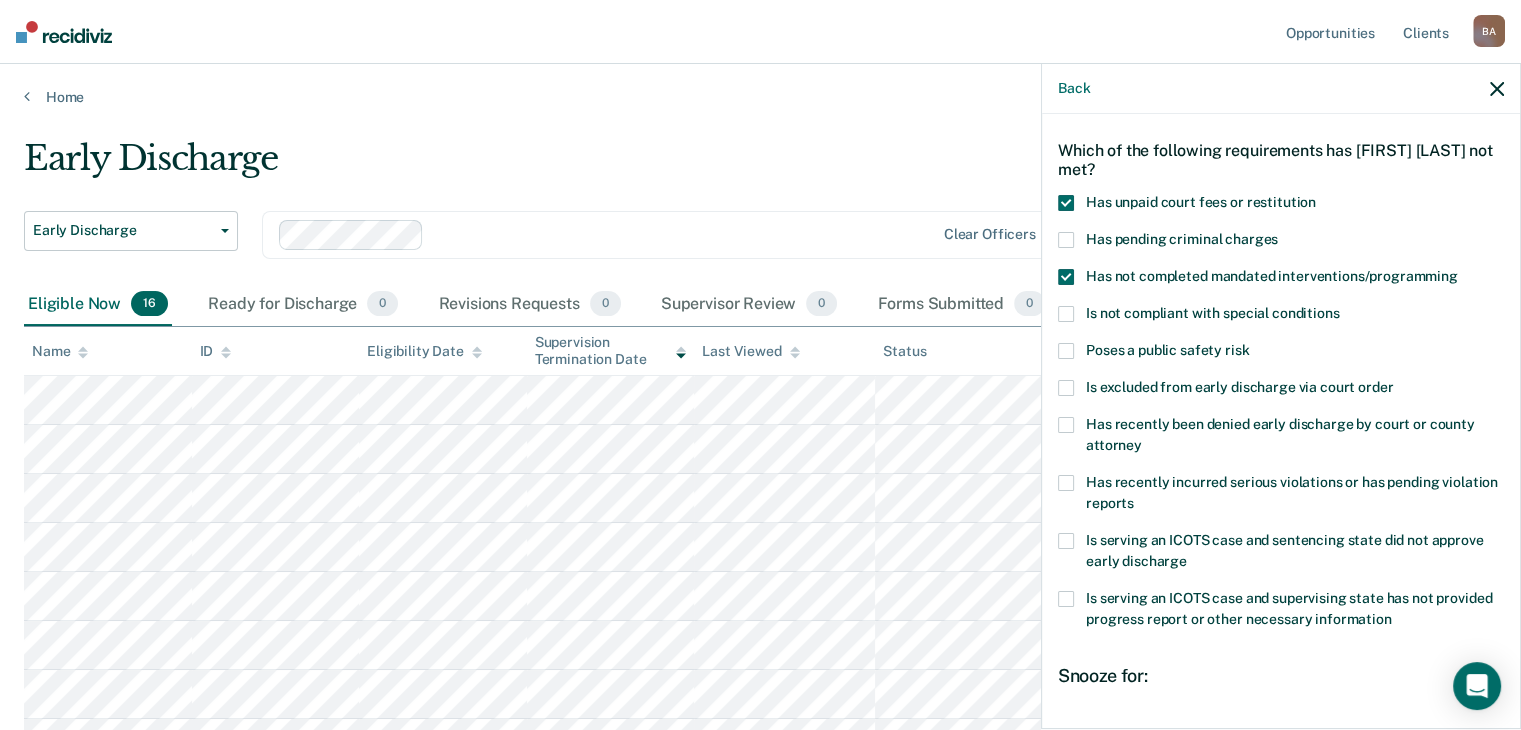 scroll, scrollTop: 272, scrollLeft: 0, axis: vertical 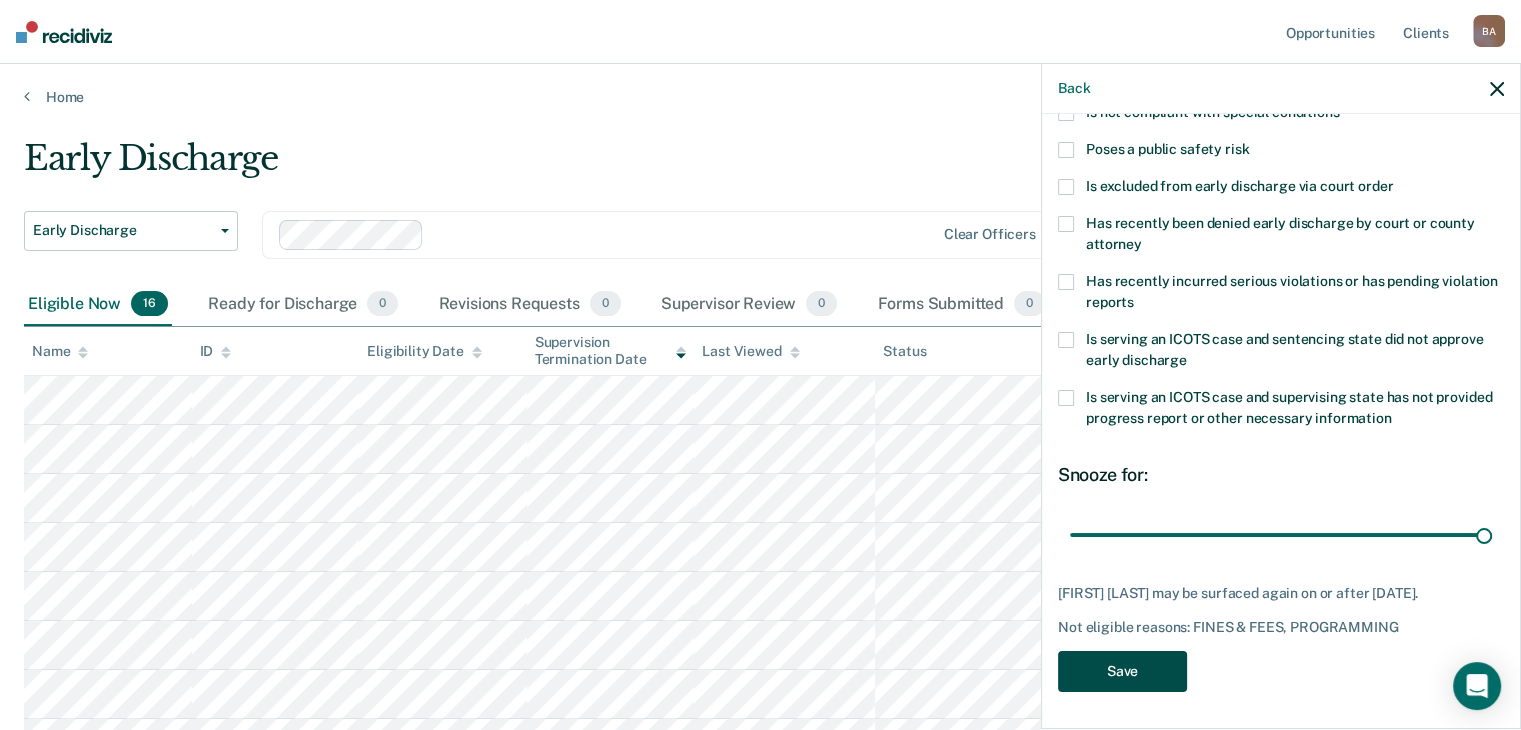 click on "Save" at bounding box center [1122, 671] 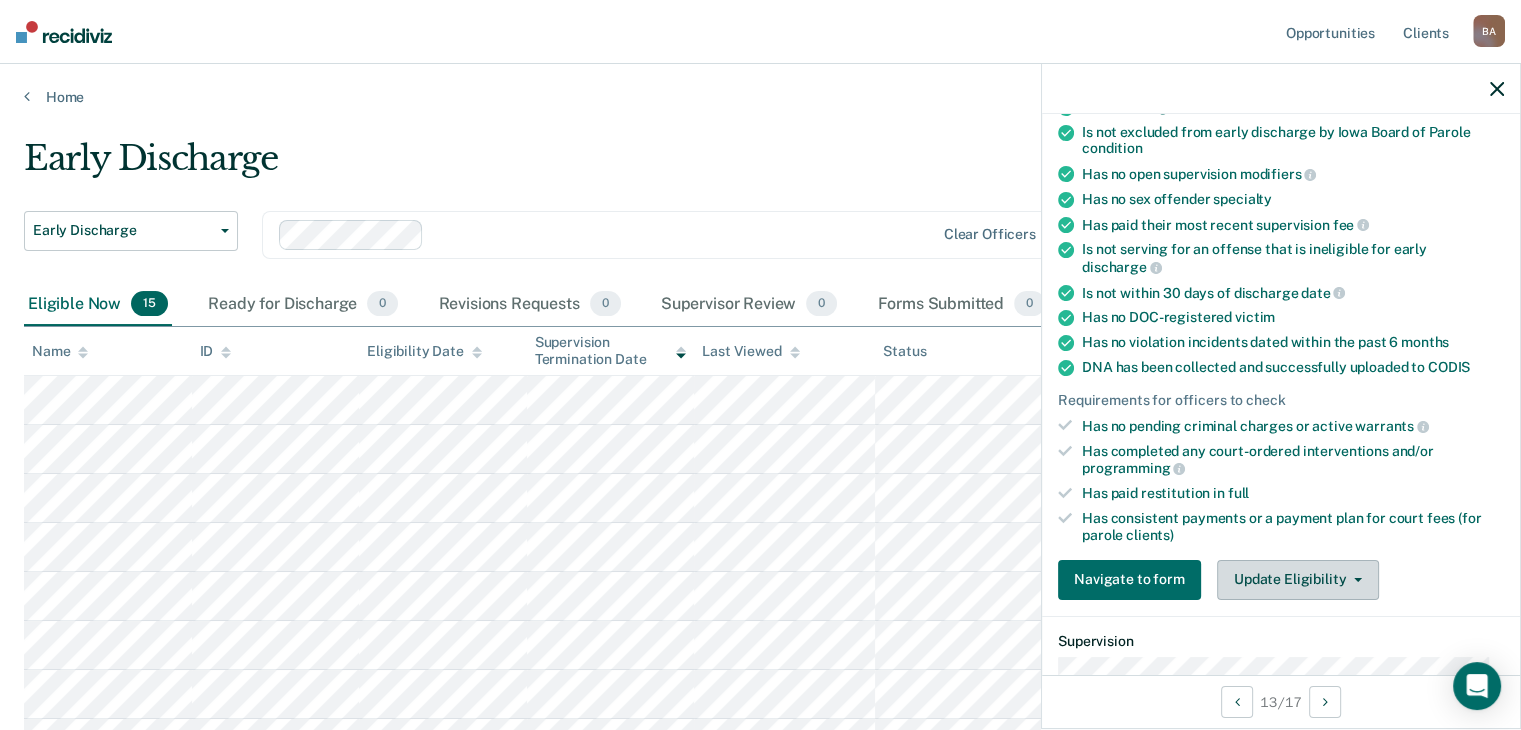 click on "Update Eligibility" at bounding box center [1298, 580] 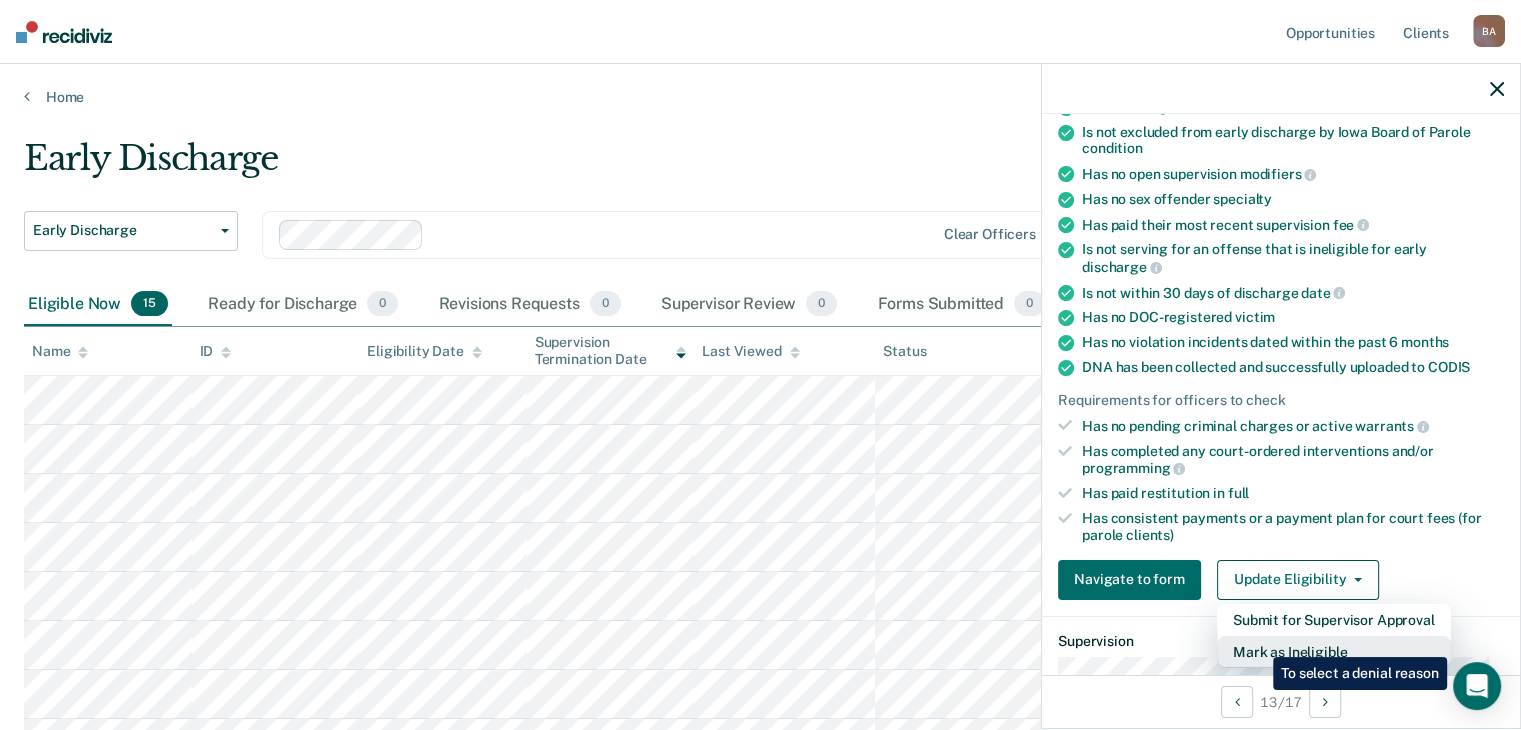 click on "Mark as Ineligible" at bounding box center [1334, 652] 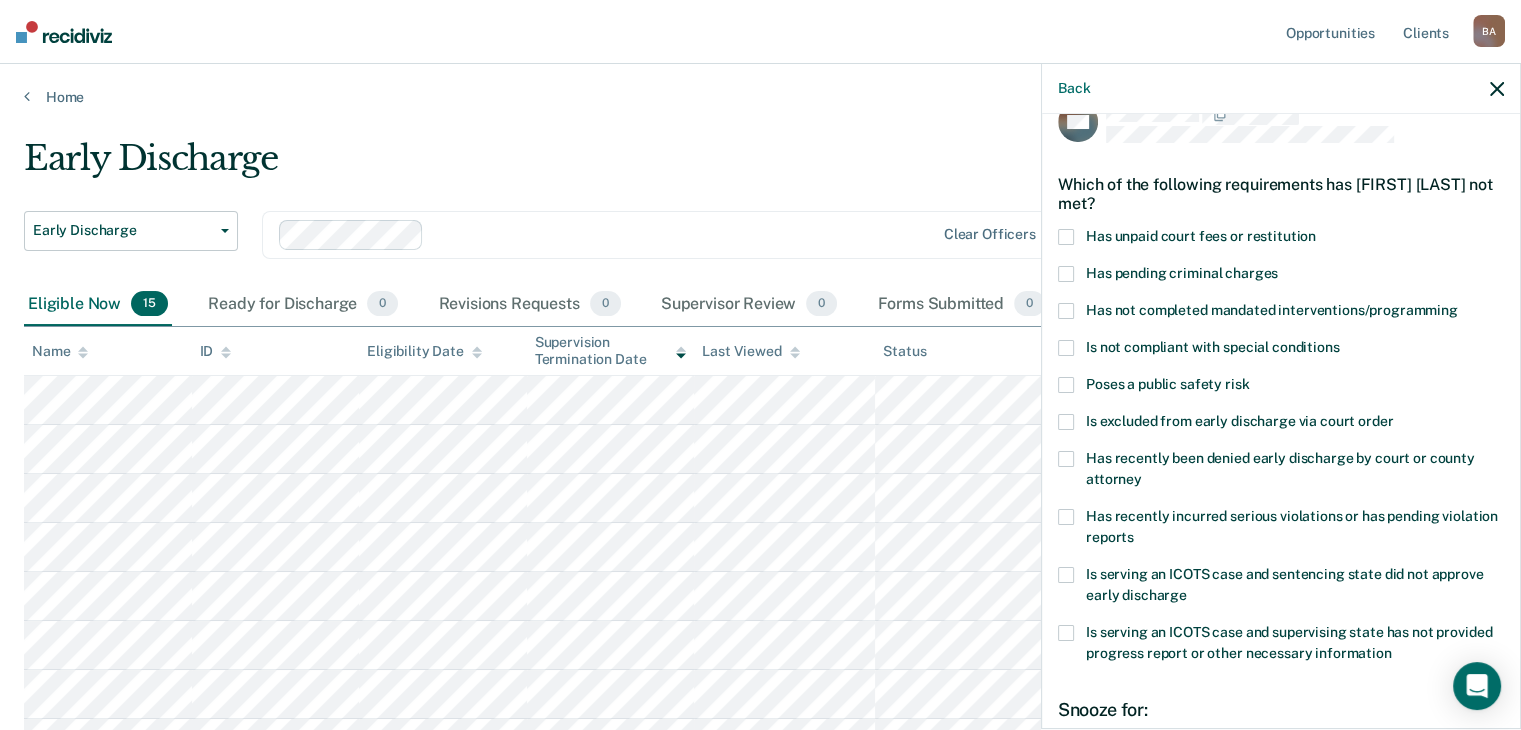 scroll, scrollTop: 0, scrollLeft: 0, axis: both 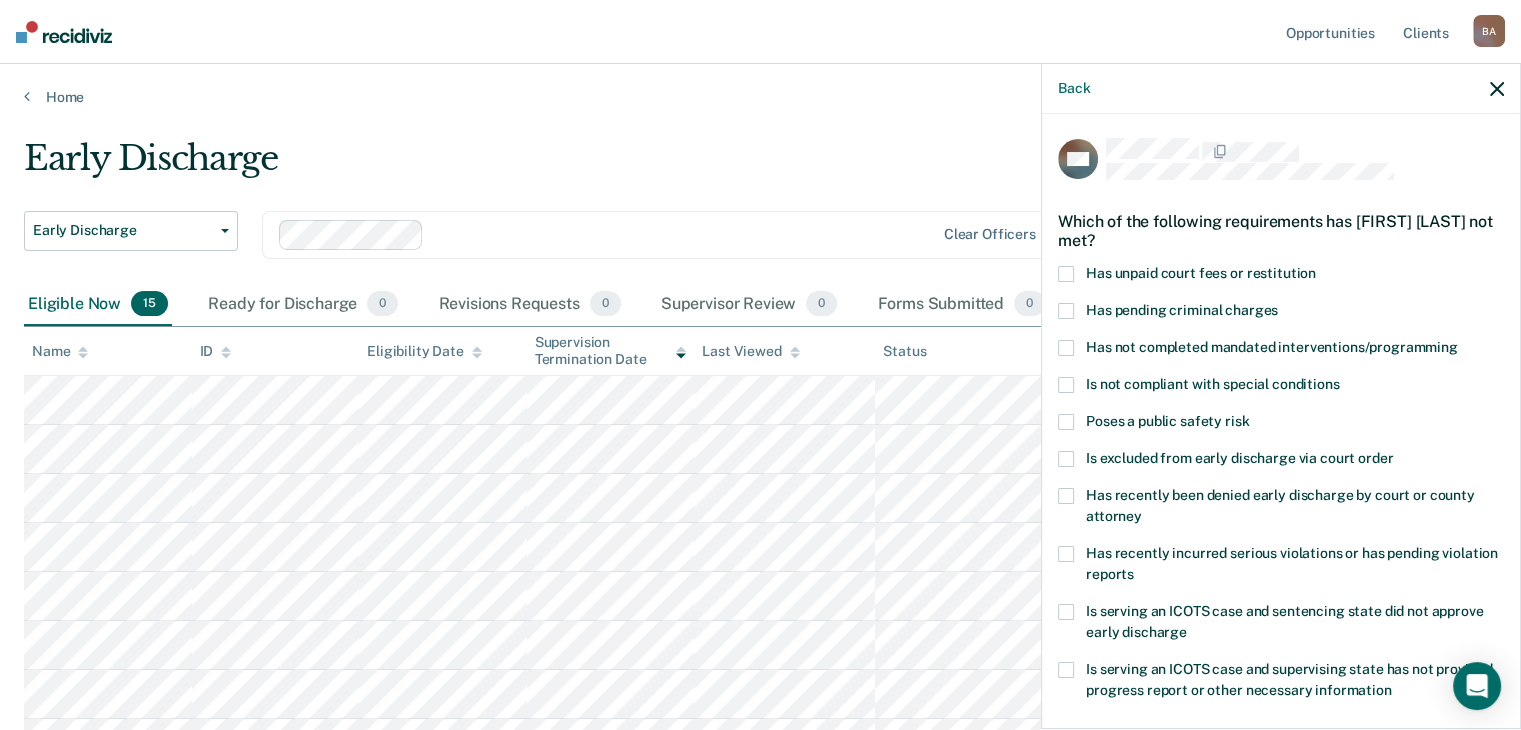 click at bounding box center (1066, 274) 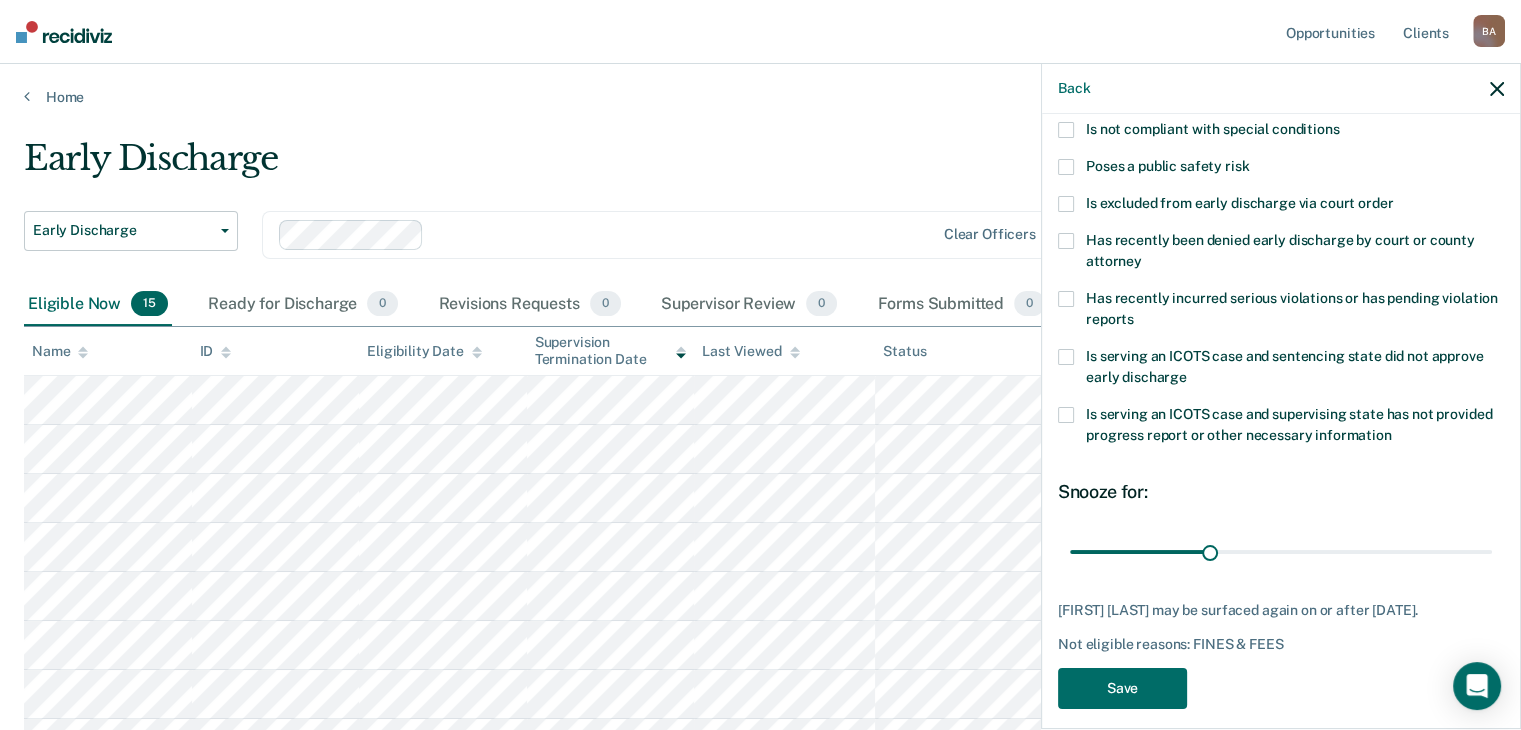 scroll, scrollTop: 272, scrollLeft: 0, axis: vertical 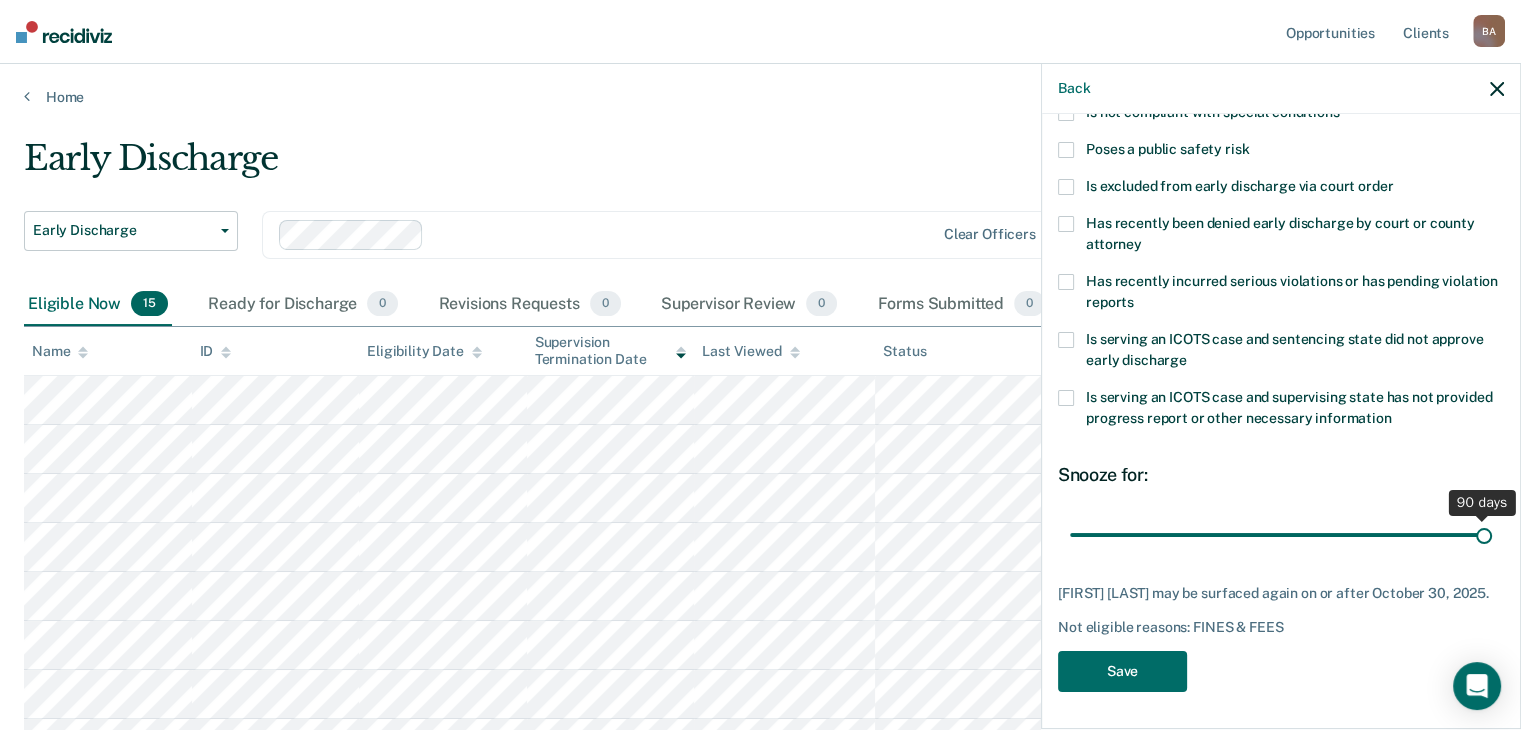 drag, startPoint x: 1206, startPoint y: 537, endPoint x: 1535, endPoint y: 546, distance: 329.12308 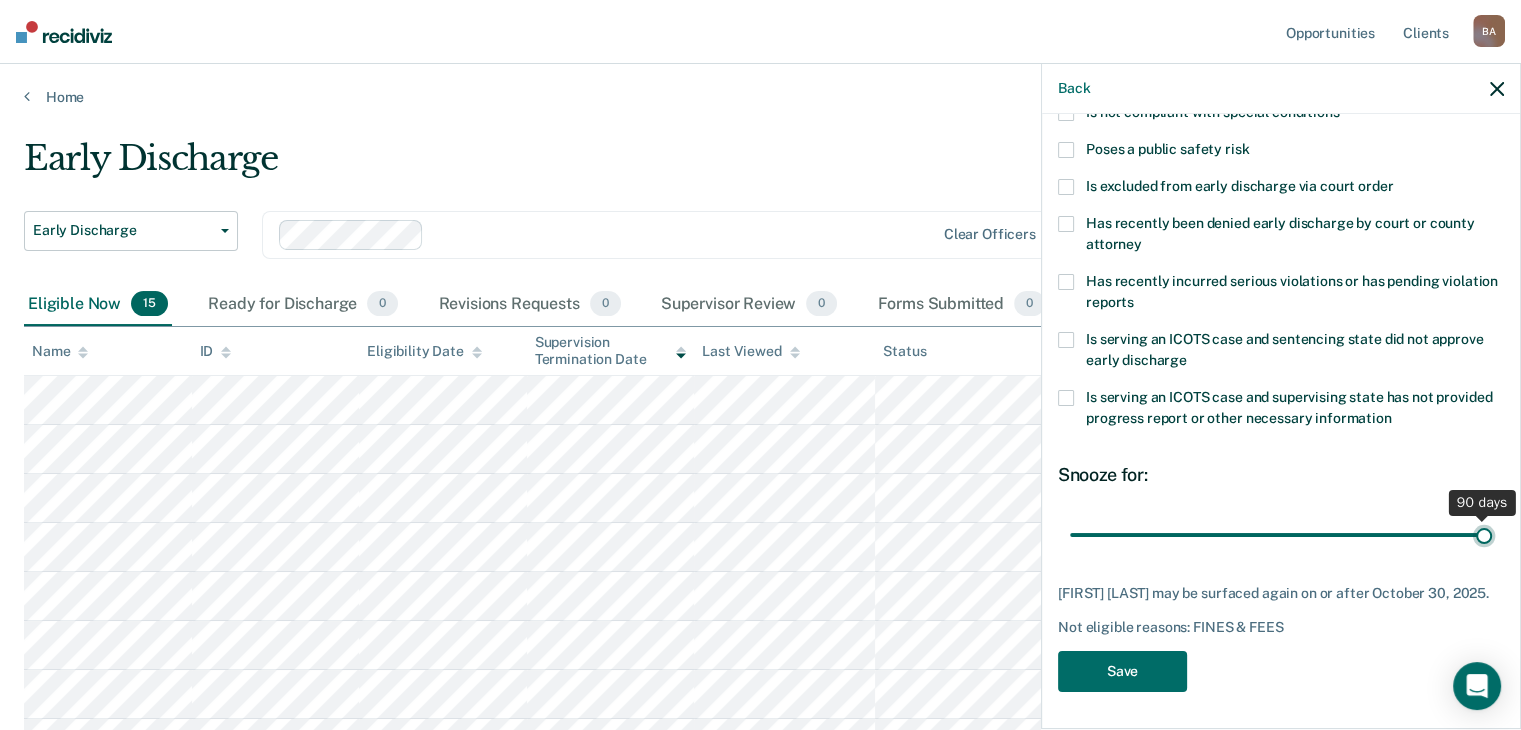 type on "90" 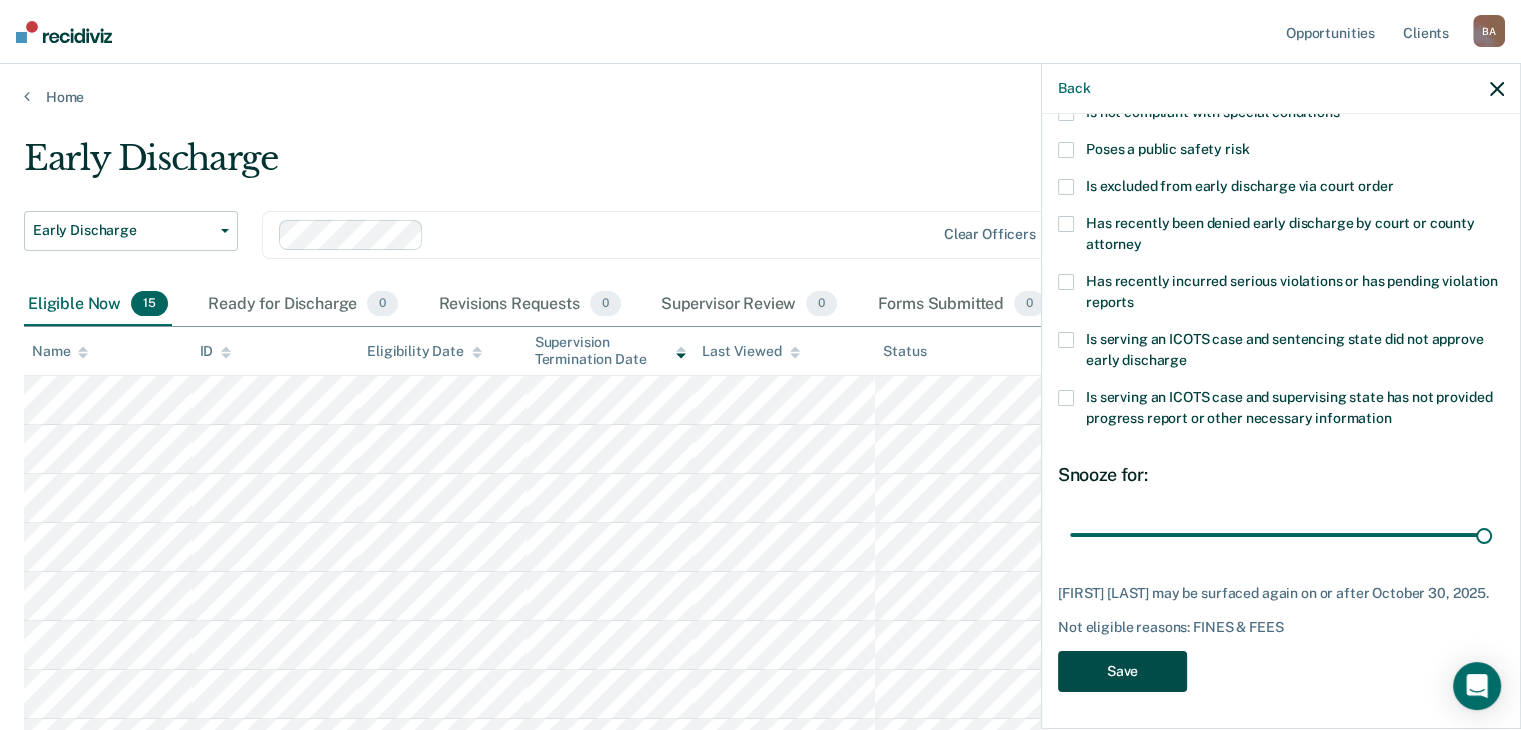 click on "Save" at bounding box center [1122, 671] 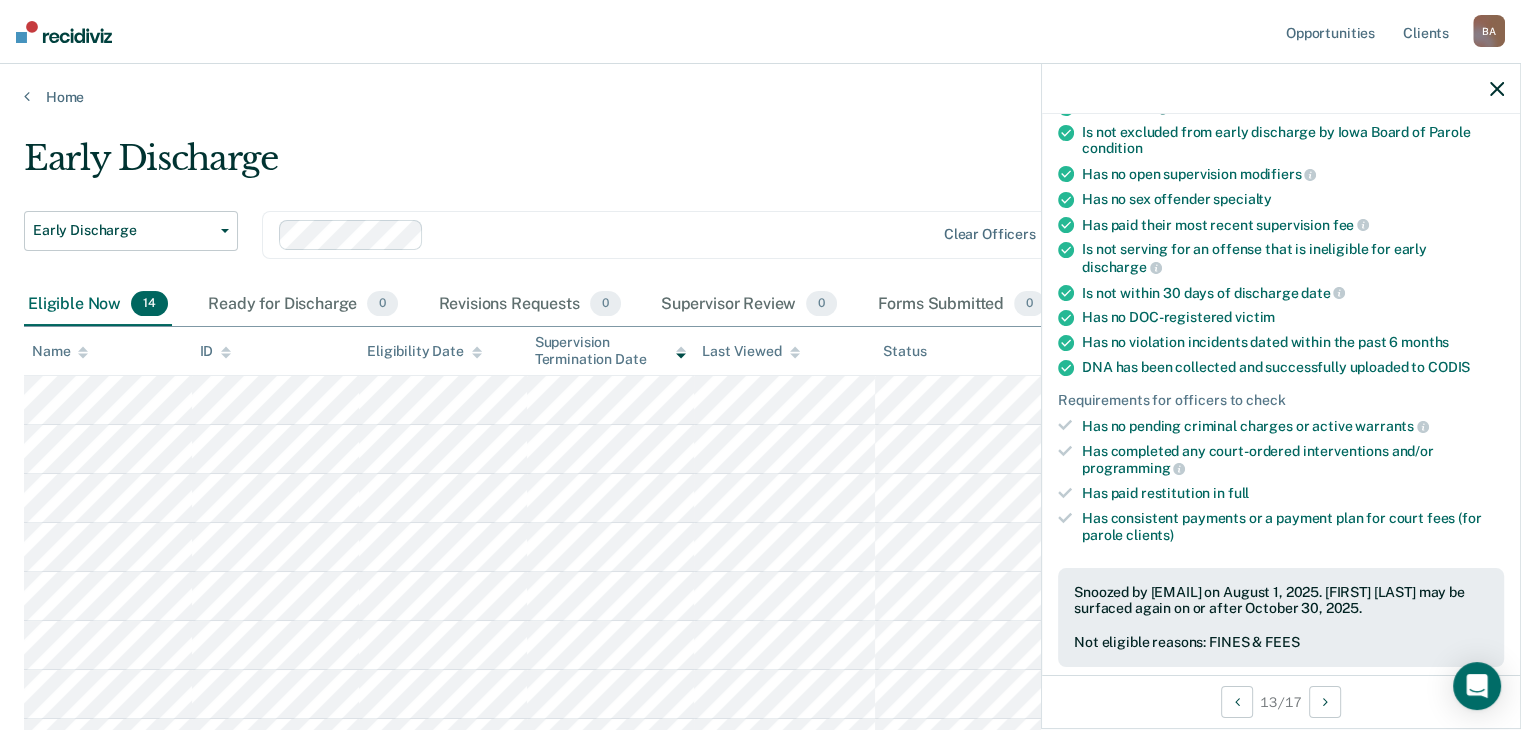 click 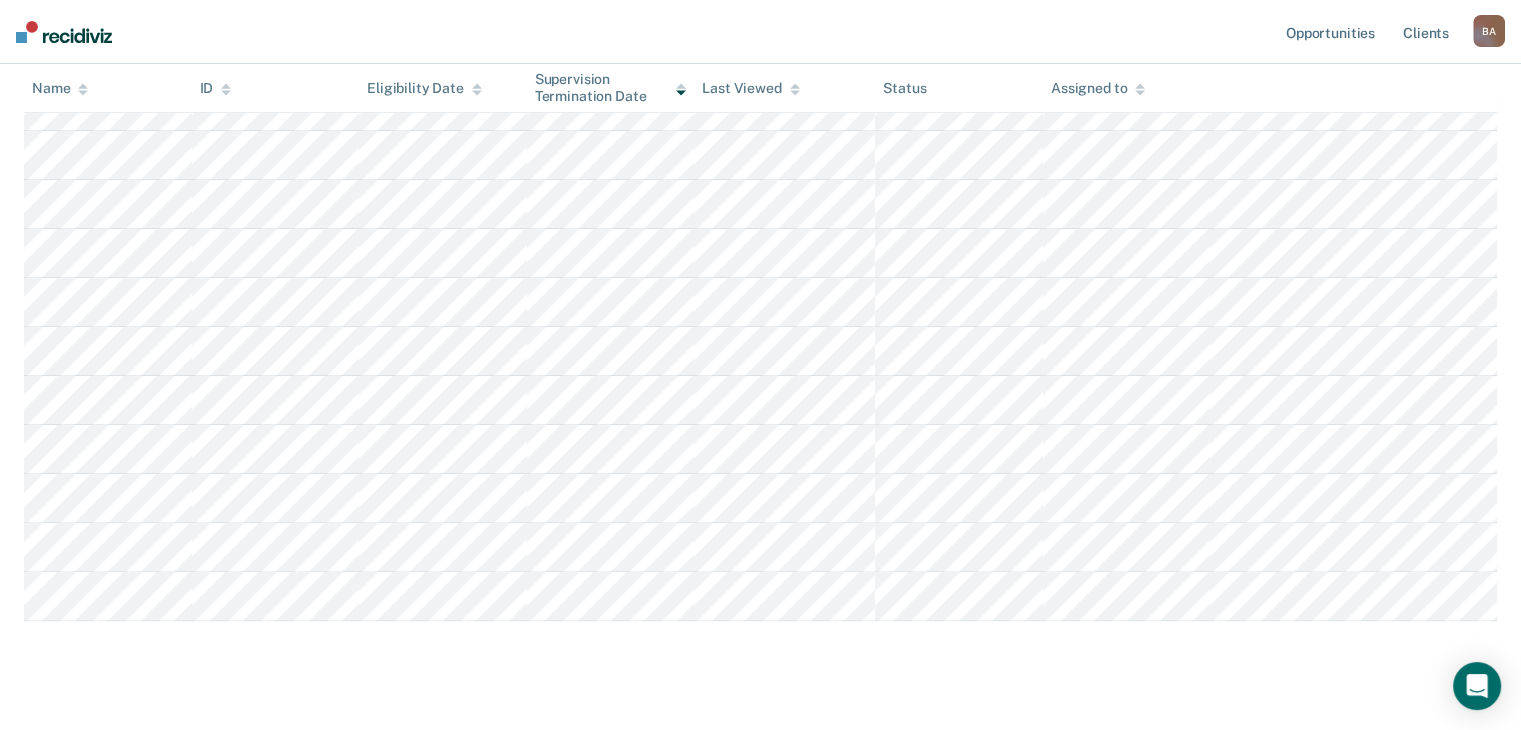 scroll, scrollTop: 444, scrollLeft: 0, axis: vertical 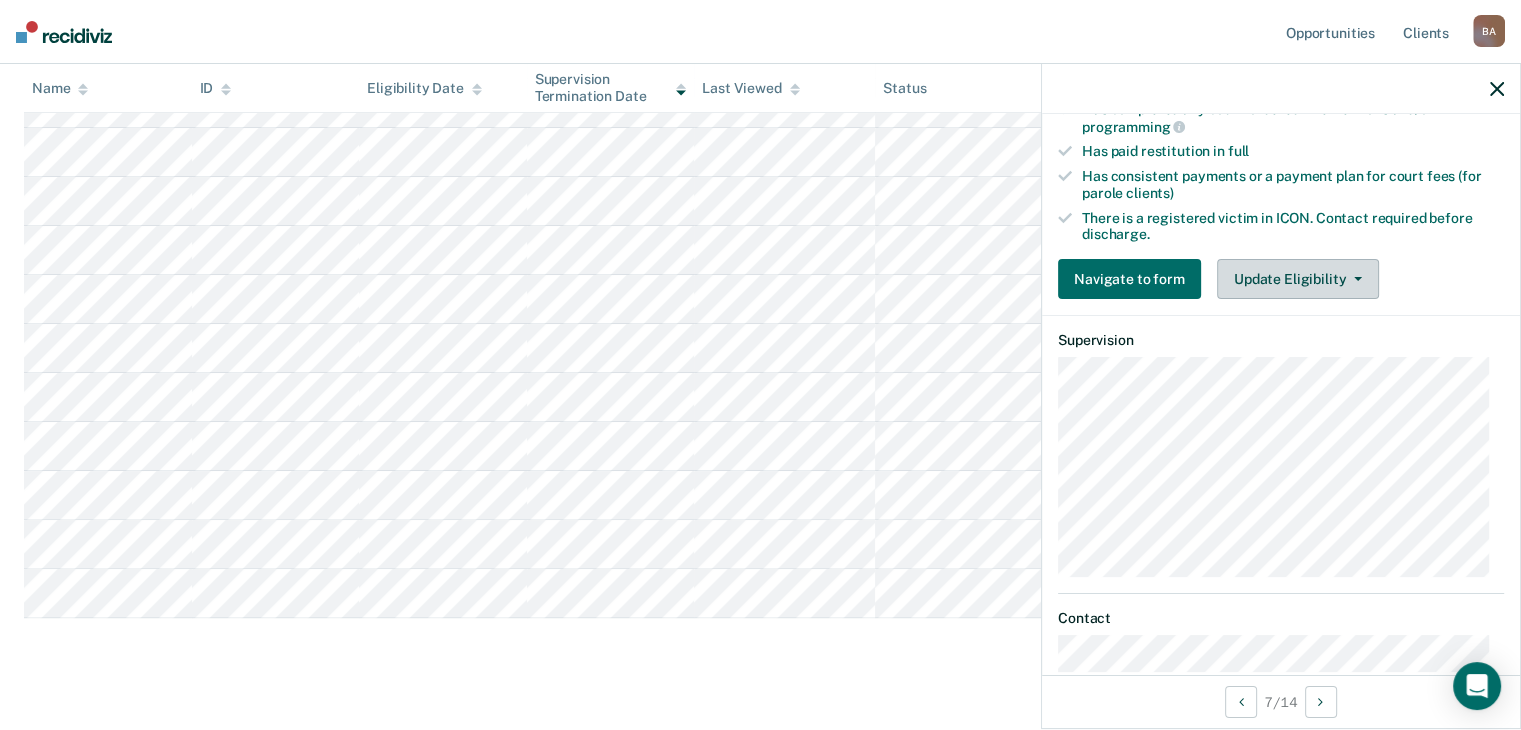 click on "Update Eligibility" at bounding box center [1298, 279] 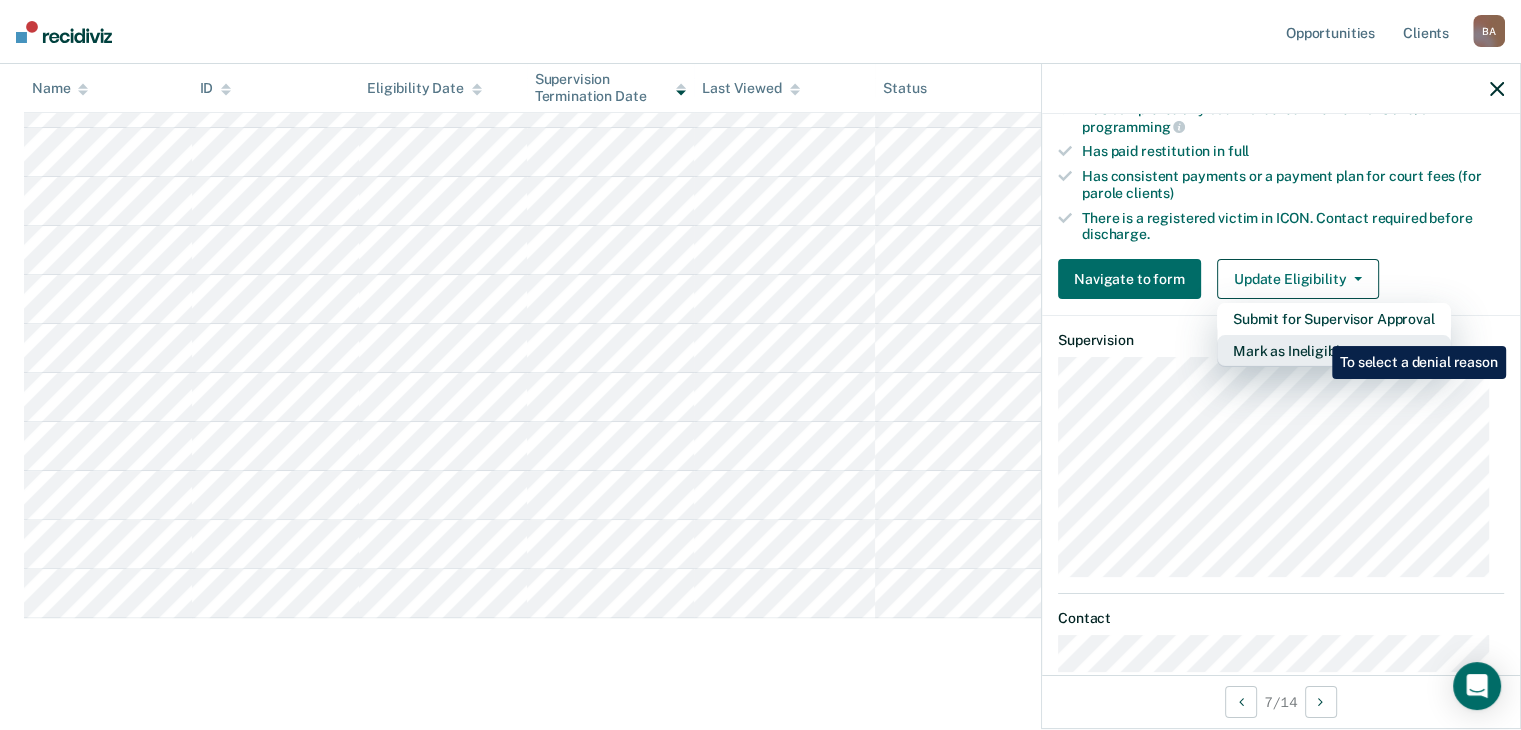 click on "Mark as Ineligible" at bounding box center (1334, 351) 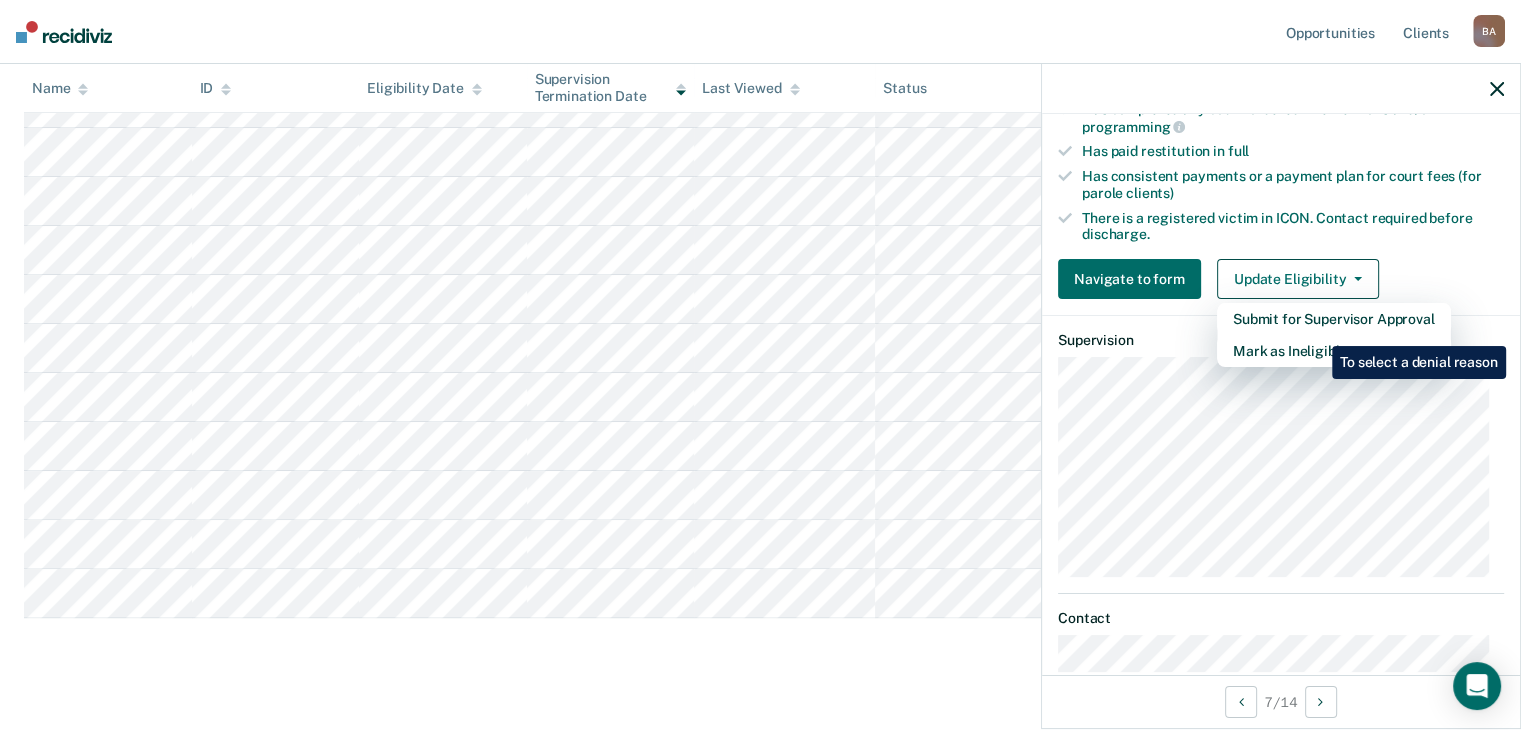 scroll, scrollTop: 272, scrollLeft: 0, axis: vertical 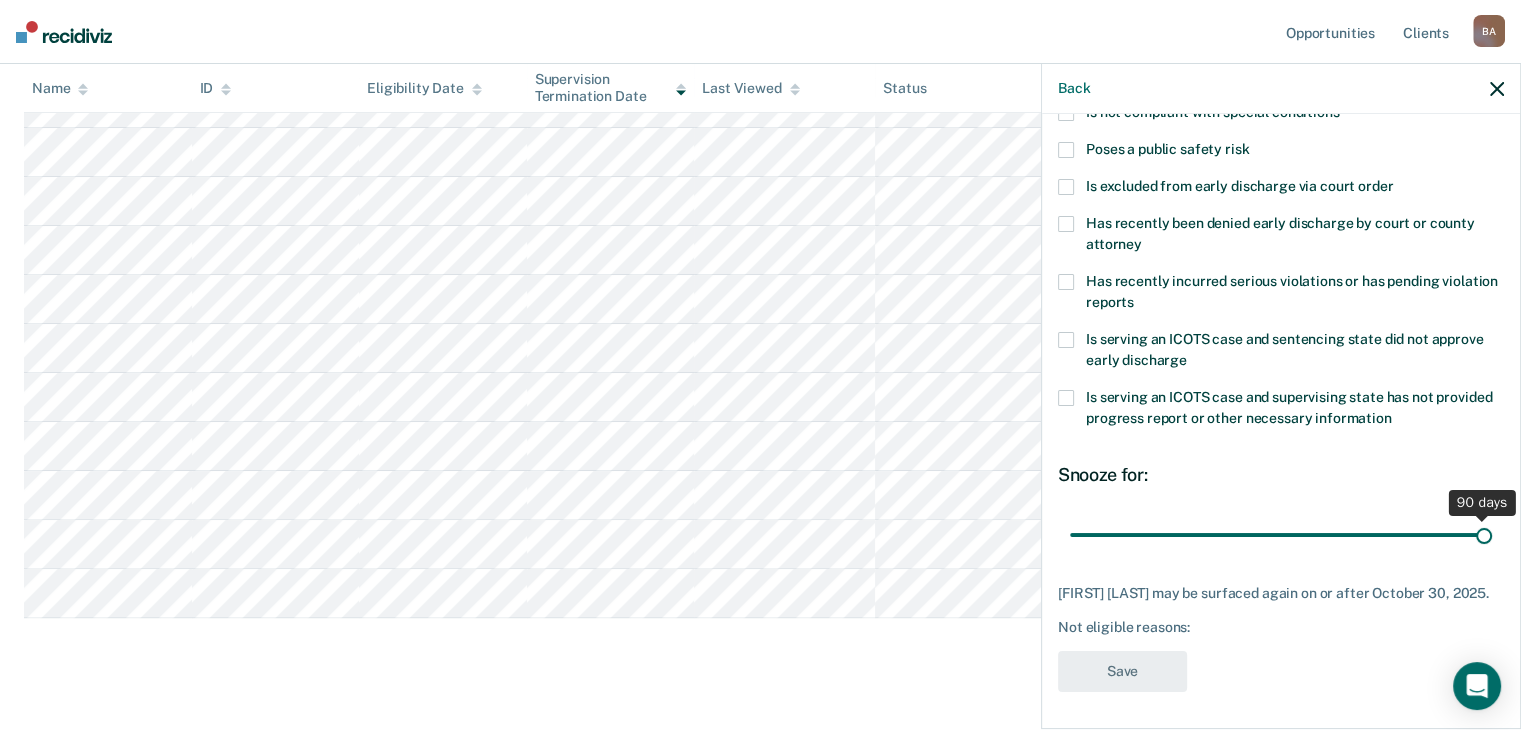 drag, startPoint x: 1207, startPoint y: 537, endPoint x: 1535, endPoint y: 491, distance: 331.2099 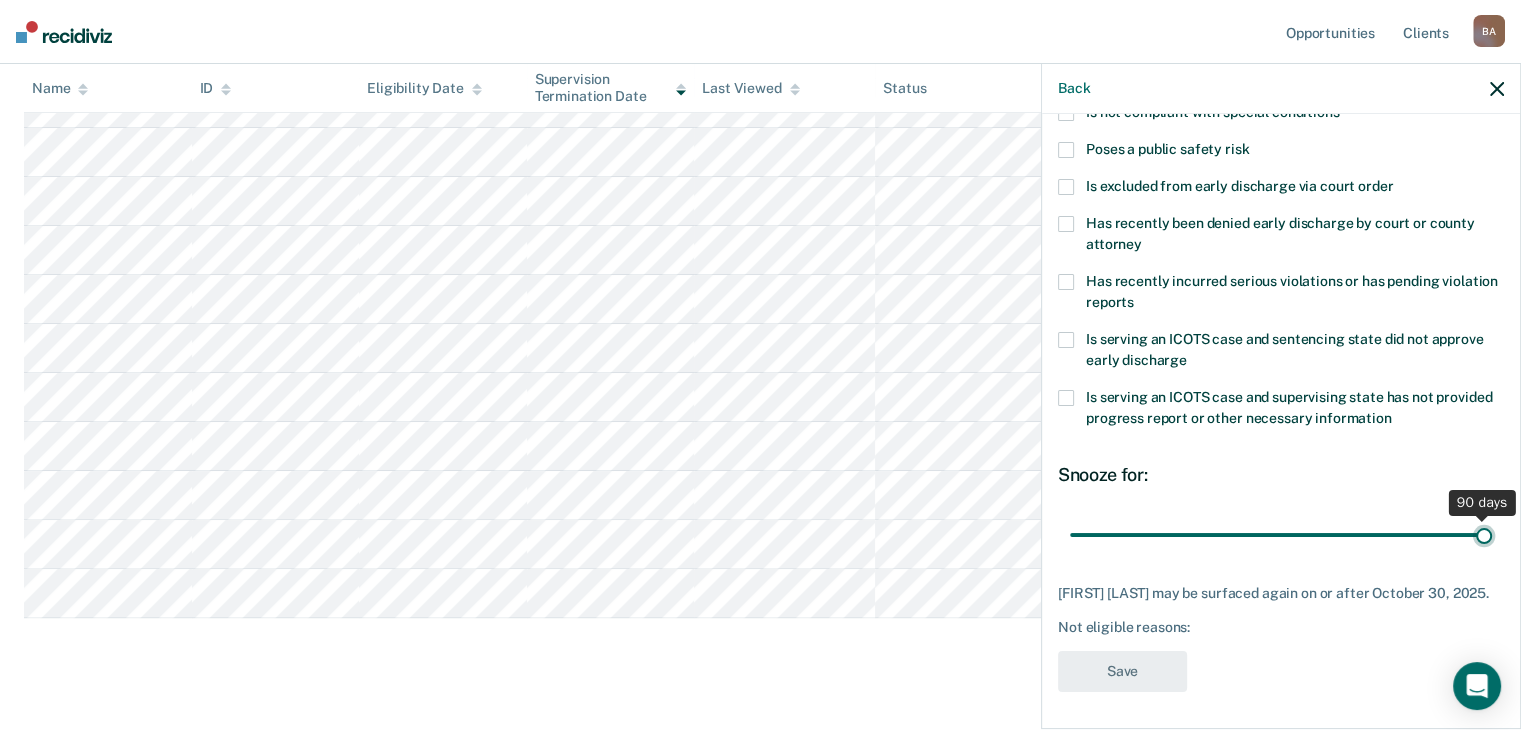 type on "90" 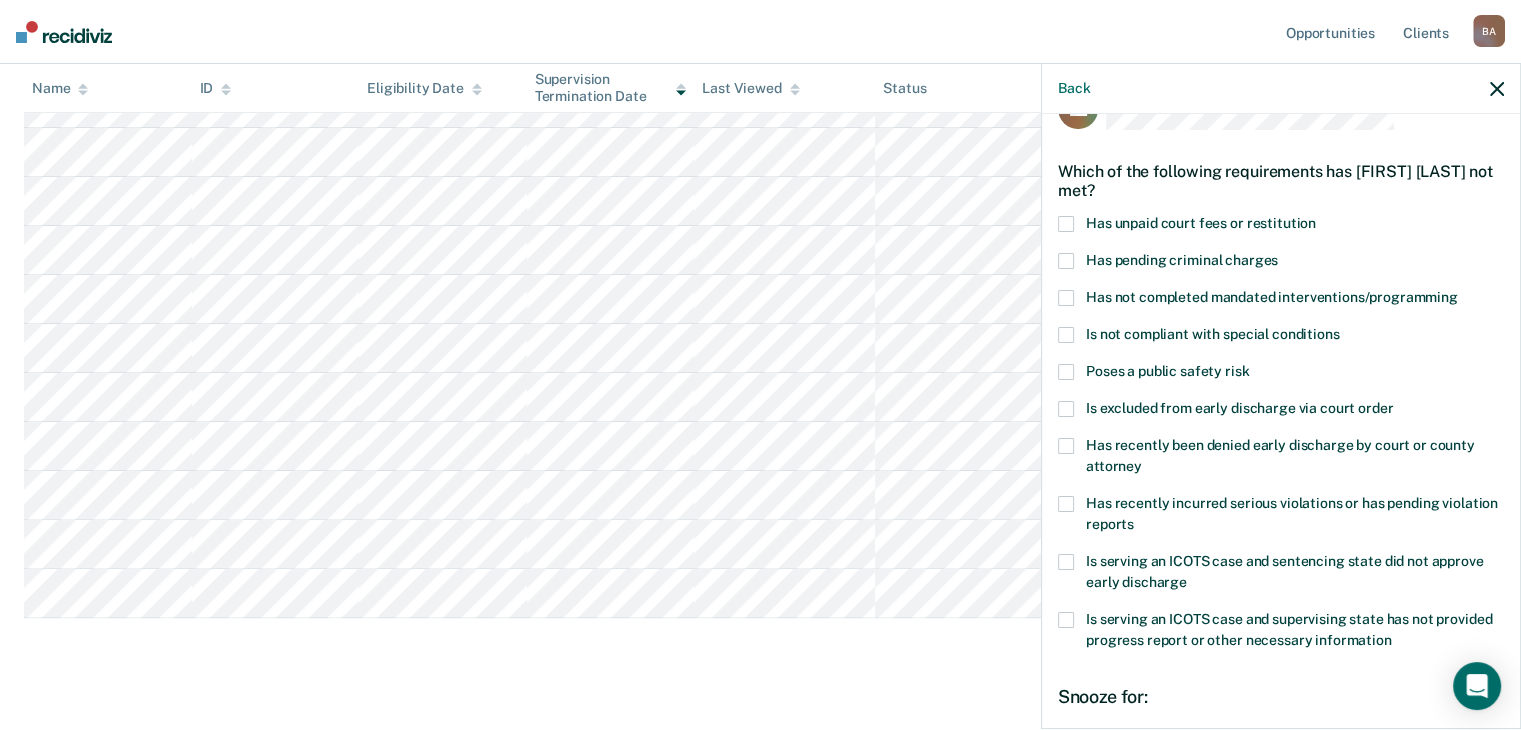 scroll, scrollTop: 52, scrollLeft: 0, axis: vertical 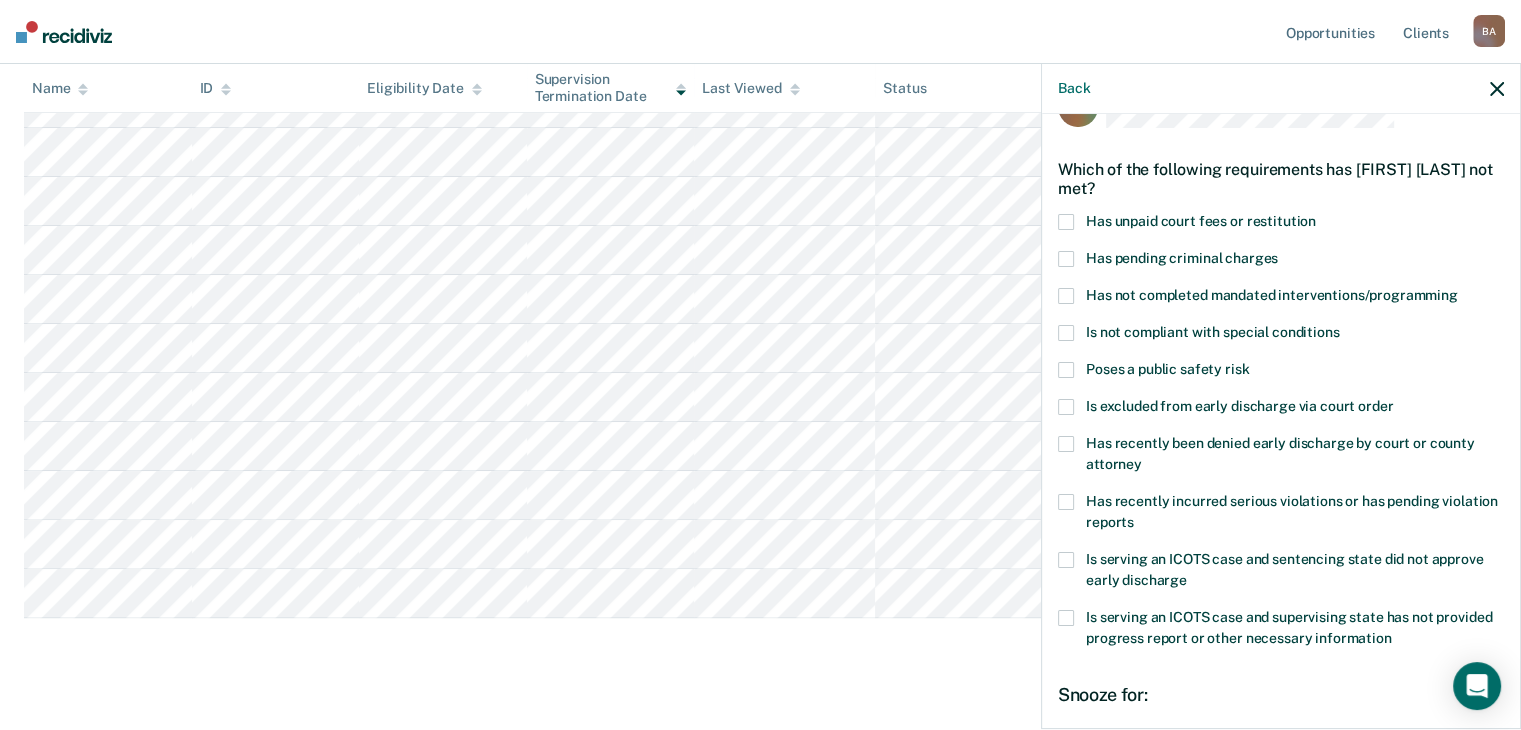click at bounding box center (1066, 502) 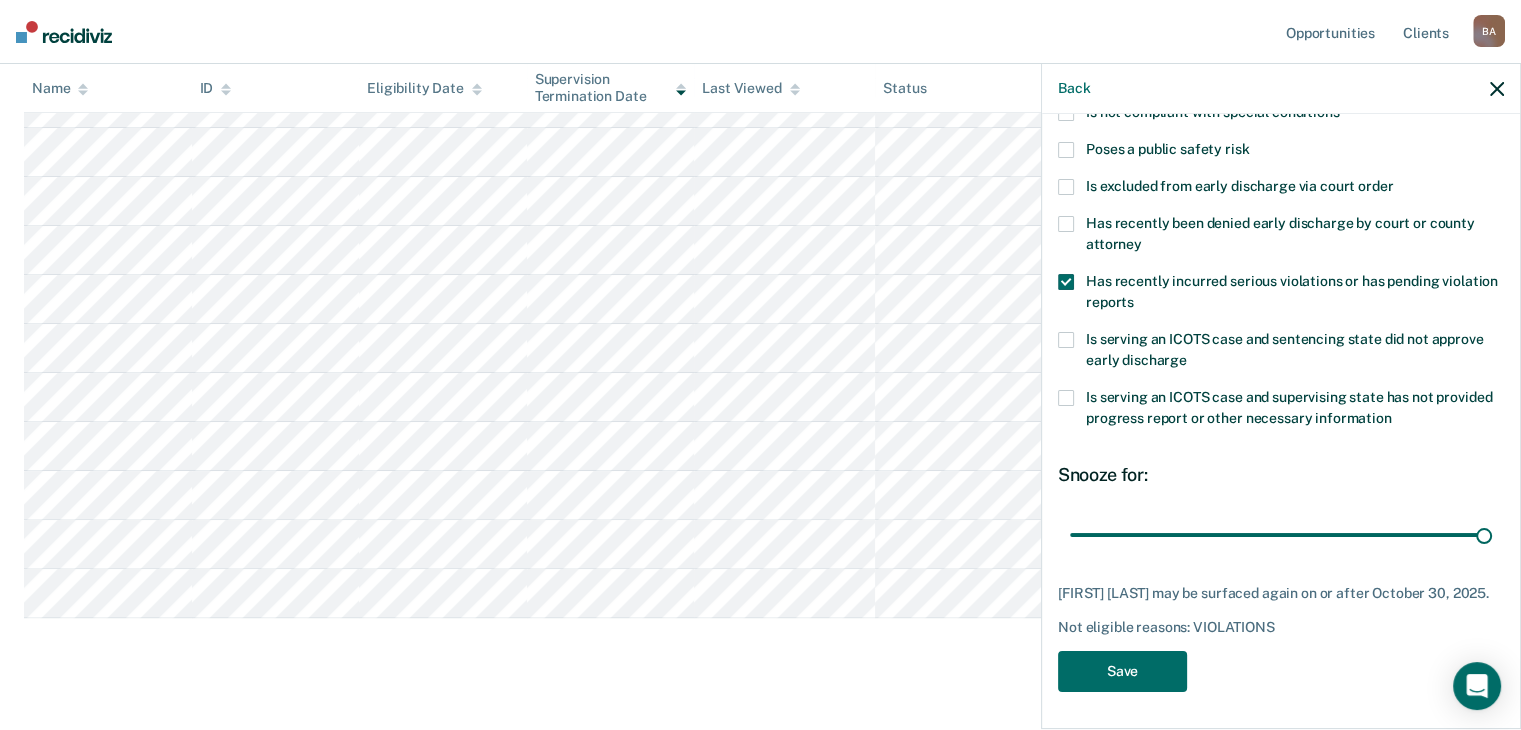 scroll, scrollTop: 272, scrollLeft: 0, axis: vertical 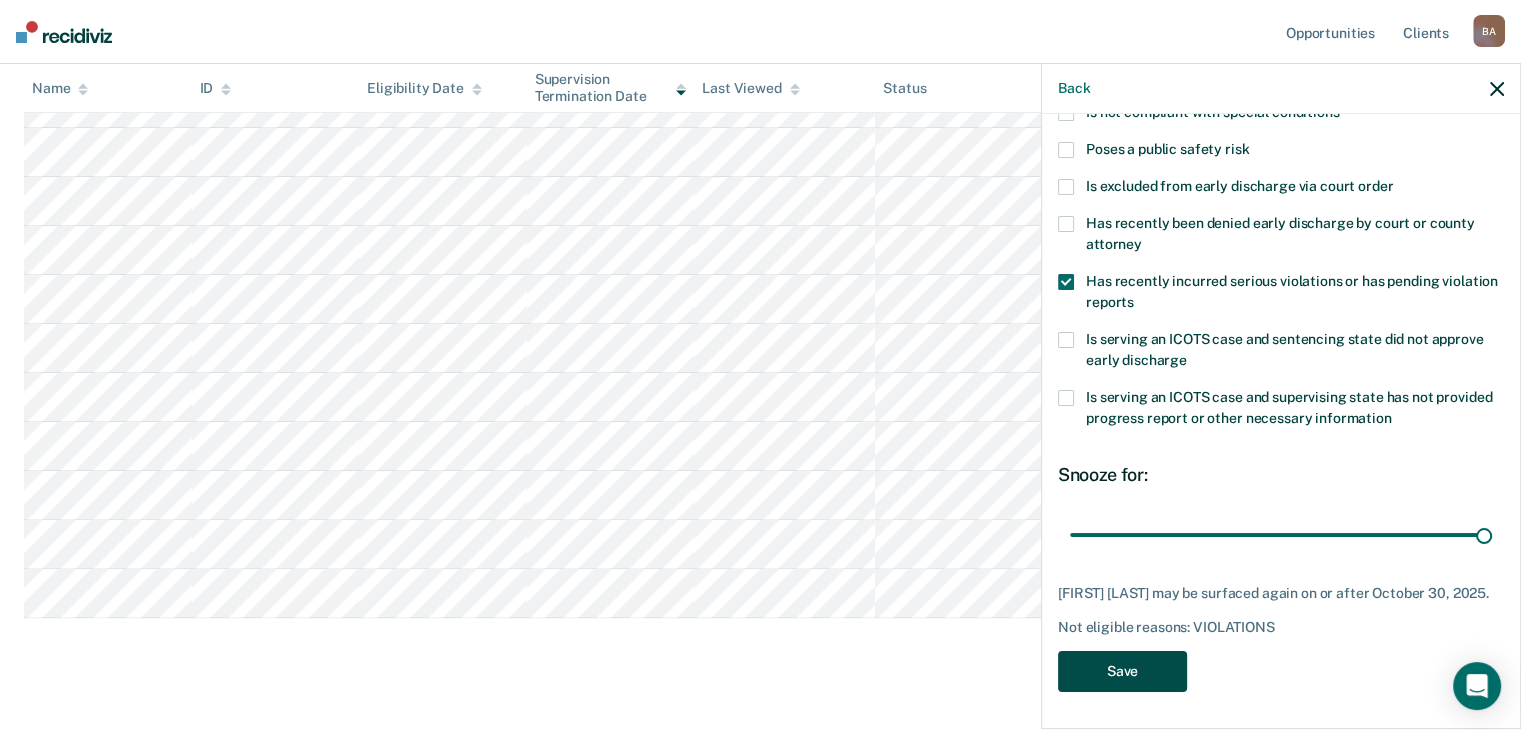 click on "Save" at bounding box center [1122, 671] 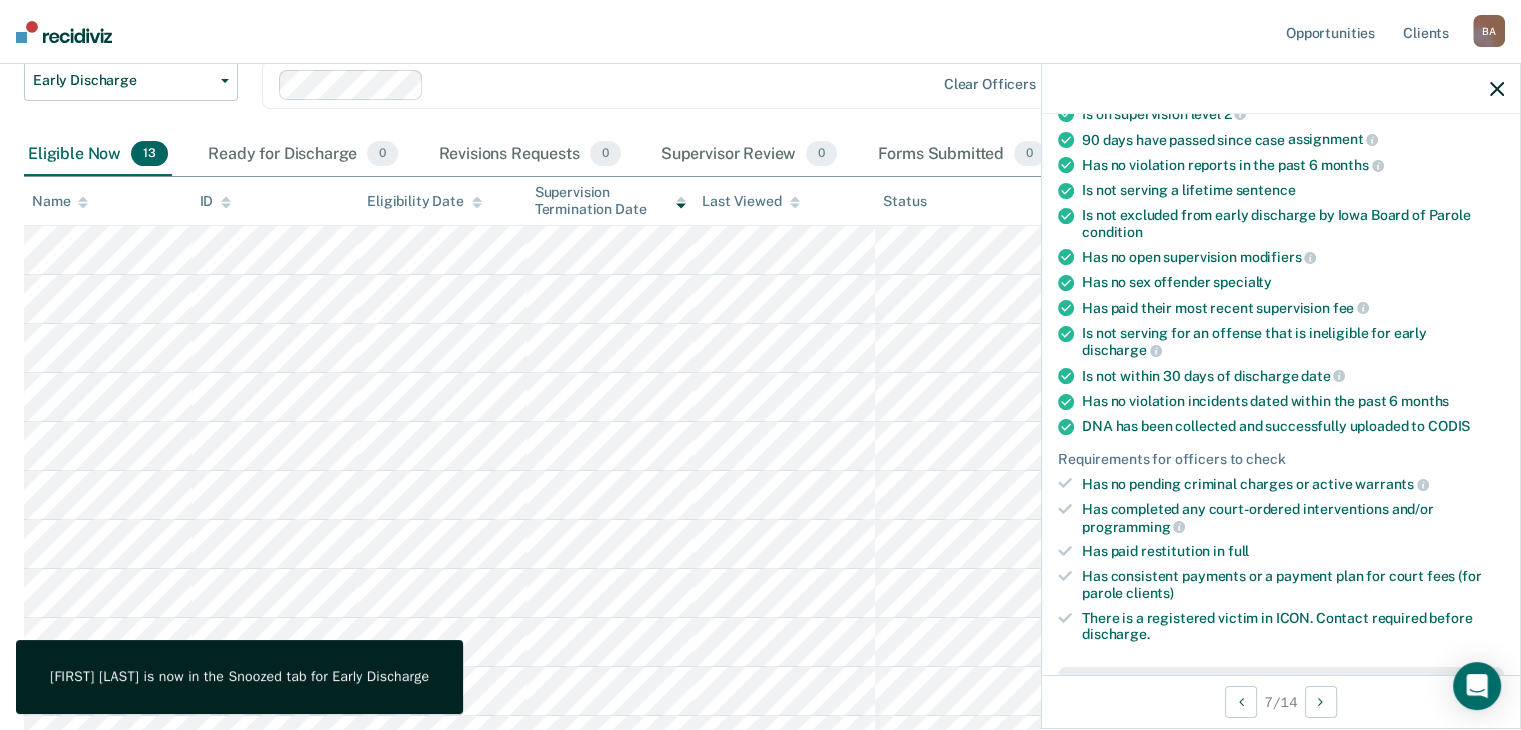 click 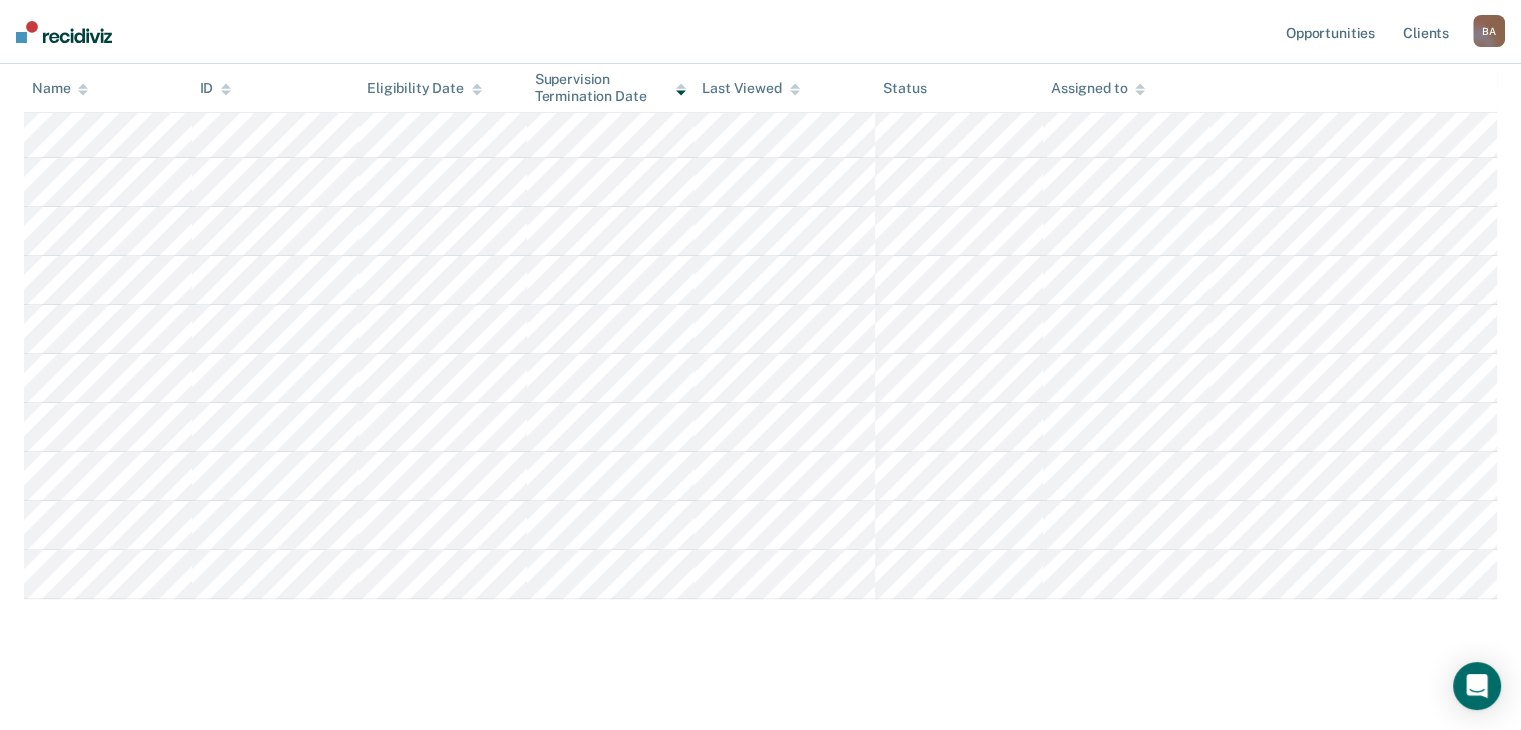 scroll, scrollTop: 426, scrollLeft: 0, axis: vertical 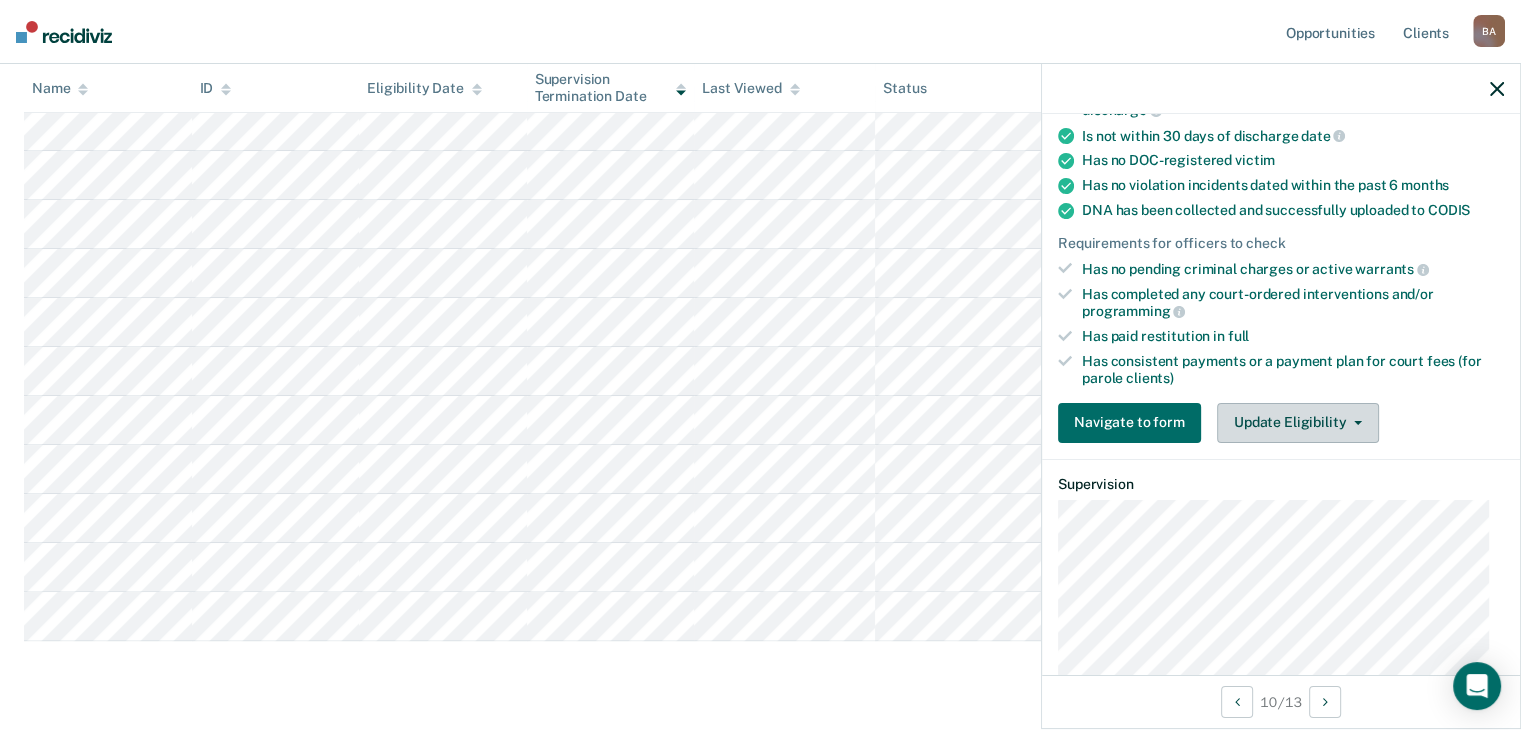 click on "Update Eligibility" at bounding box center (1298, 423) 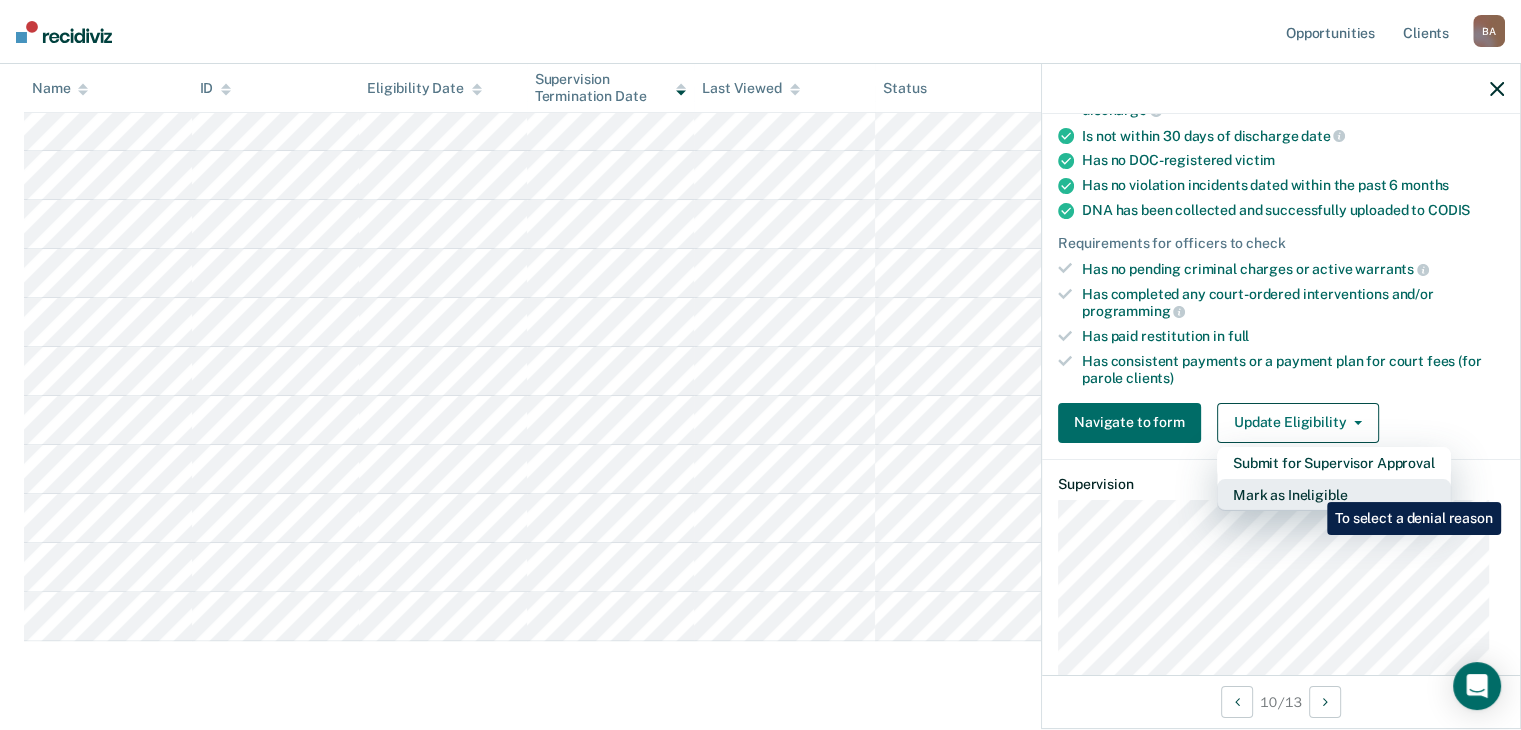 click on "Mark as Ineligible" at bounding box center (1334, 495) 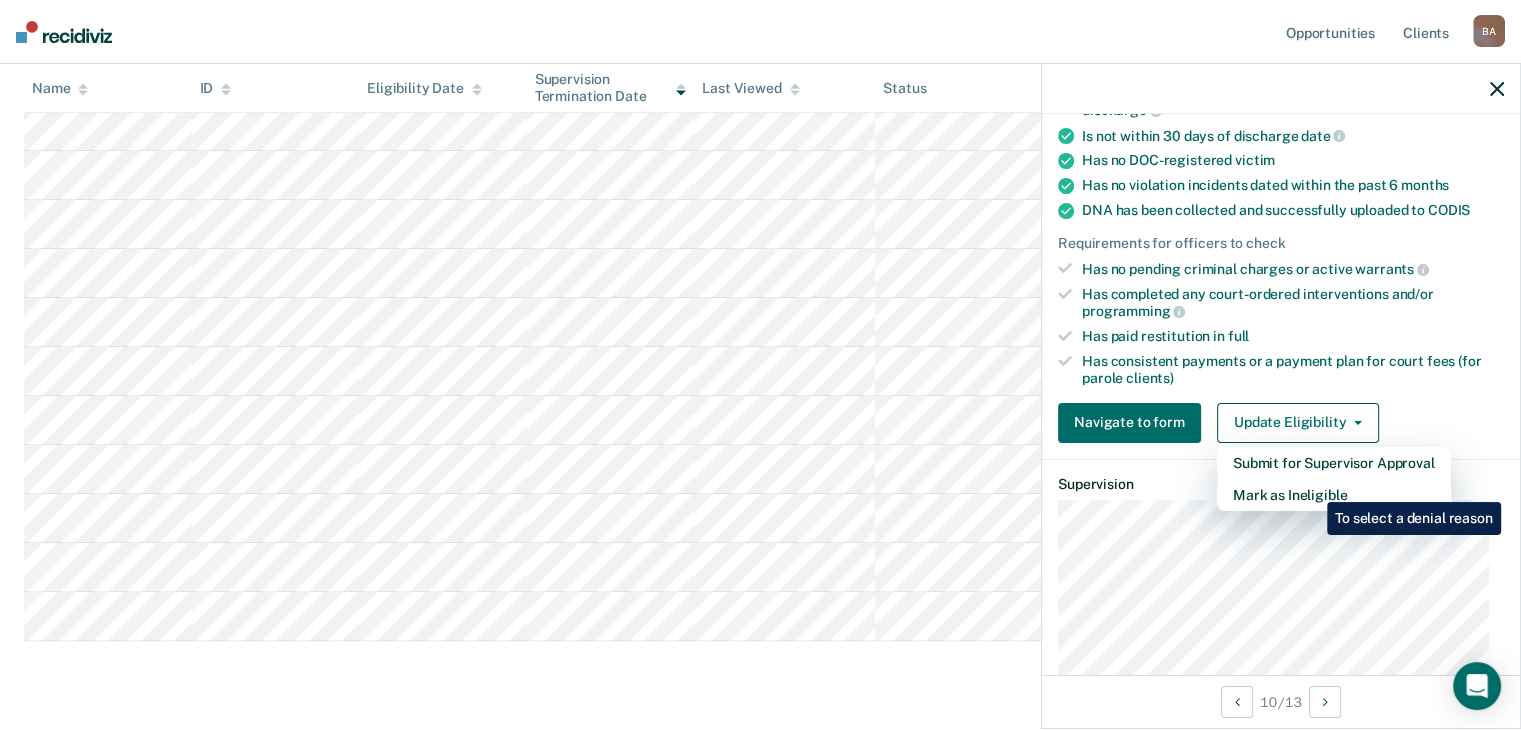 scroll, scrollTop: 289, scrollLeft: 0, axis: vertical 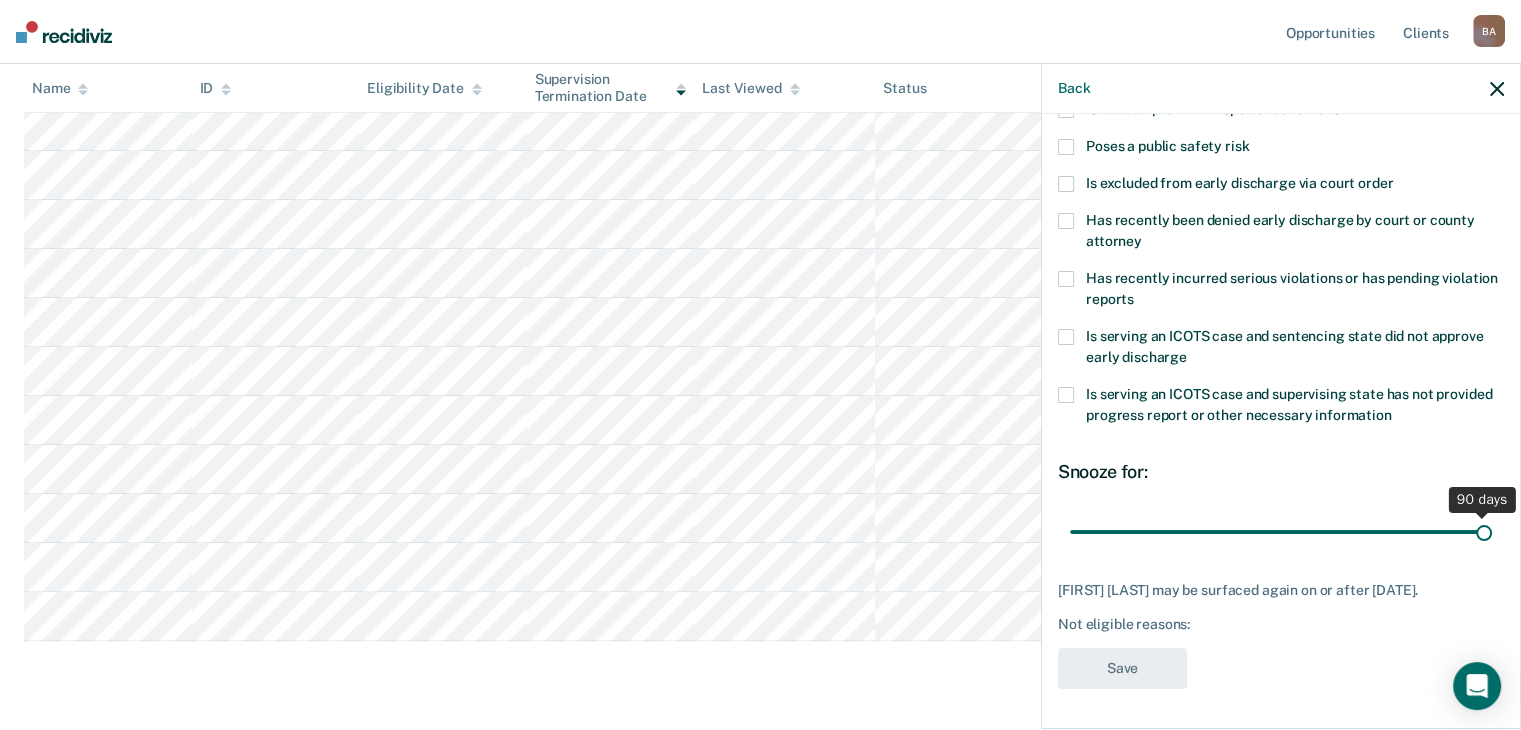 drag, startPoint x: 1202, startPoint y: 513, endPoint x: 1535, endPoint y: 499, distance: 333.29416 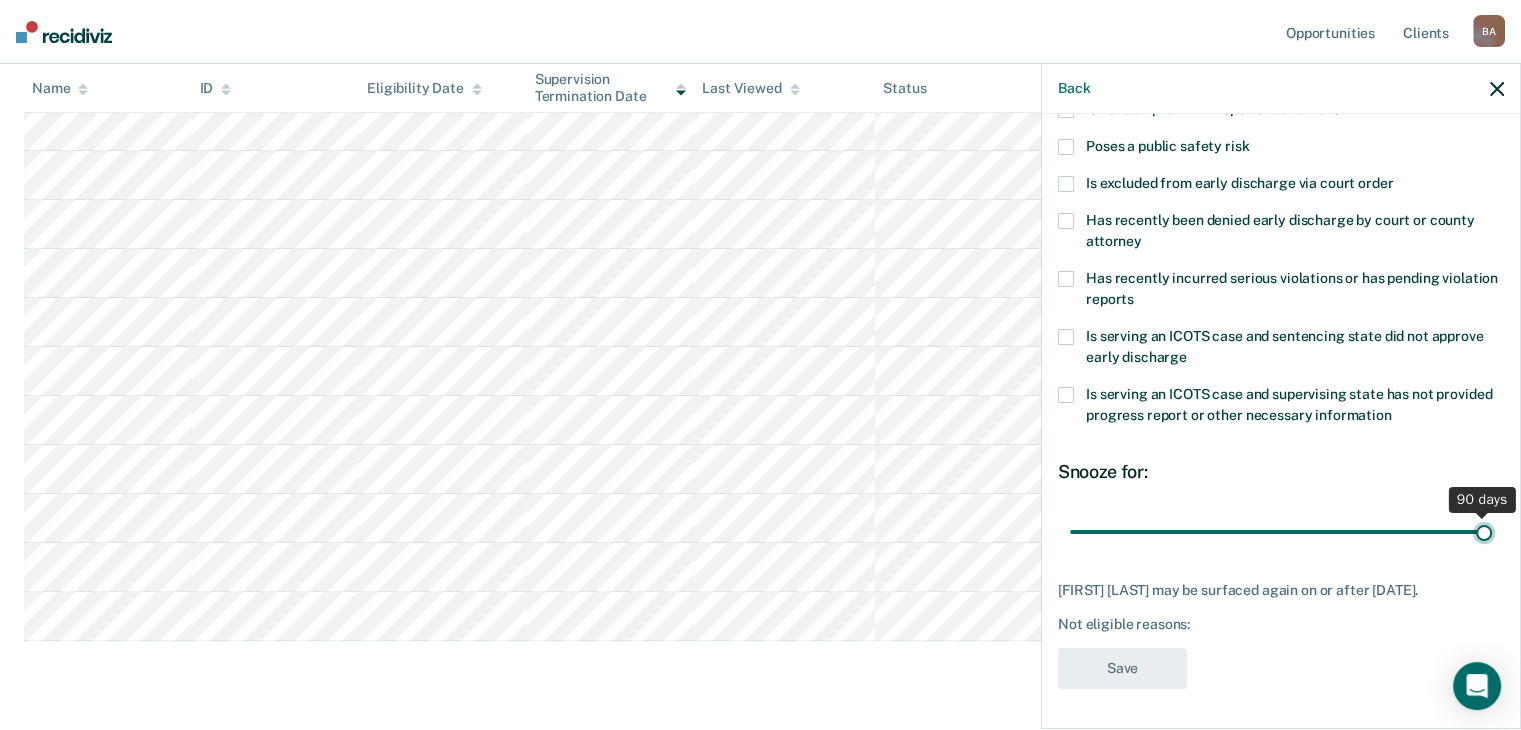 type on "90" 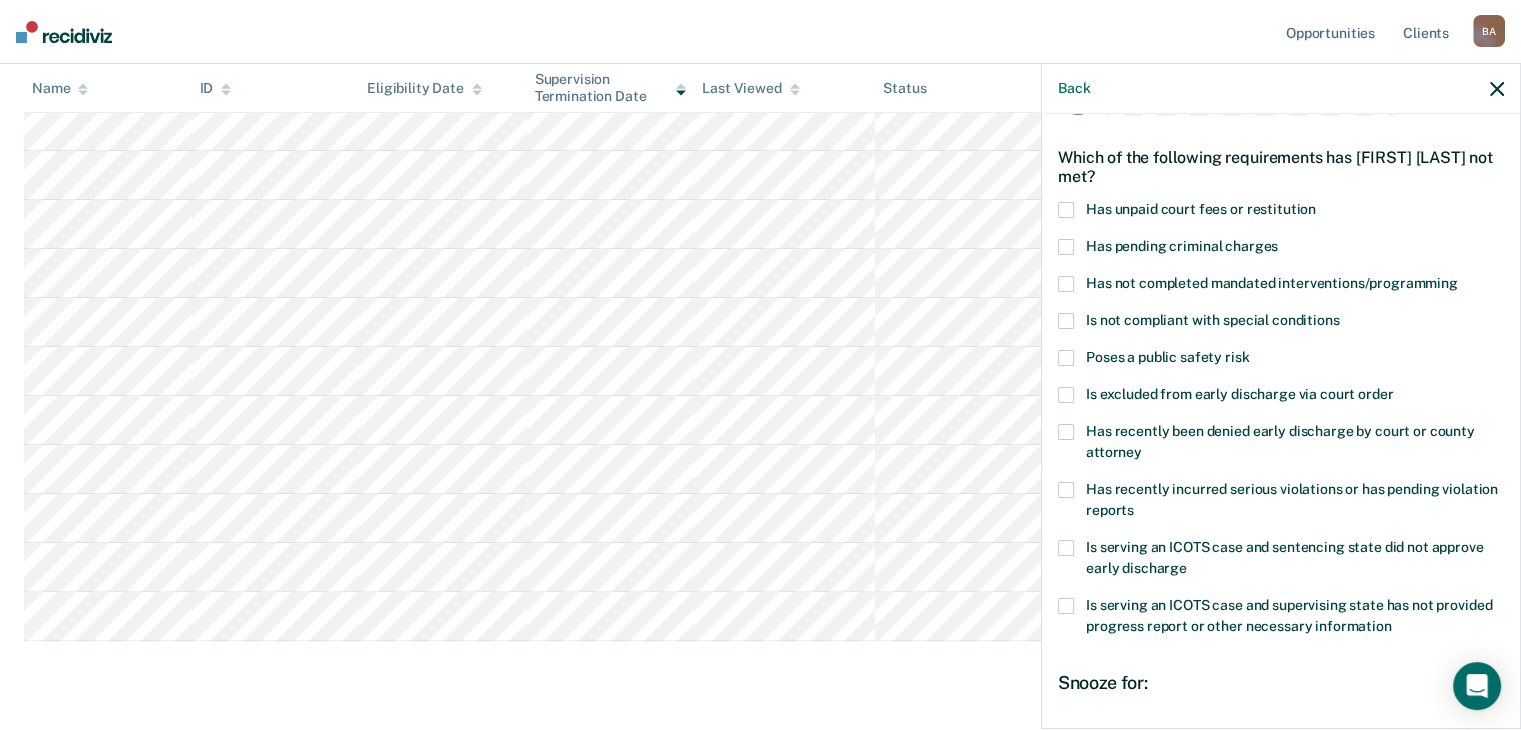 scroll, scrollTop: 0, scrollLeft: 0, axis: both 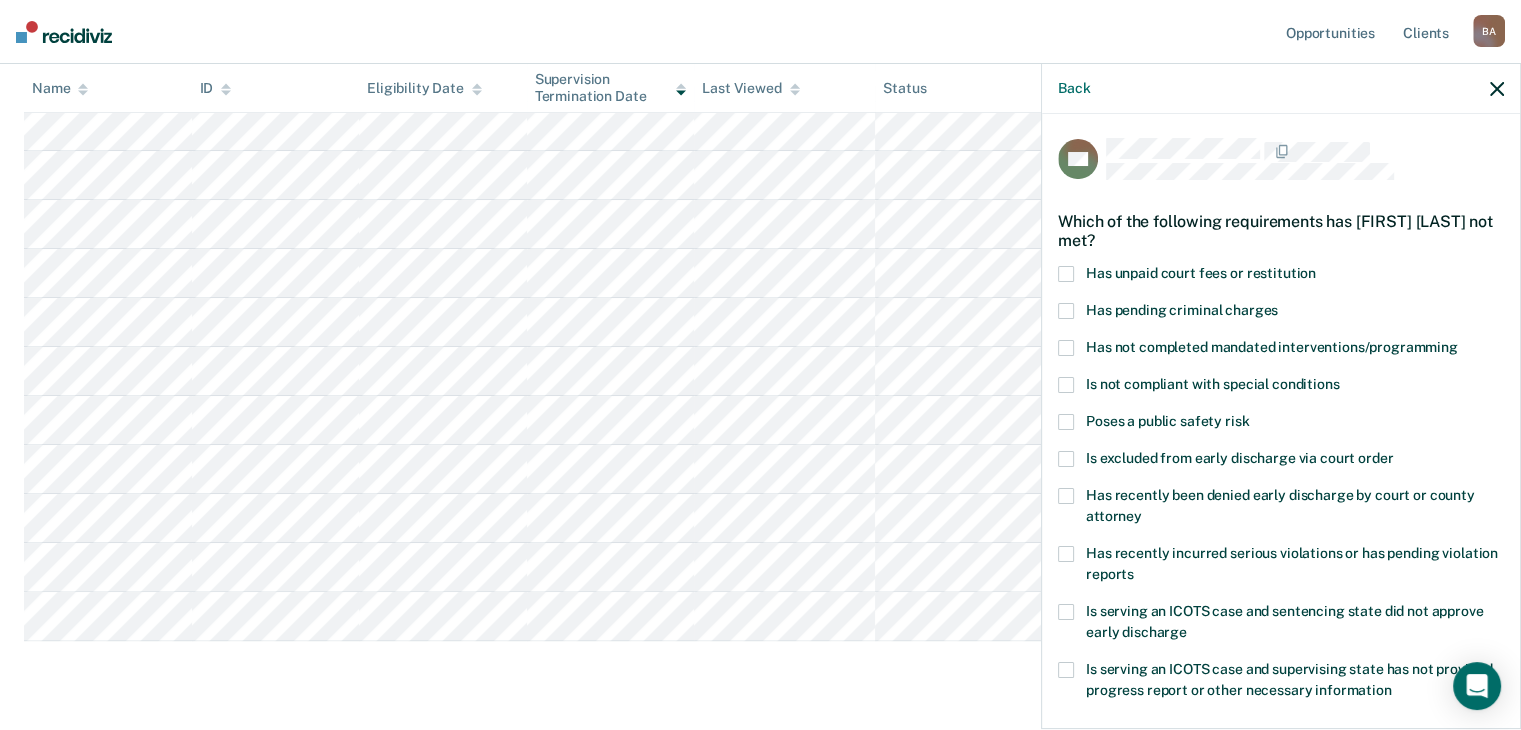 click at bounding box center (1066, 274) 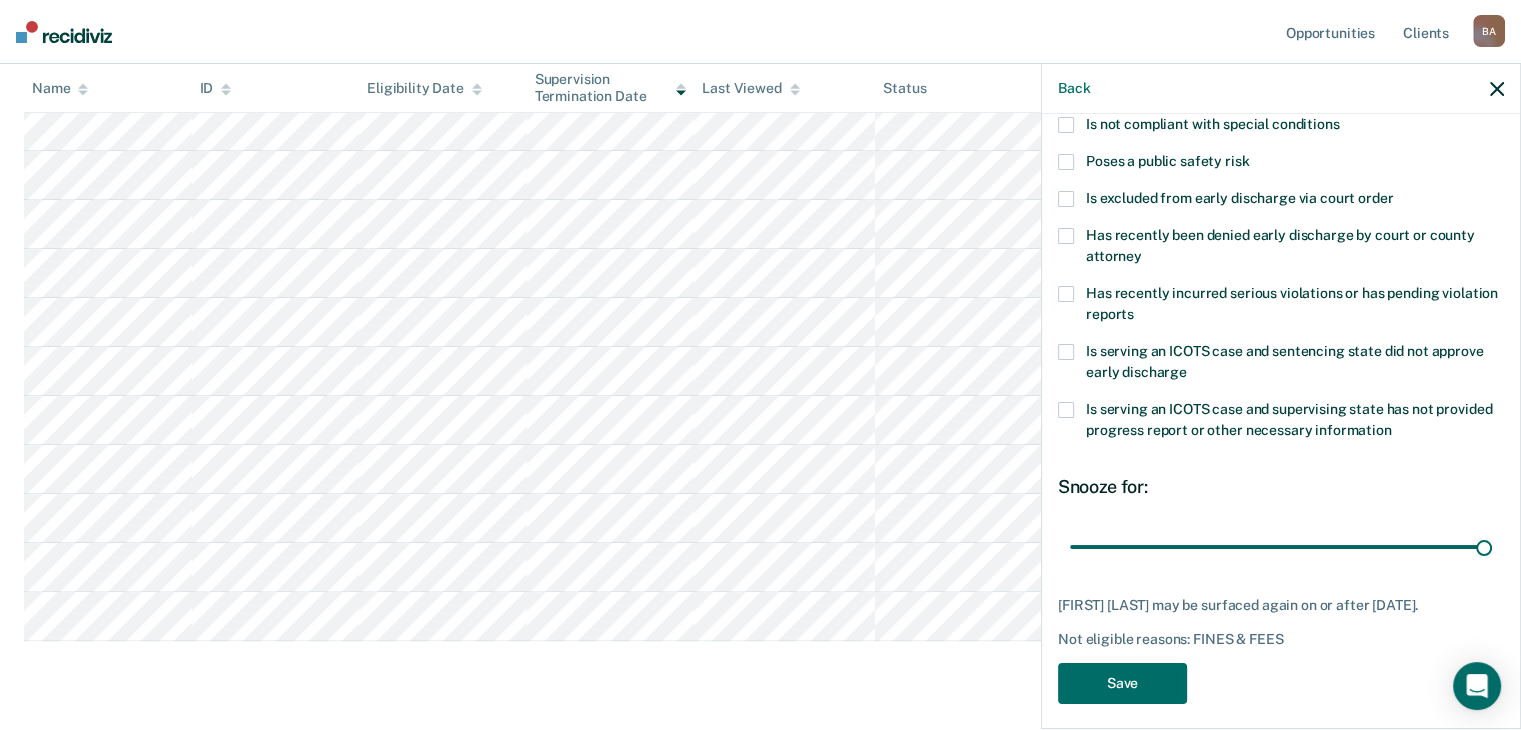 scroll, scrollTop: 289, scrollLeft: 0, axis: vertical 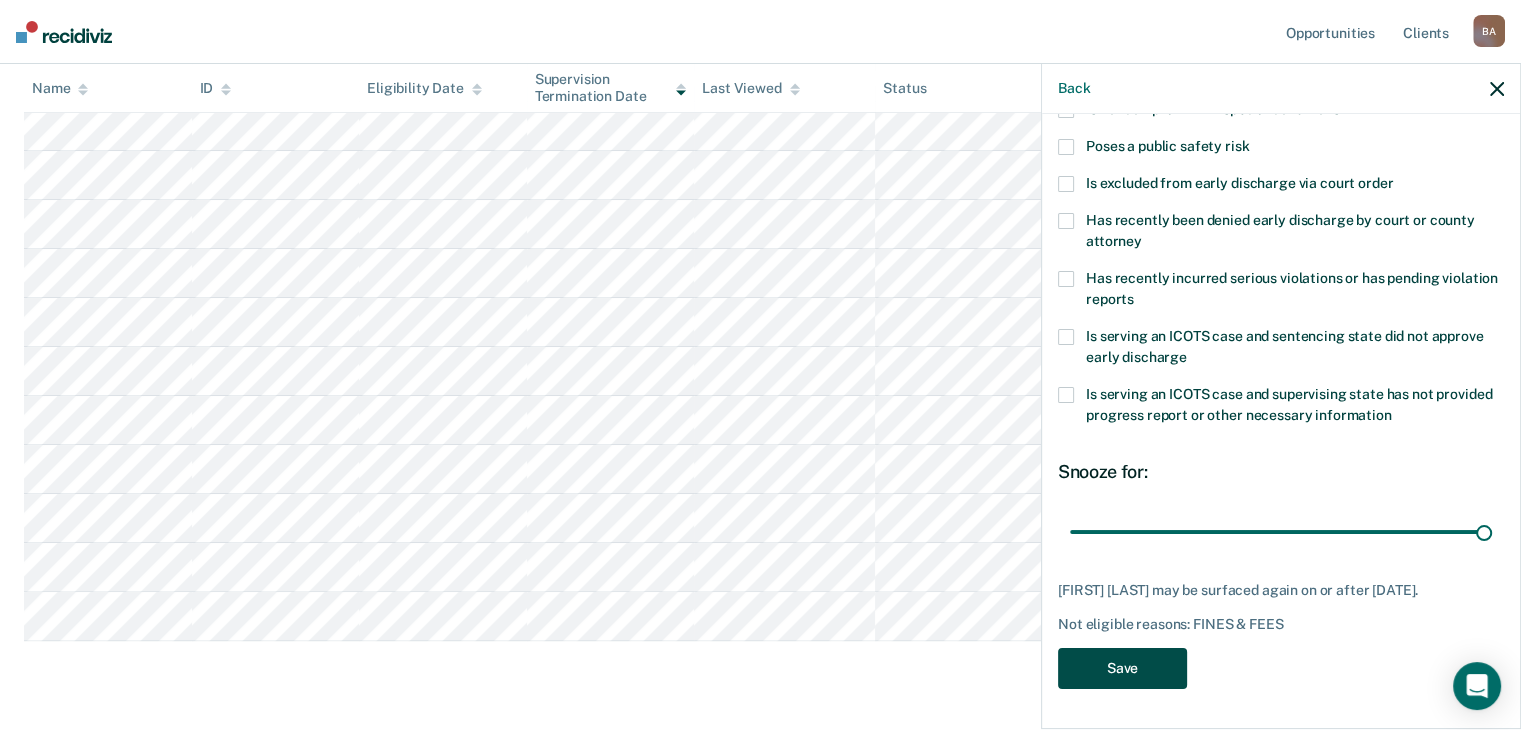 click on "Save" at bounding box center (1122, 668) 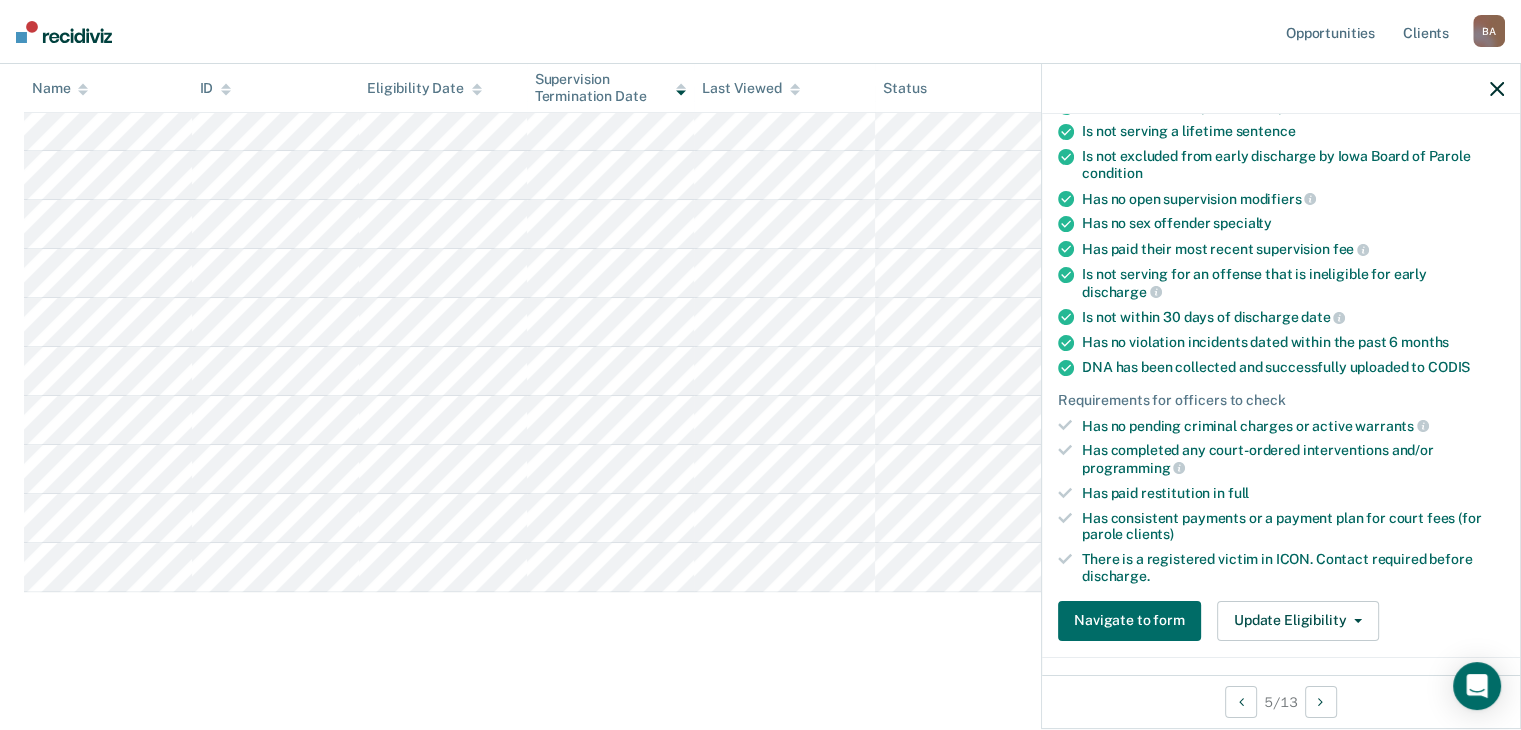 scroll, scrollTop: 331, scrollLeft: 0, axis: vertical 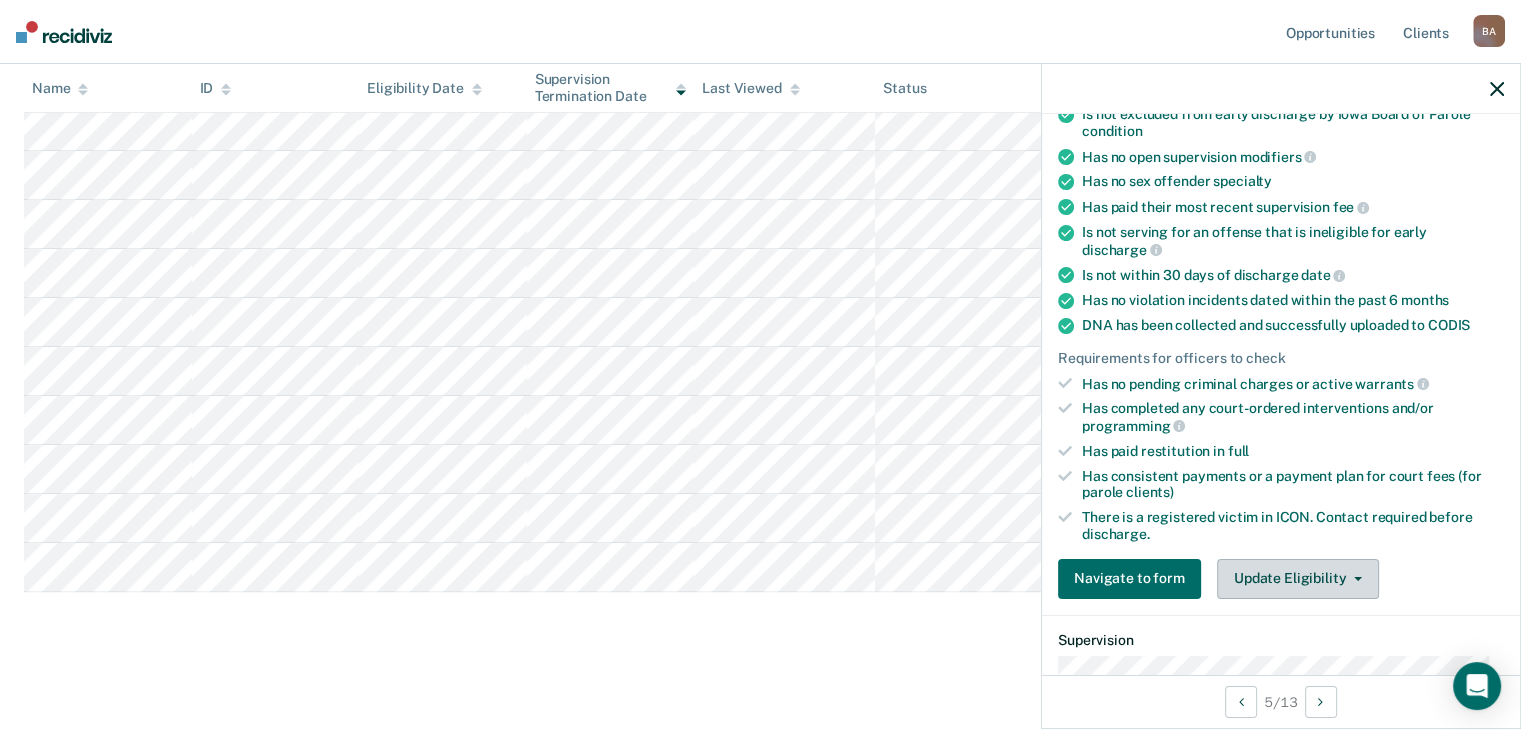 click on "Update Eligibility" at bounding box center [1298, 579] 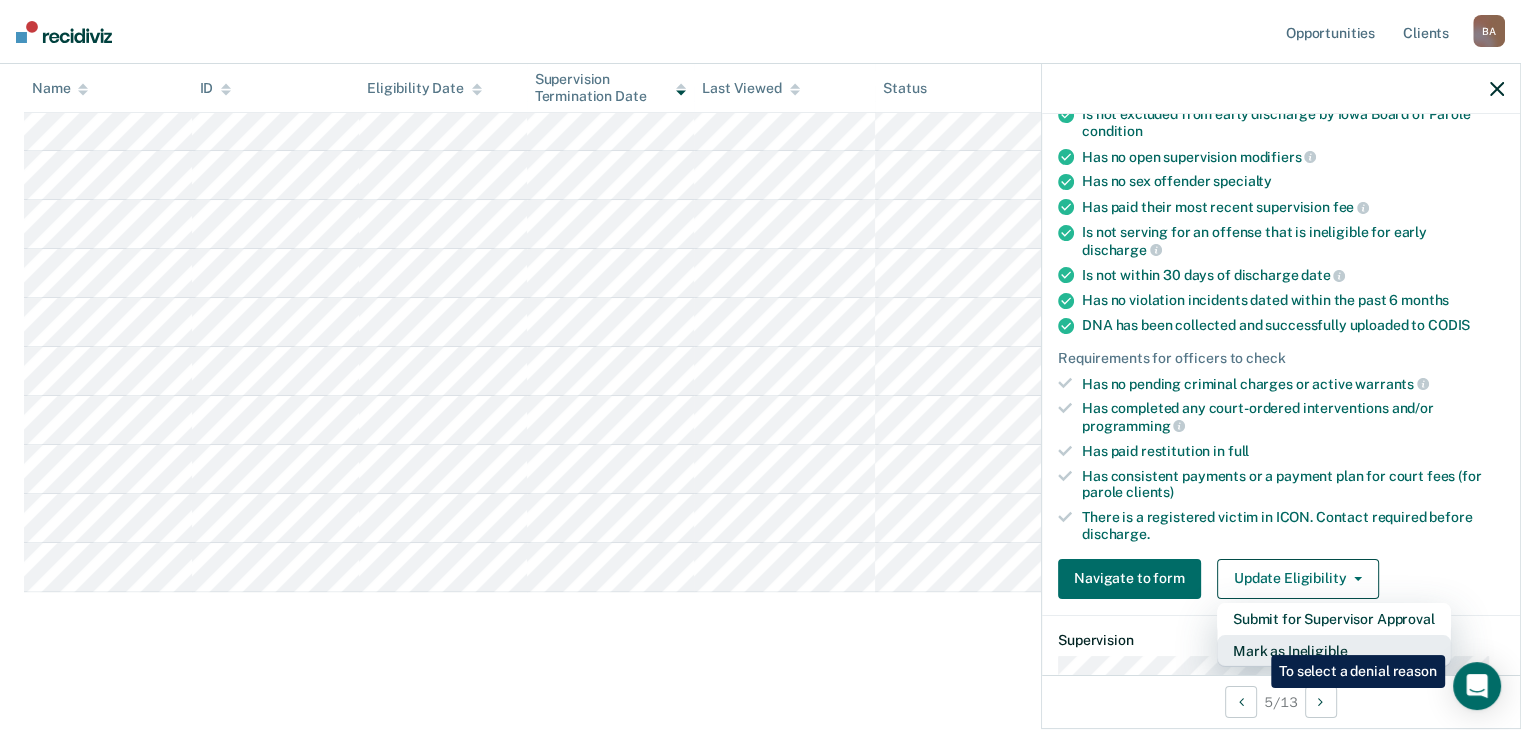 click on "Mark as Ineligible" at bounding box center [1334, 651] 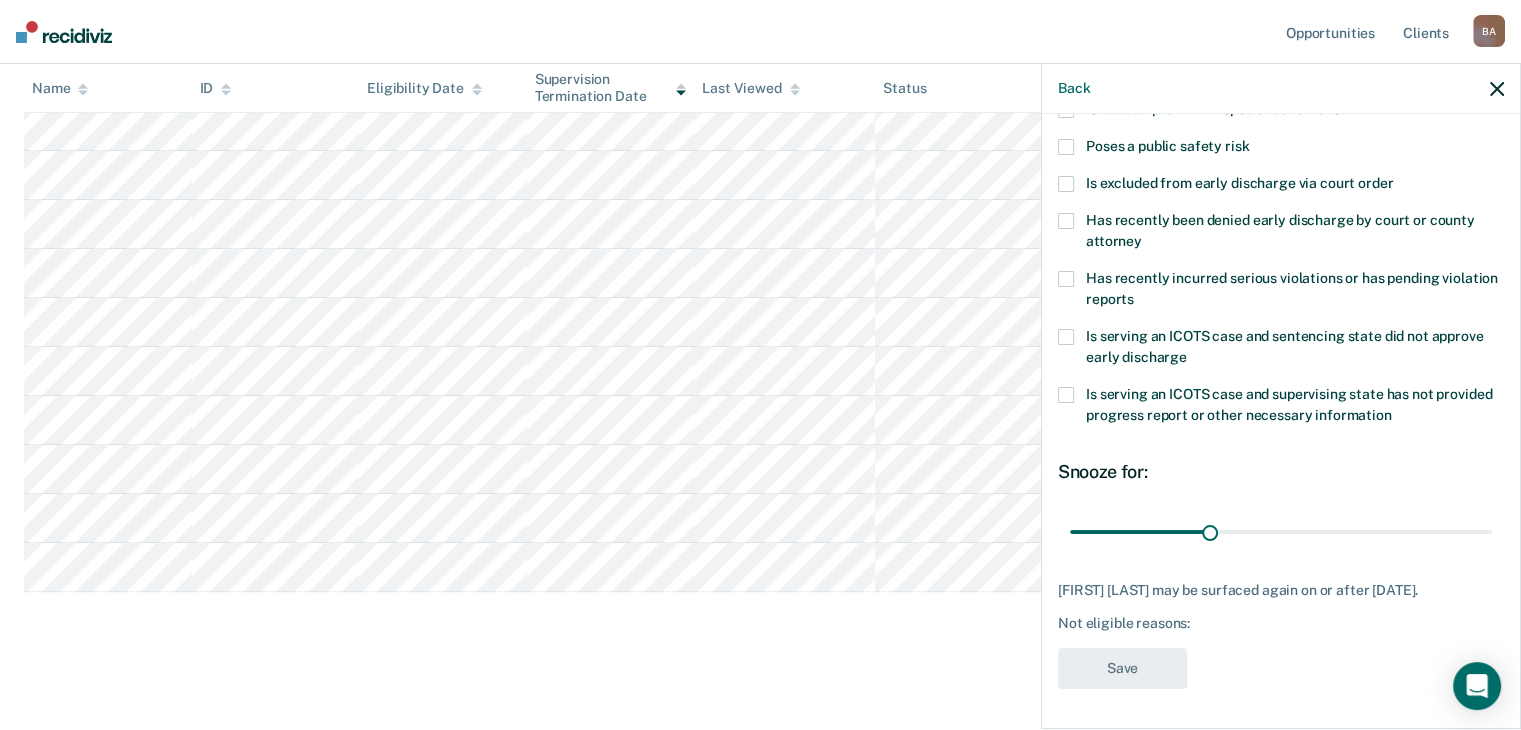 scroll, scrollTop: 272, scrollLeft: 0, axis: vertical 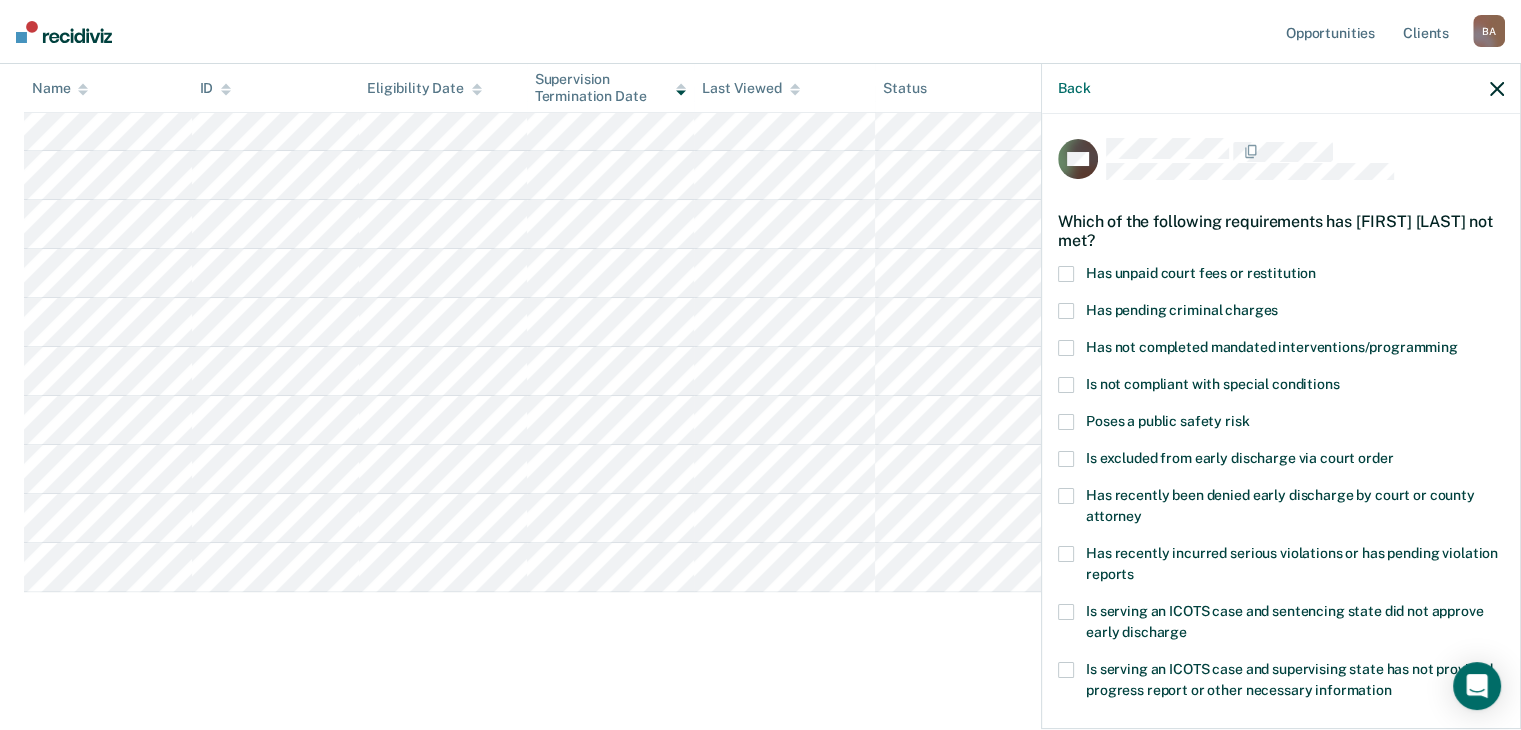 click at bounding box center [1066, 274] 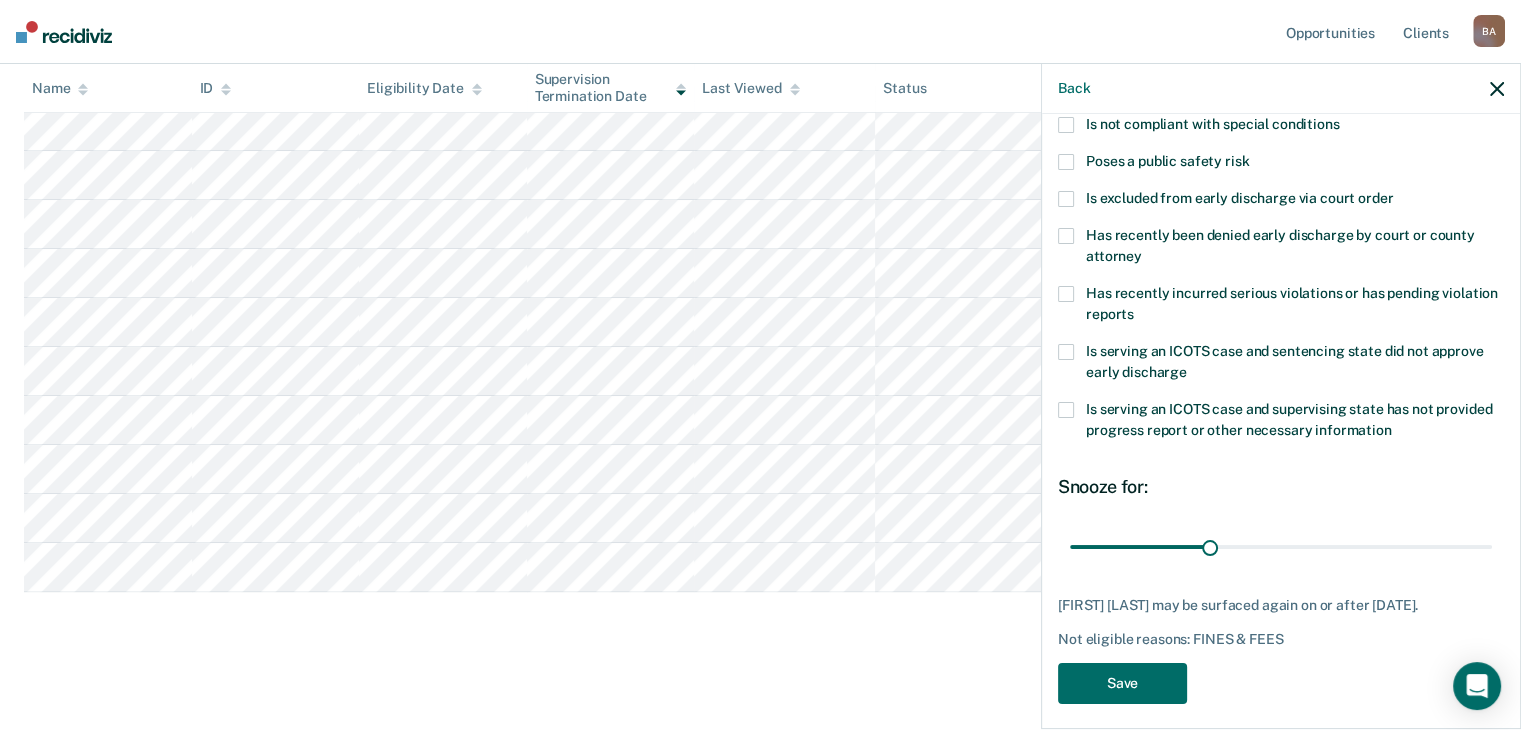 scroll, scrollTop: 272, scrollLeft: 0, axis: vertical 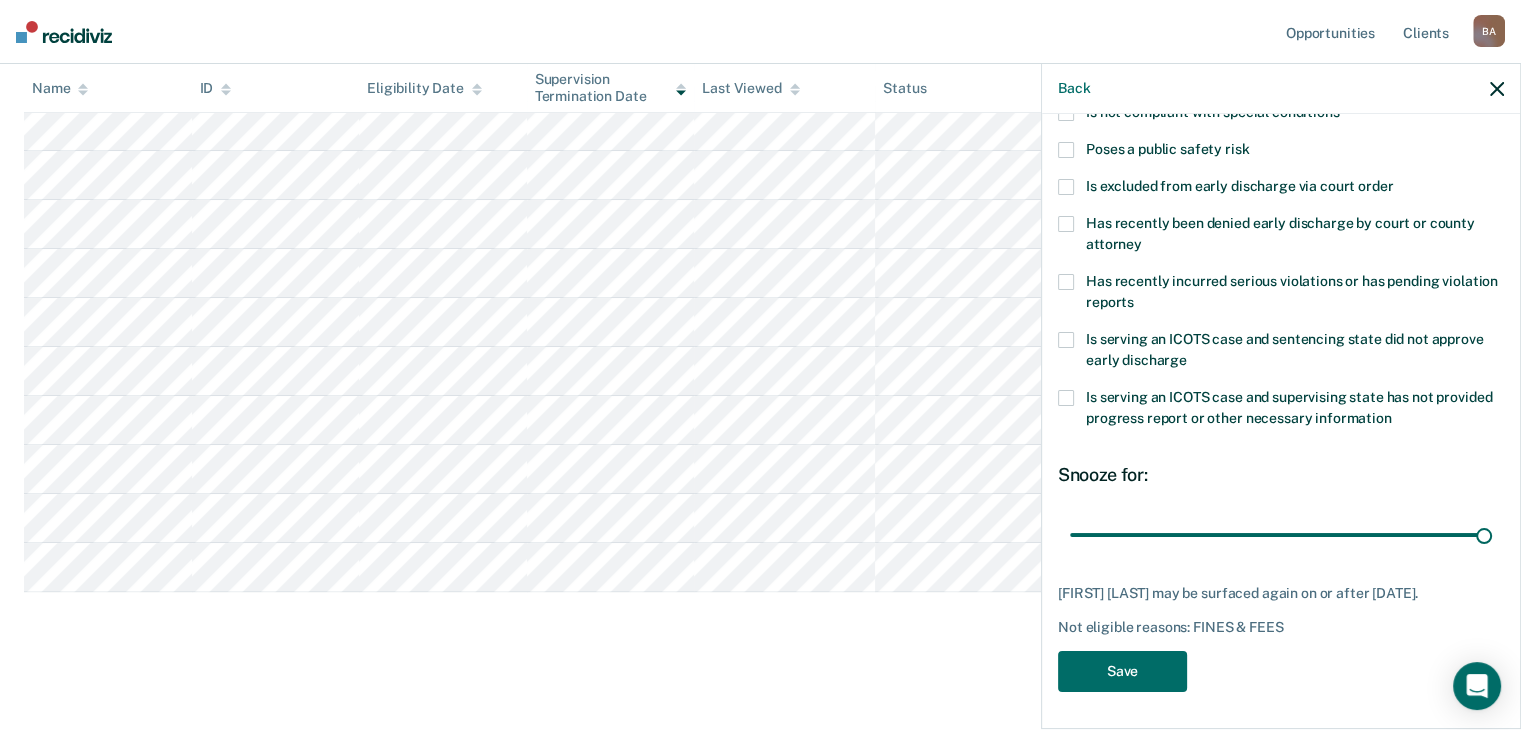 drag, startPoint x: 1205, startPoint y: 531, endPoint x: 1500, endPoint y: 555, distance: 295.97467 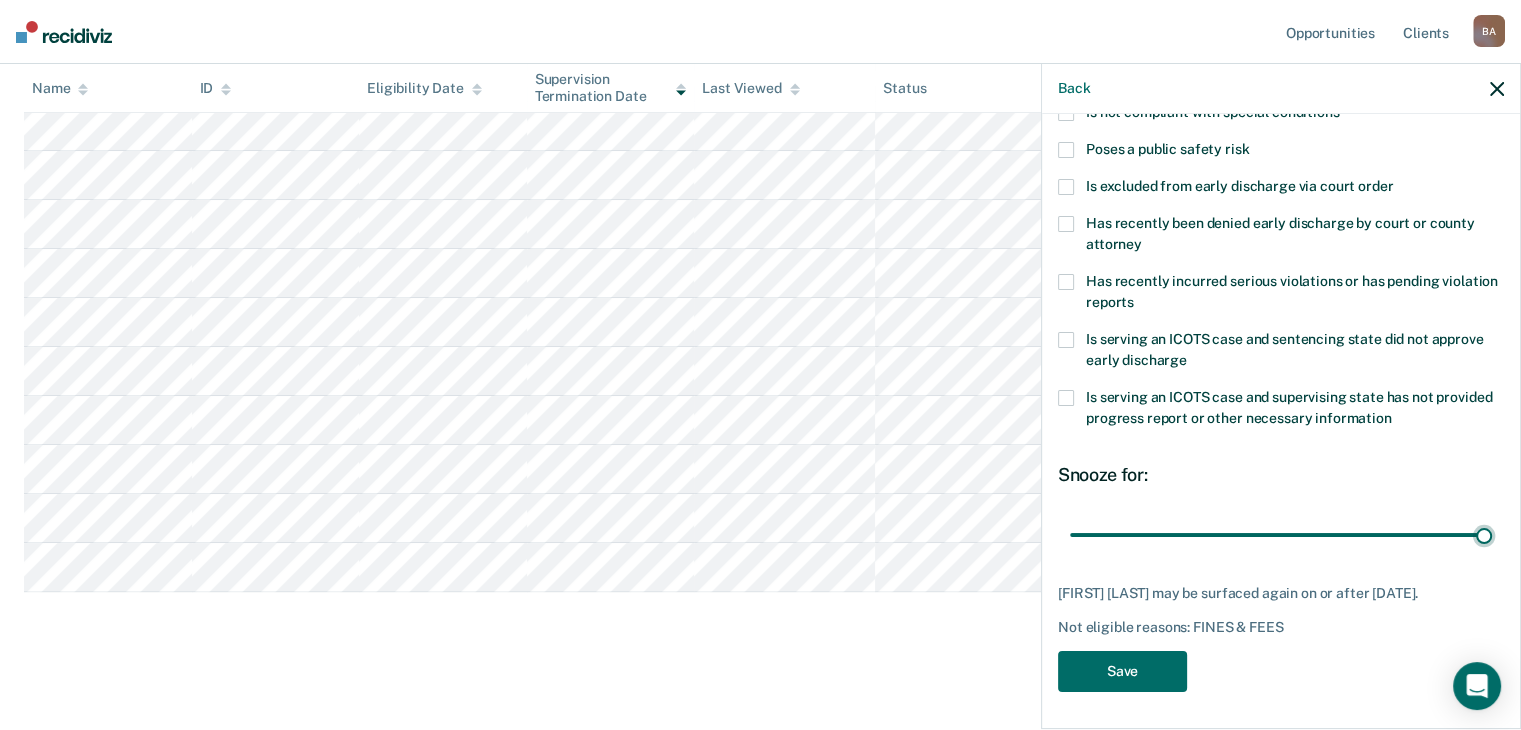 type on "90" 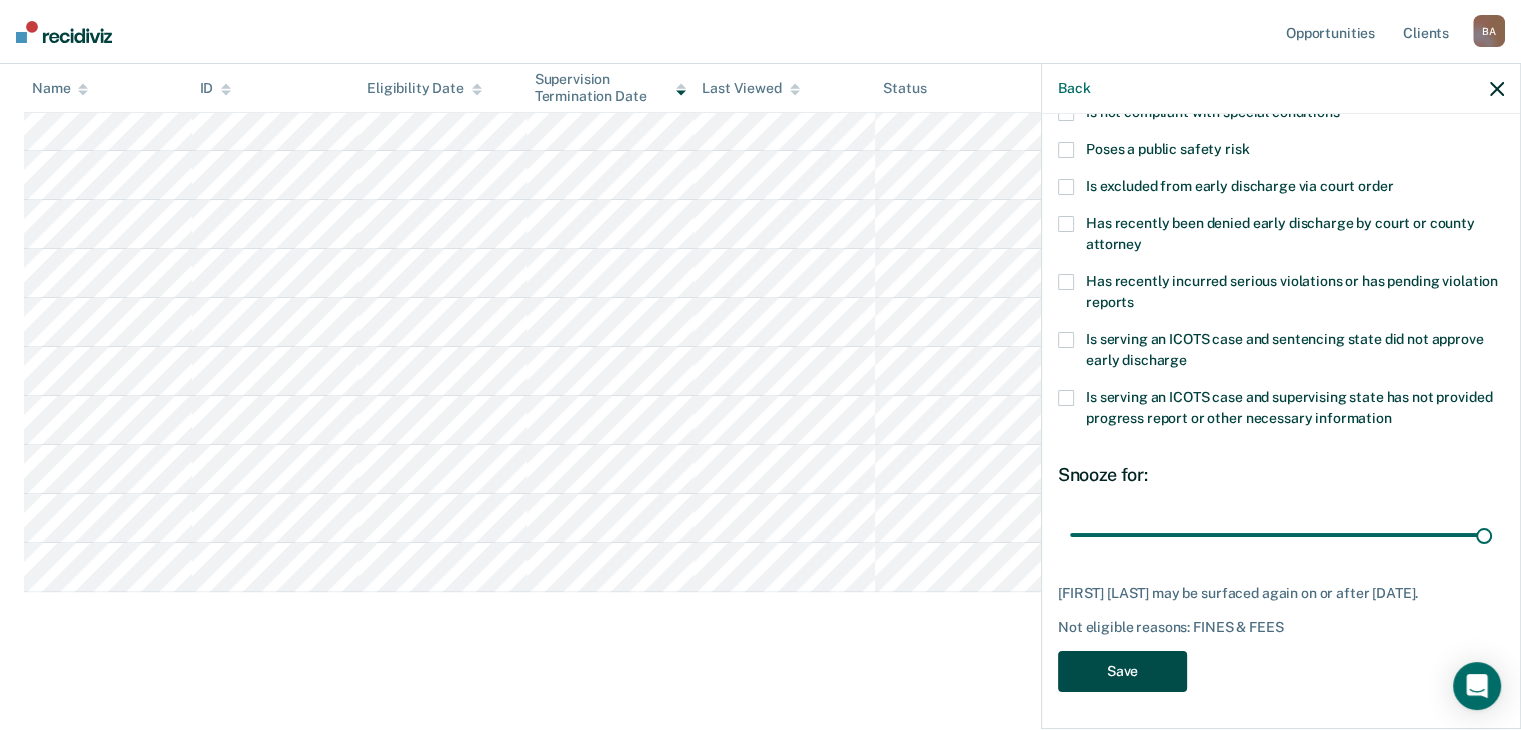 click on "Save" at bounding box center [1122, 671] 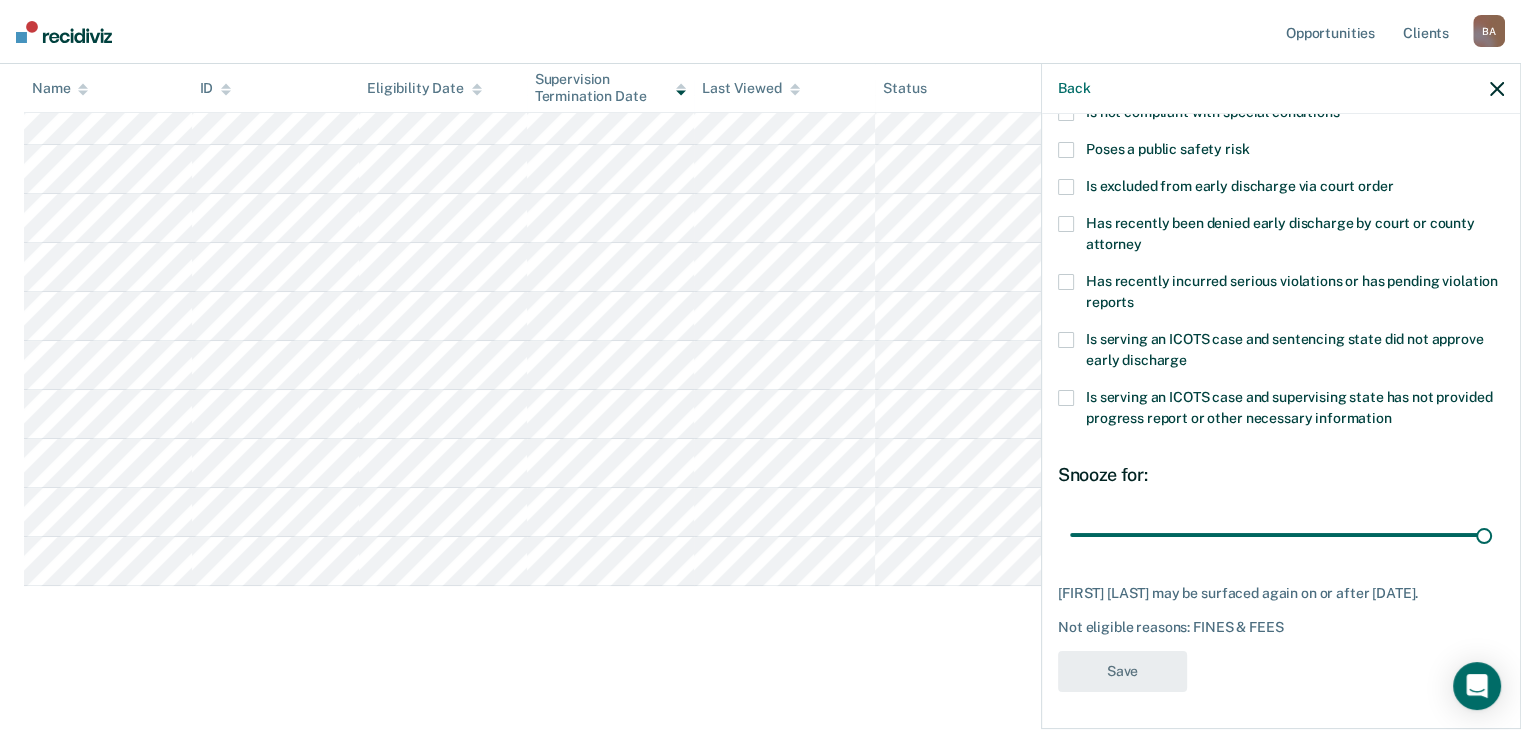 scroll, scrollTop: 328, scrollLeft: 0, axis: vertical 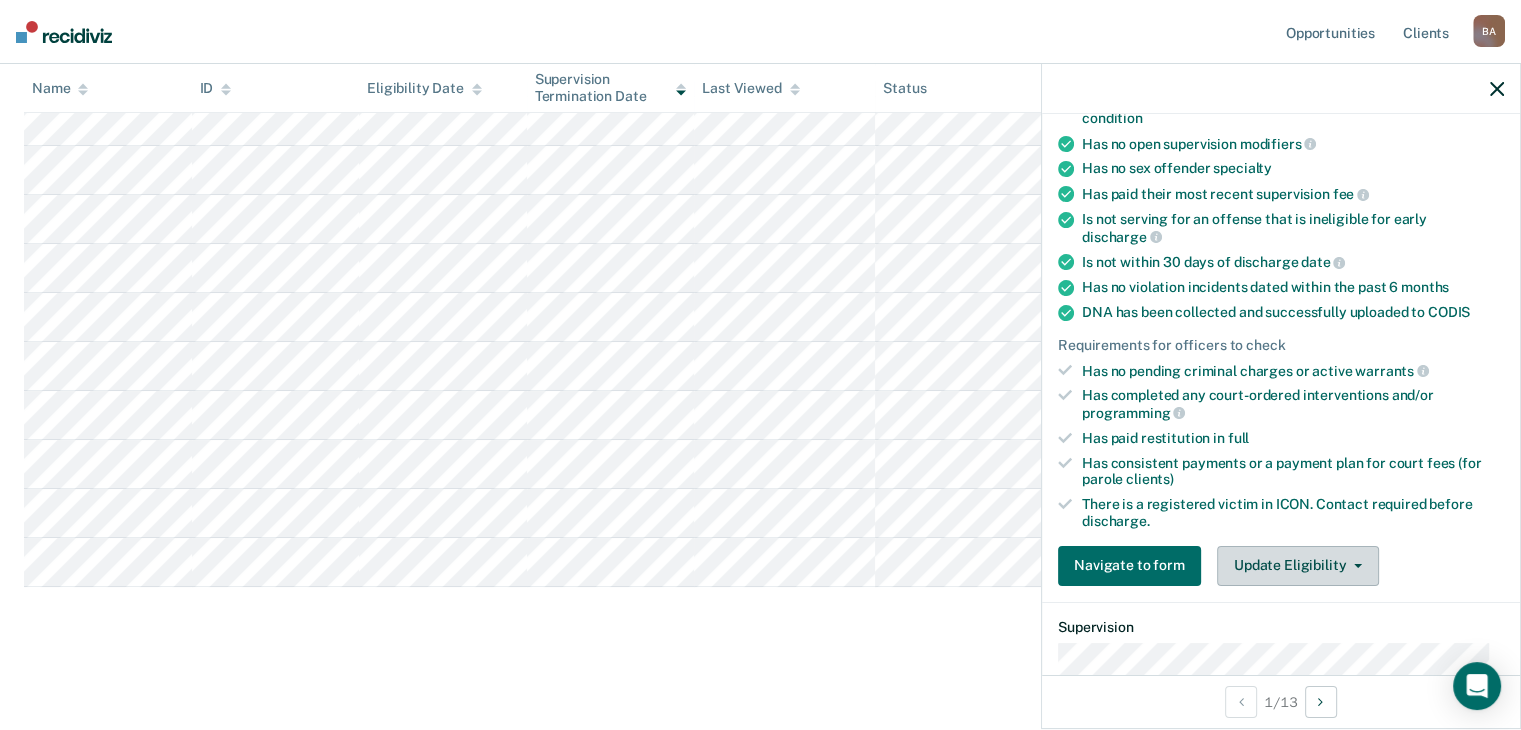 click on "Update Eligibility" at bounding box center [1298, 566] 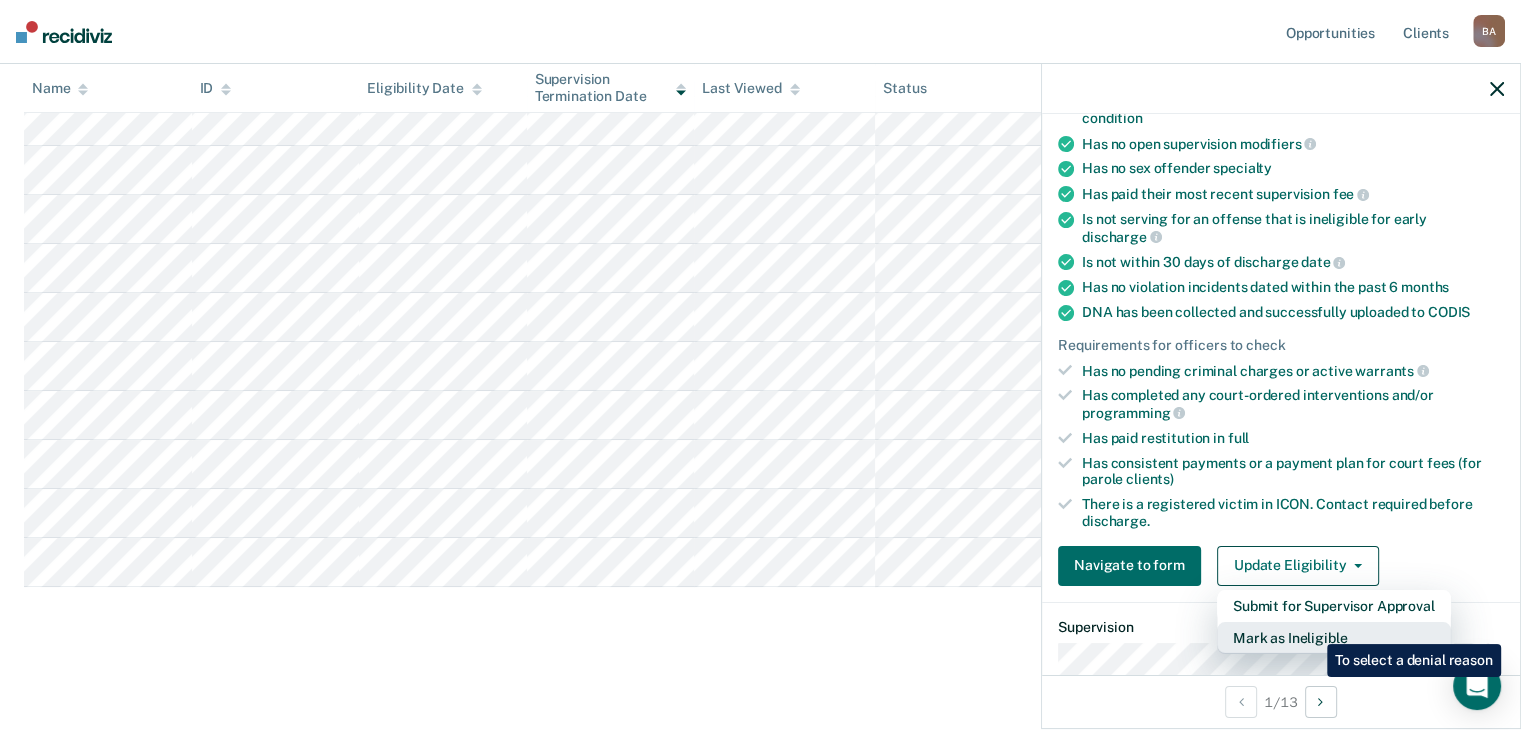 click on "Mark as Ineligible" at bounding box center (1334, 638) 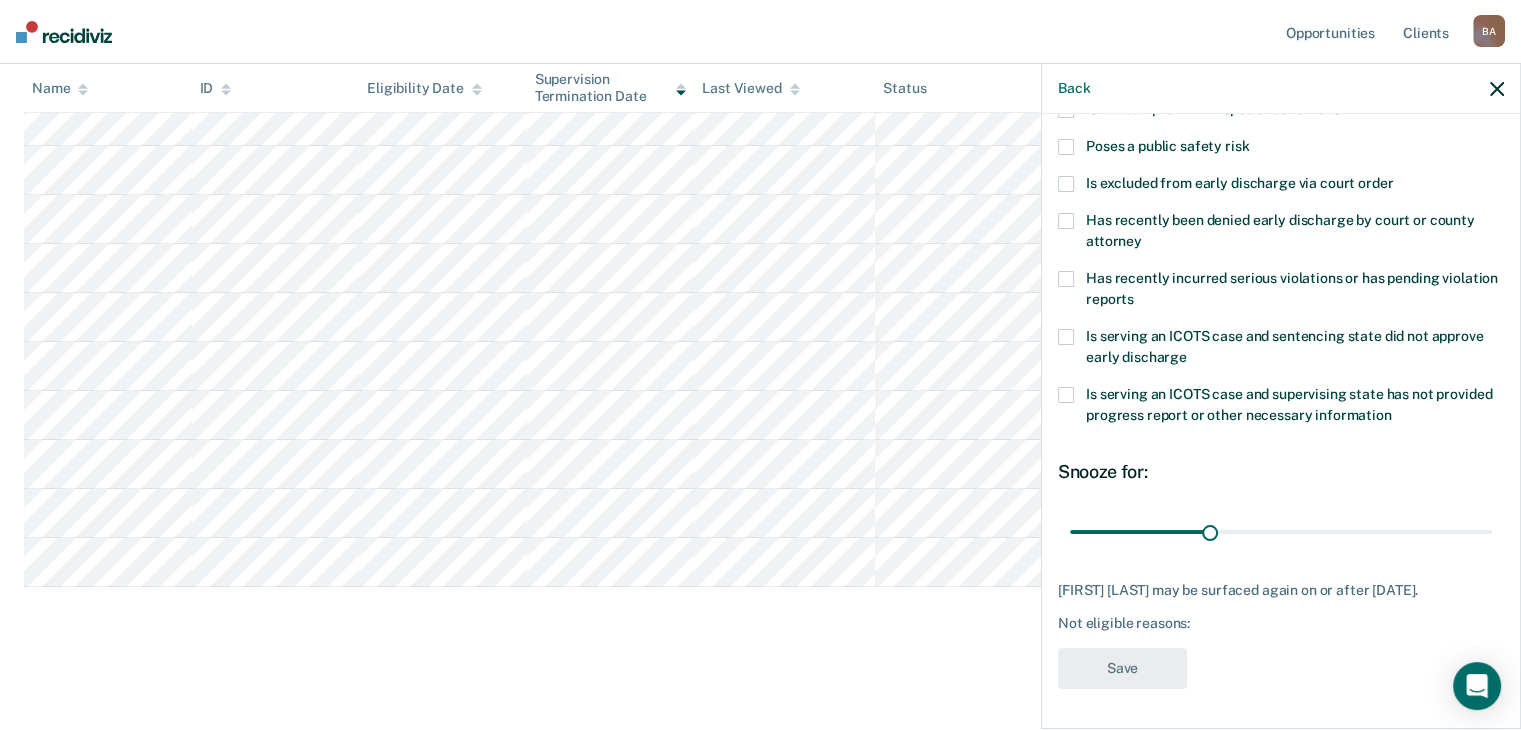 scroll, scrollTop: 272, scrollLeft: 0, axis: vertical 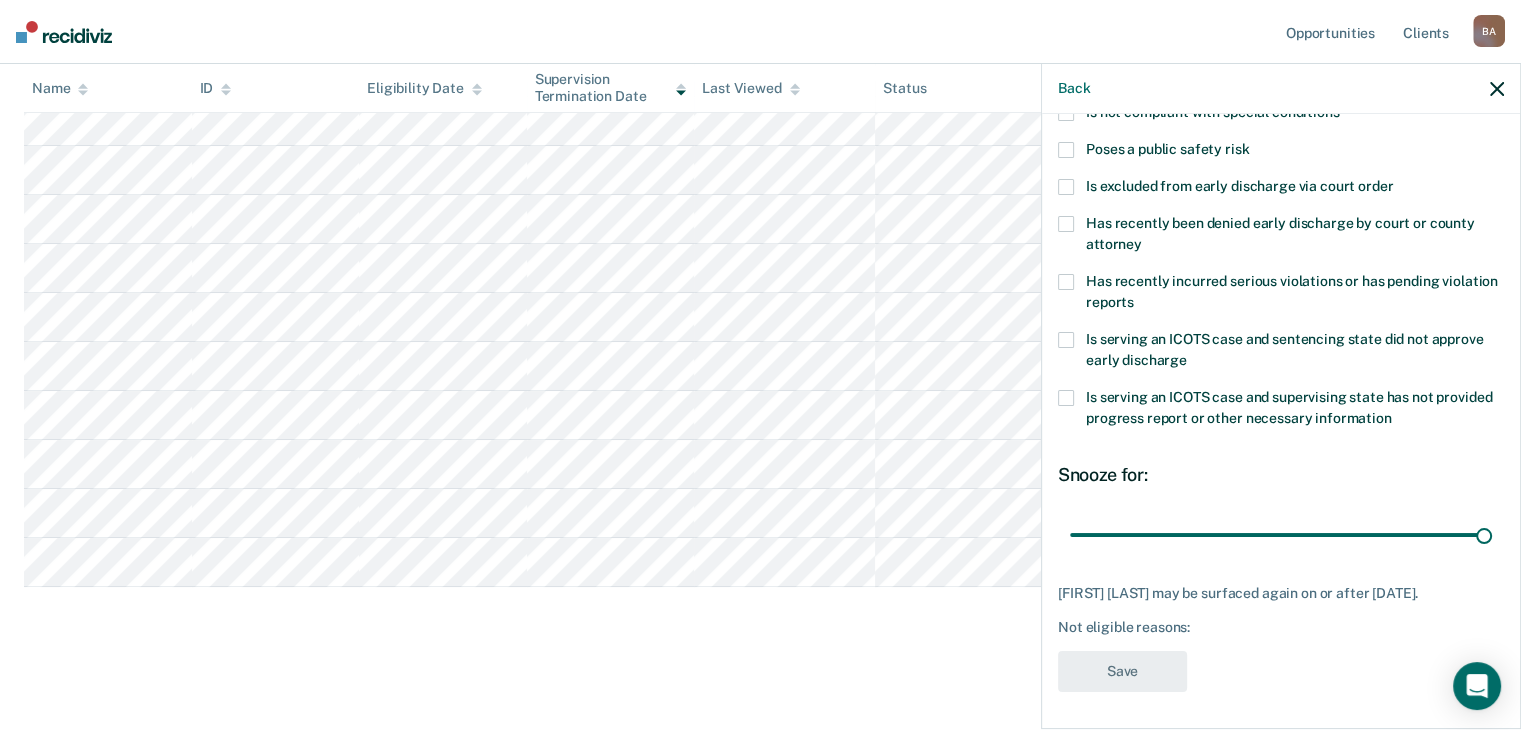 drag, startPoint x: 1217, startPoint y: 543, endPoint x: 1507, endPoint y: 549, distance: 290.06207 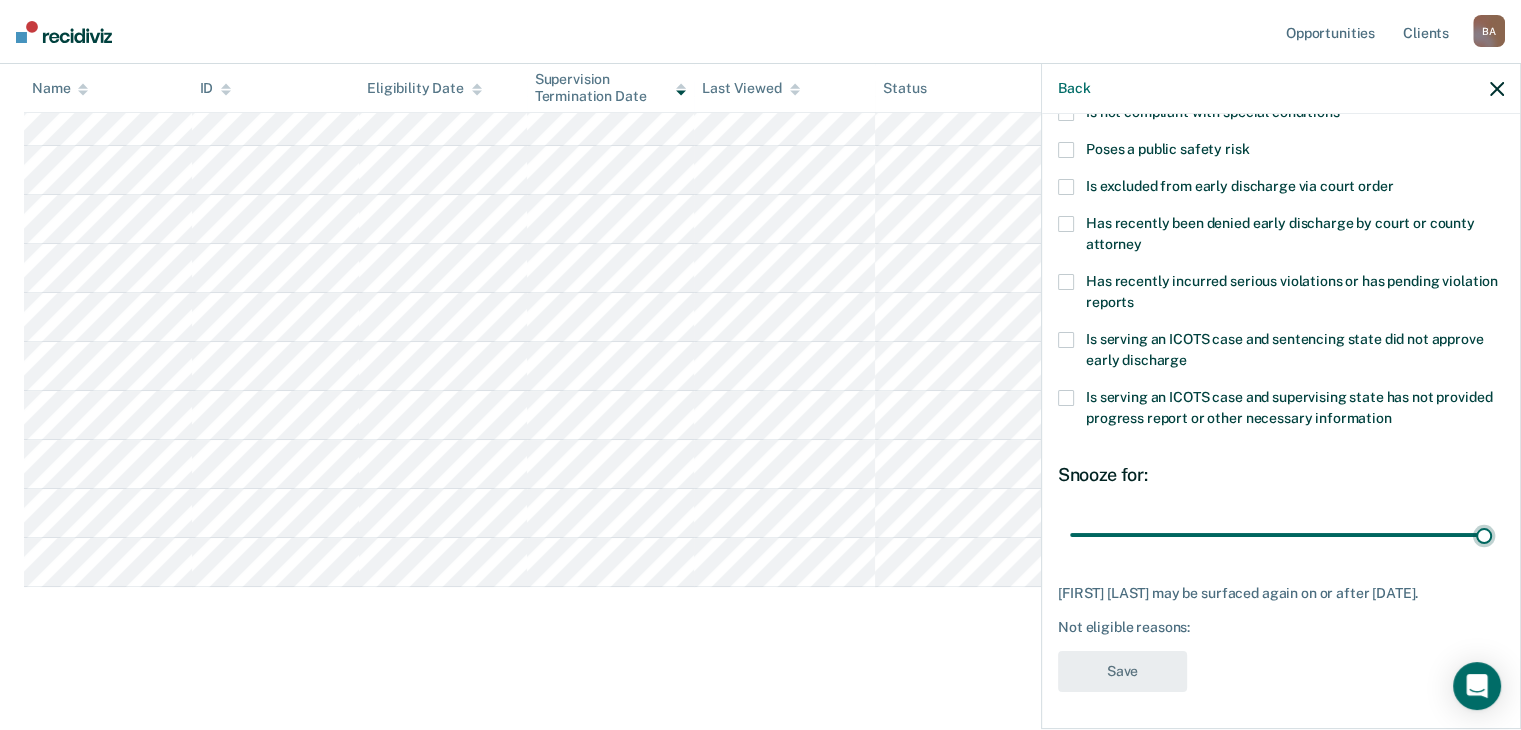 type on "90" 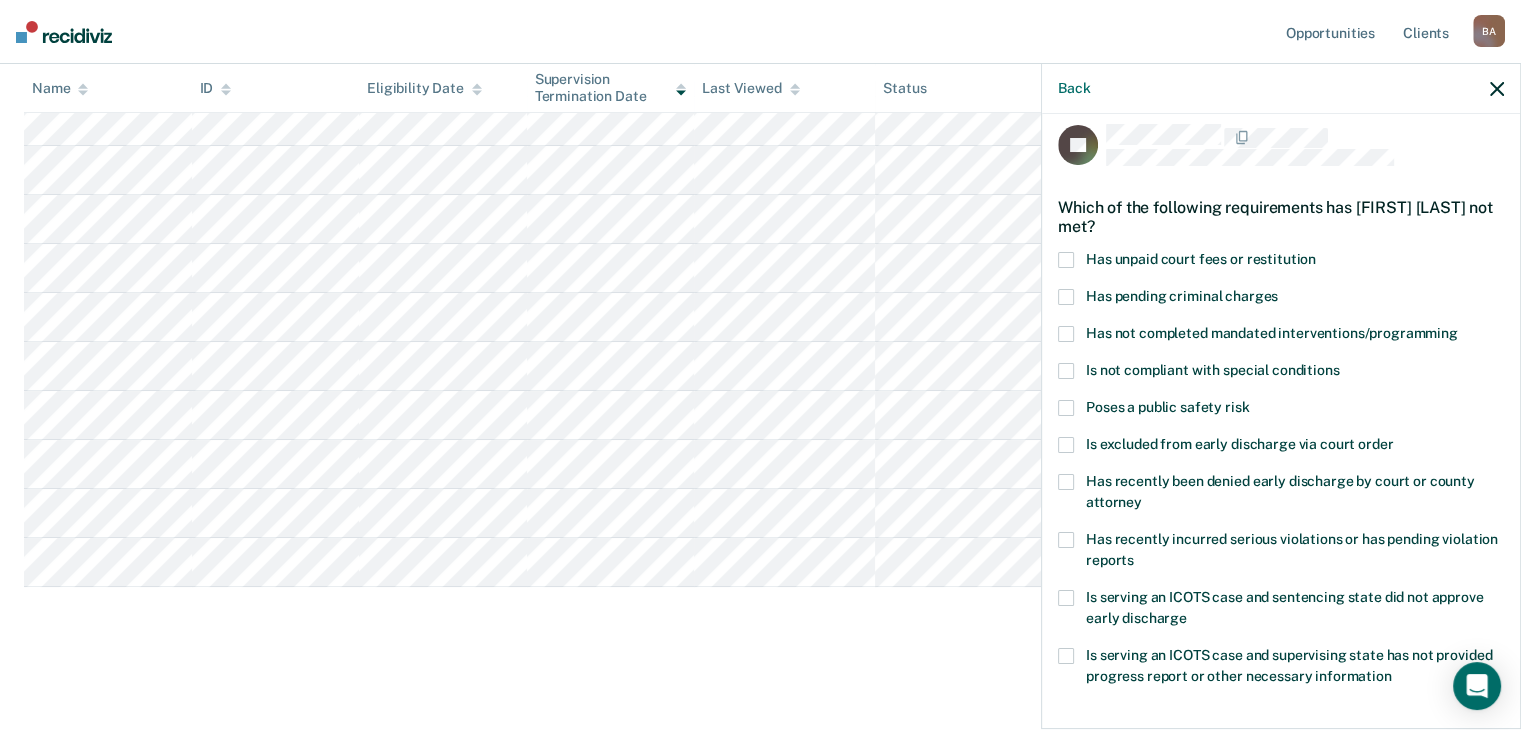 scroll, scrollTop: 0, scrollLeft: 0, axis: both 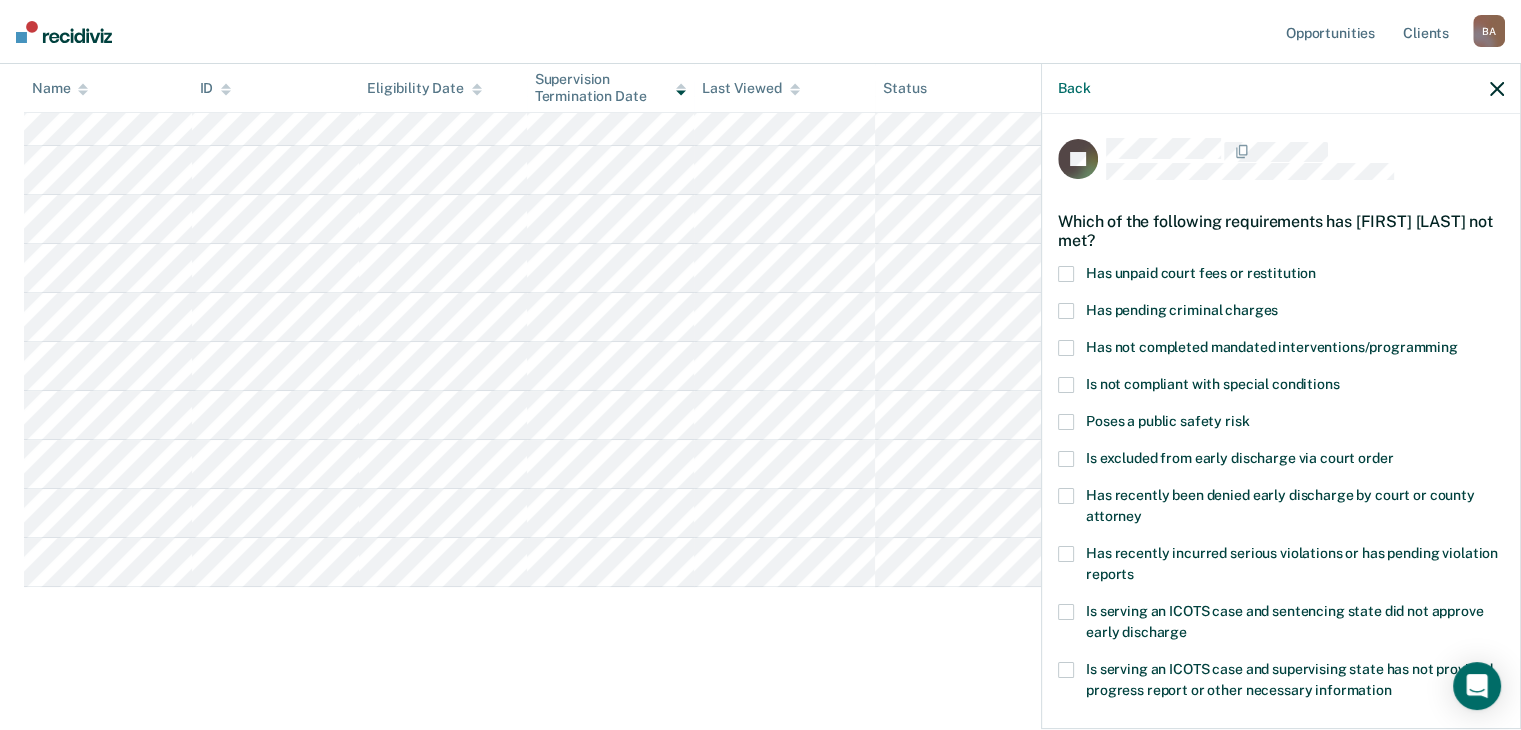 click at bounding box center [1066, 274] 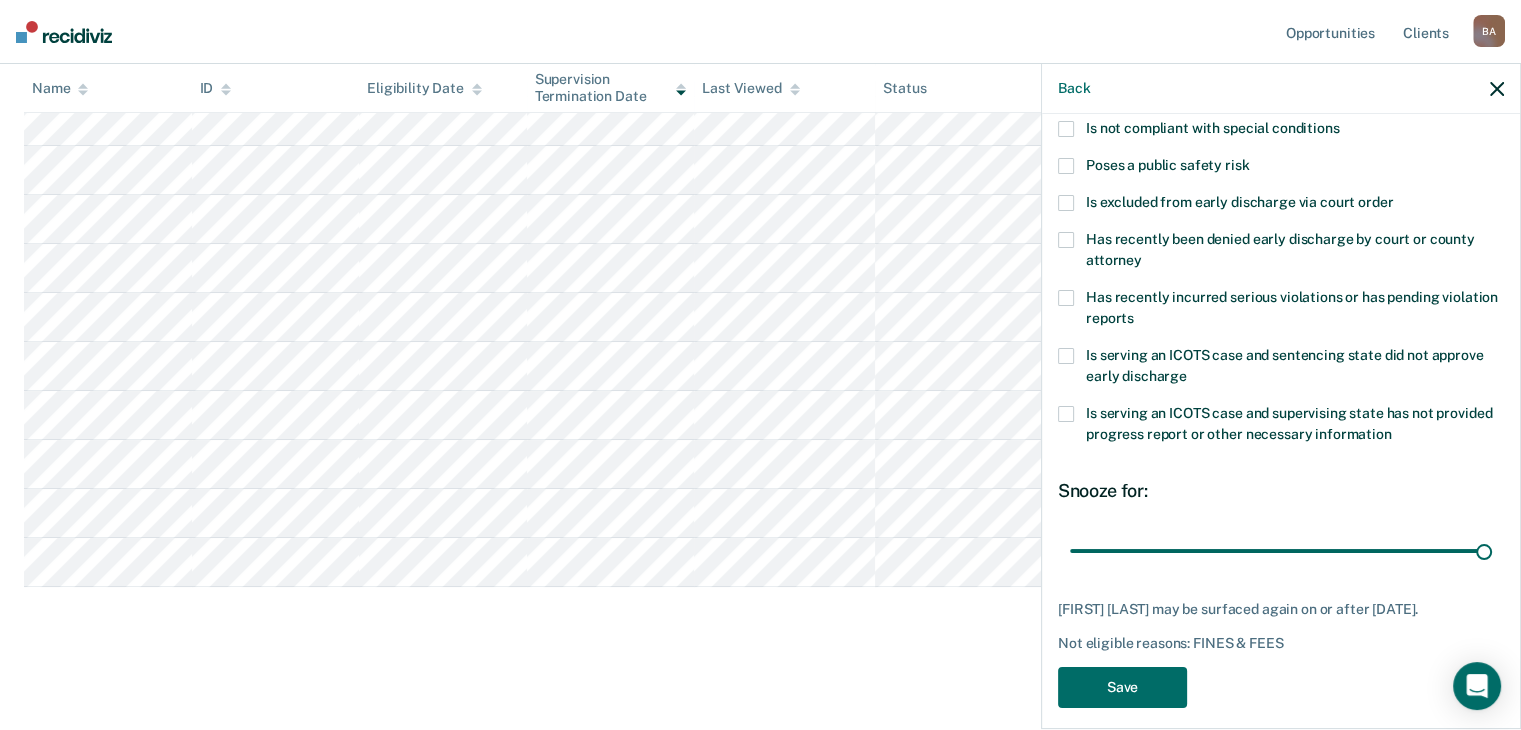 scroll, scrollTop: 272, scrollLeft: 0, axis: vertical 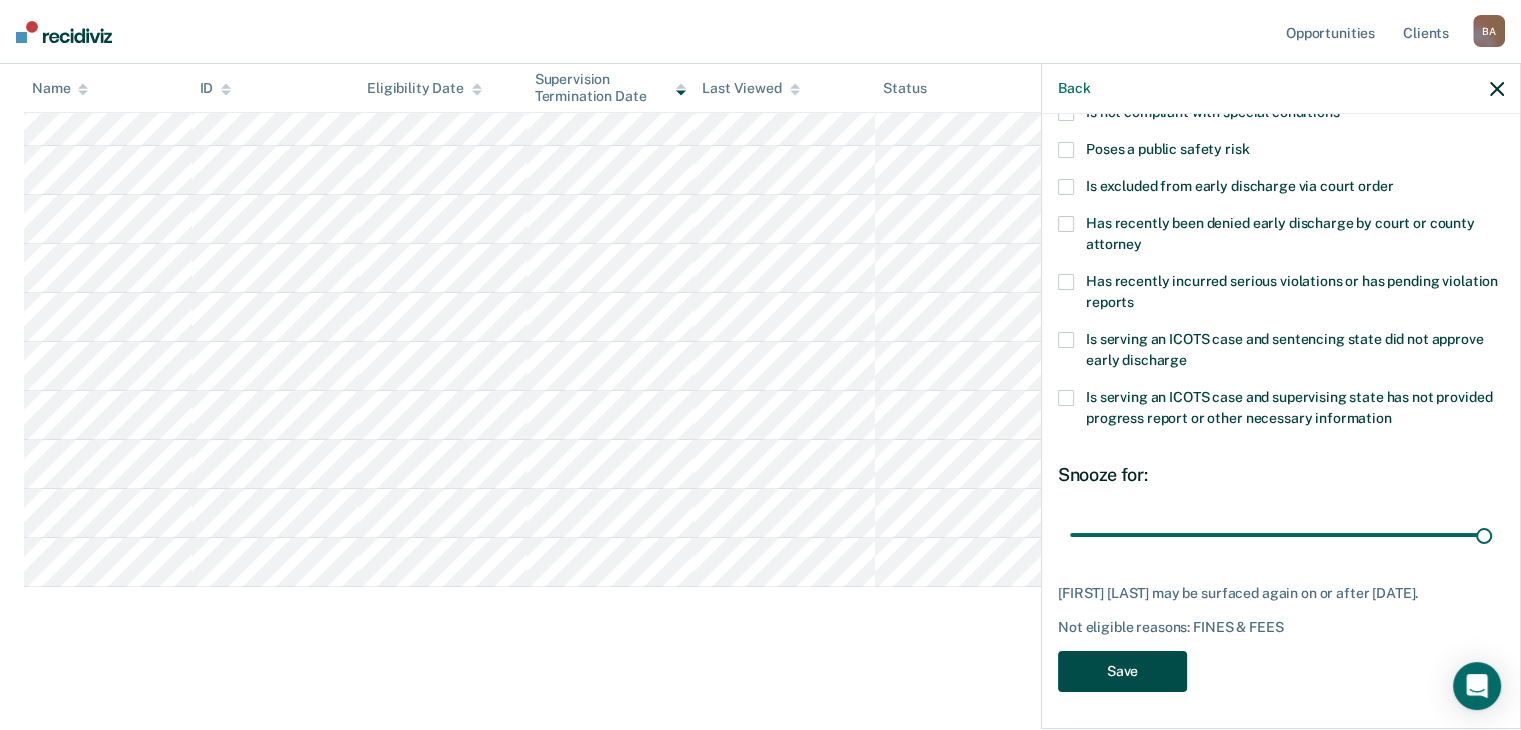 click on "Save" at bounding box center [1122, 671] 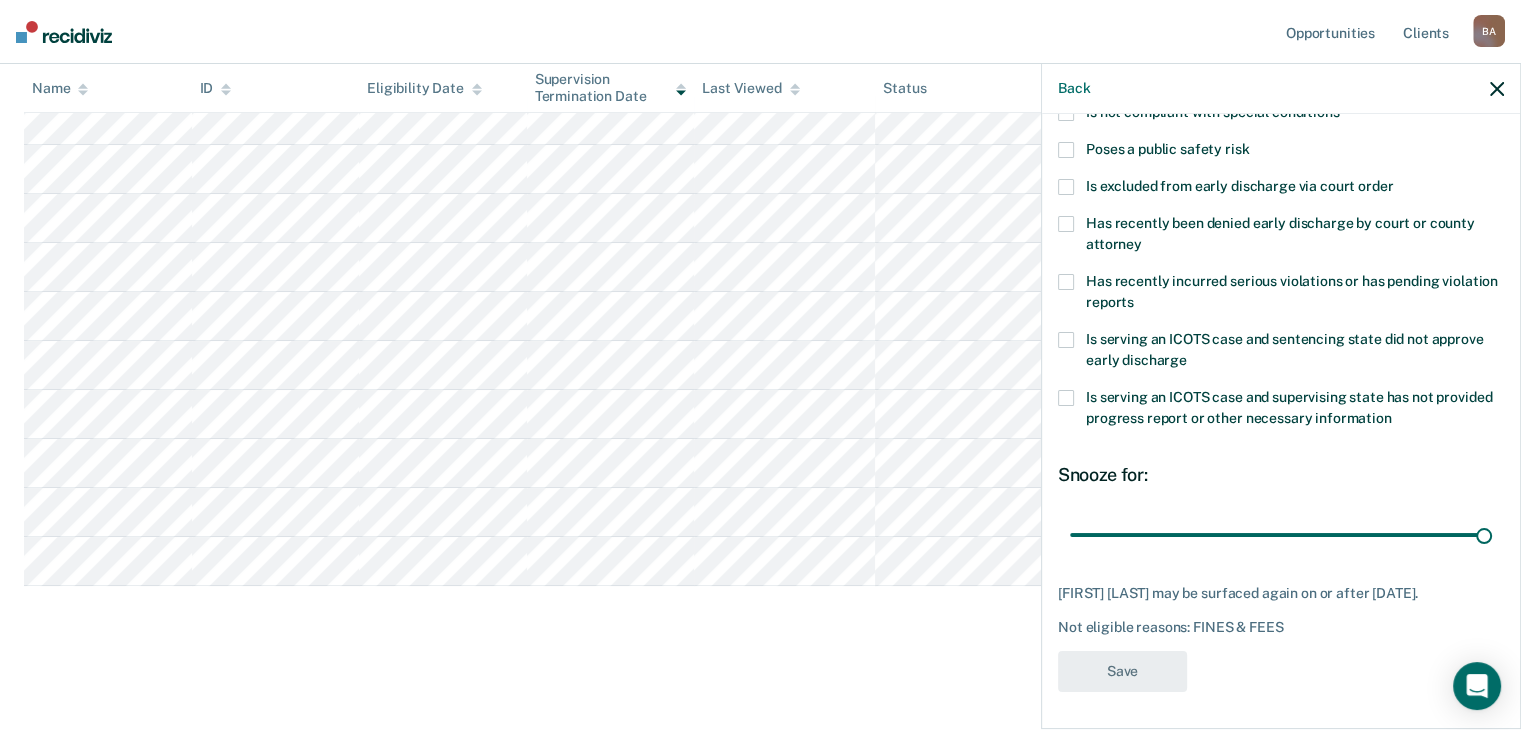 scroll, scrollTop: 279, scrollLeft: 0, axis: vertical 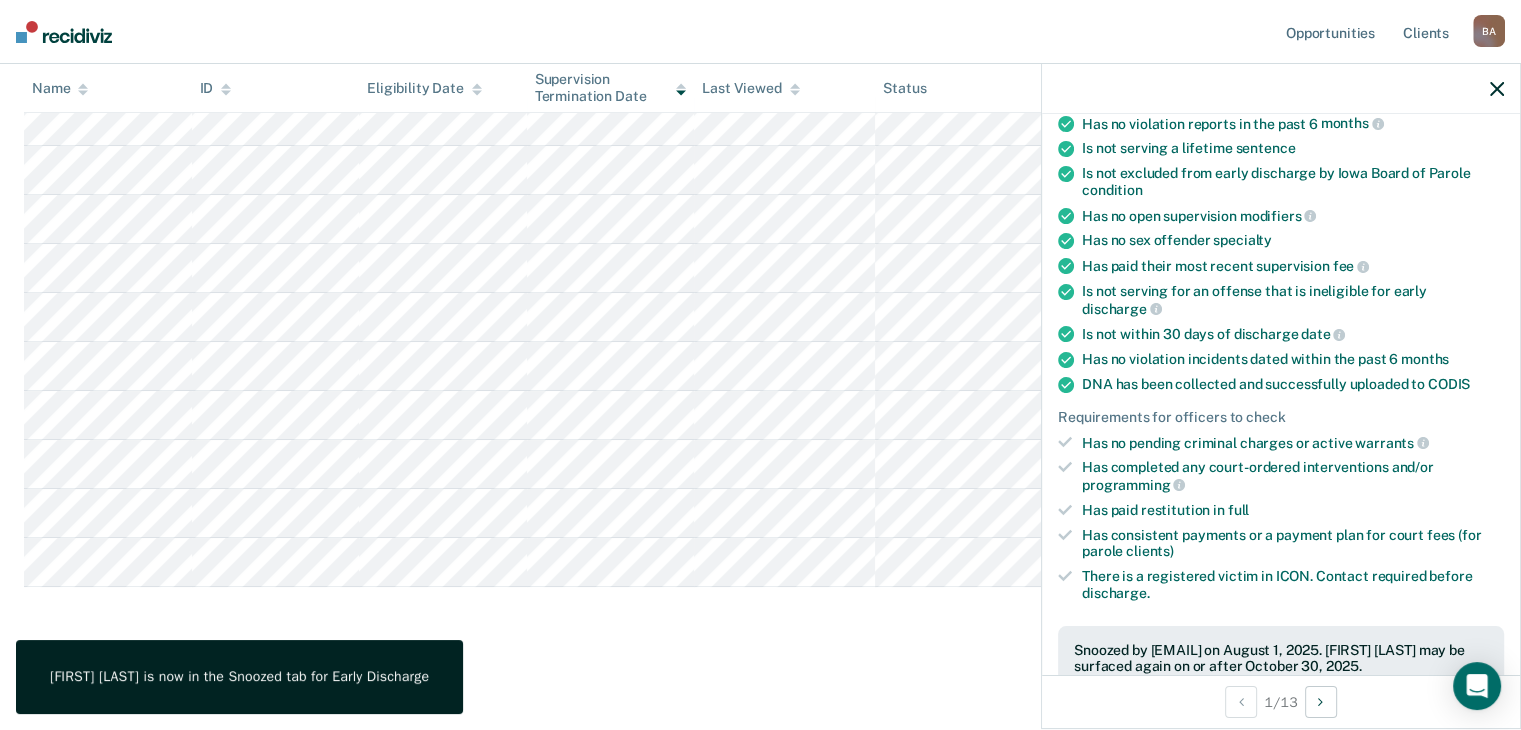click 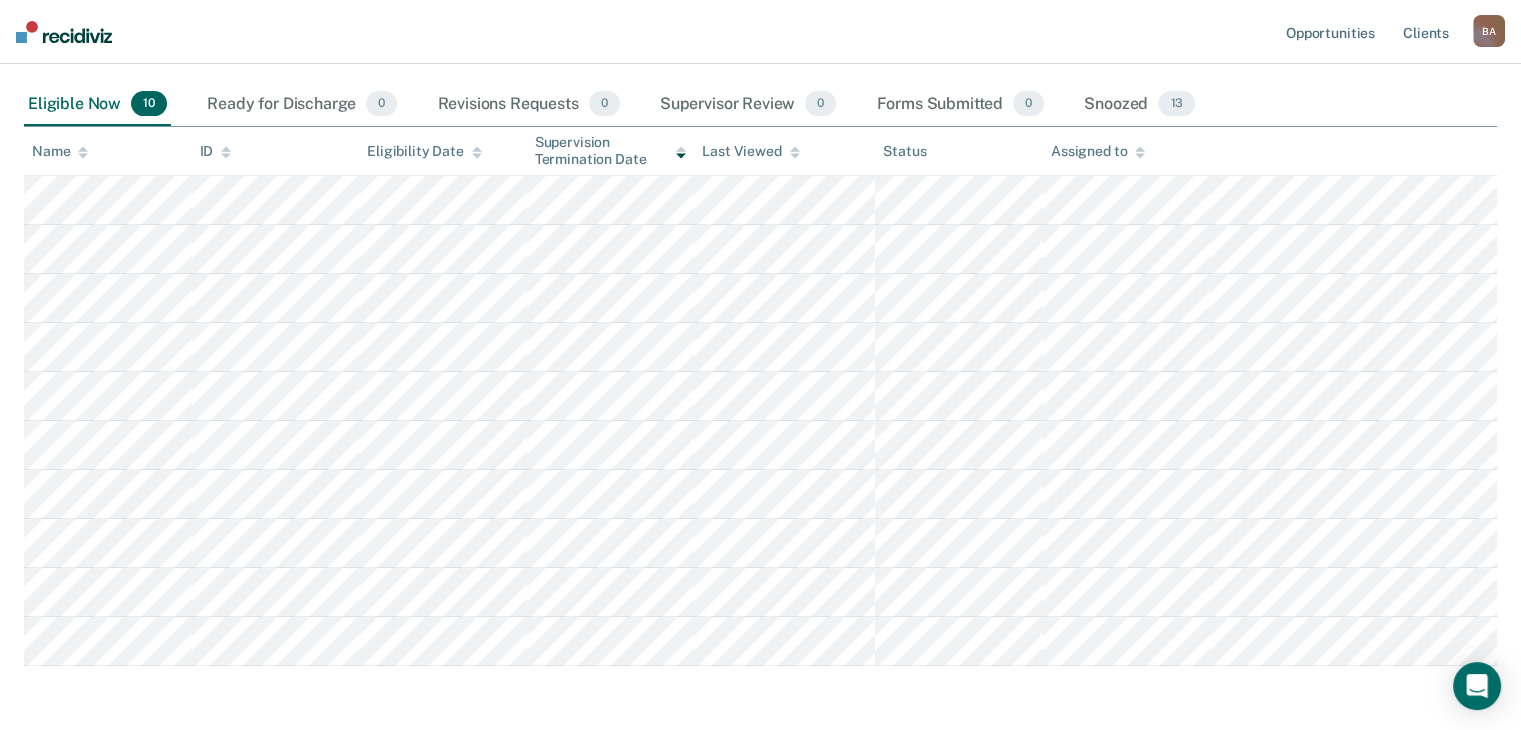 scroll, scrollTop: 200, scrollLeft: 0, axis: vertical 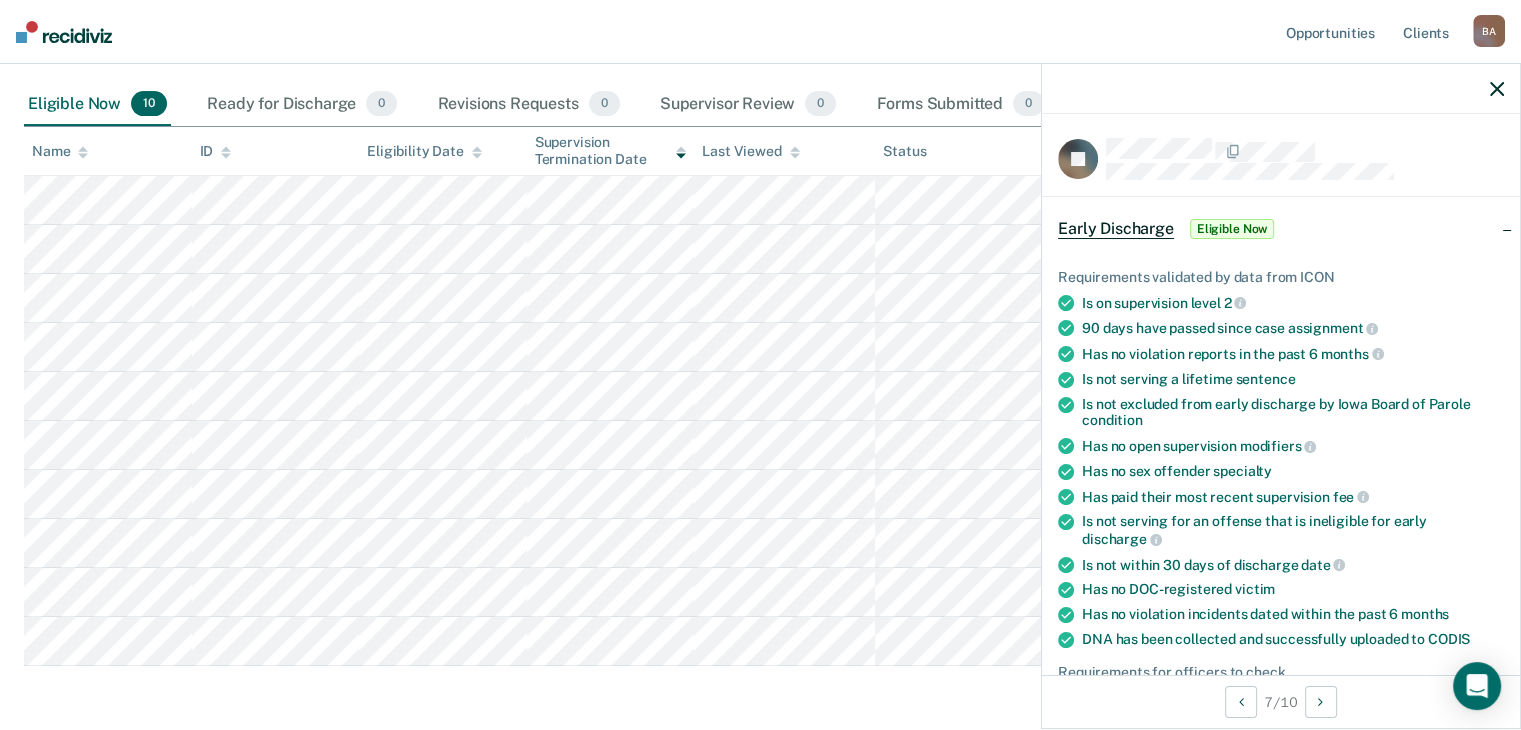 click 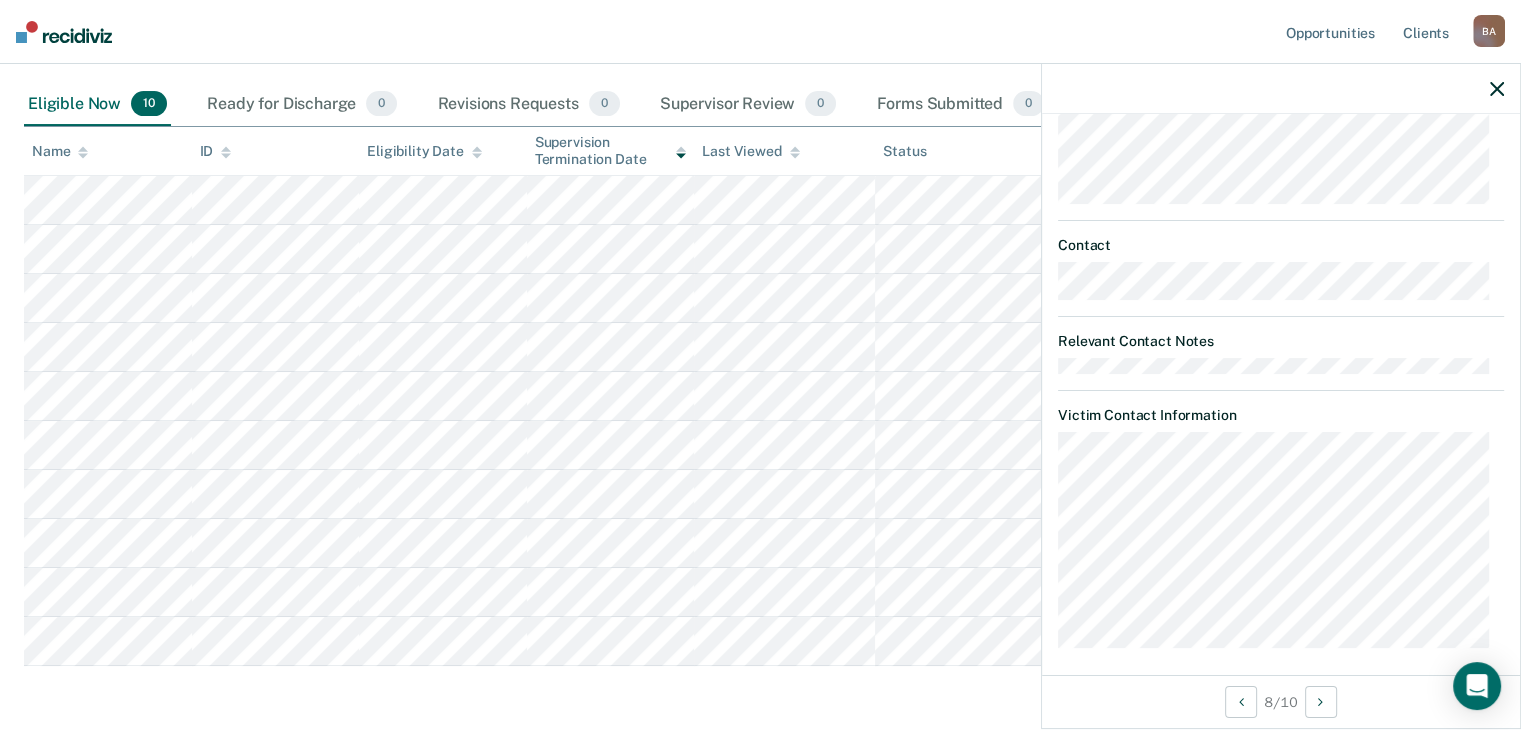 scroll, scrollTop: 1006, scrollLeft: 0, axis: vertical 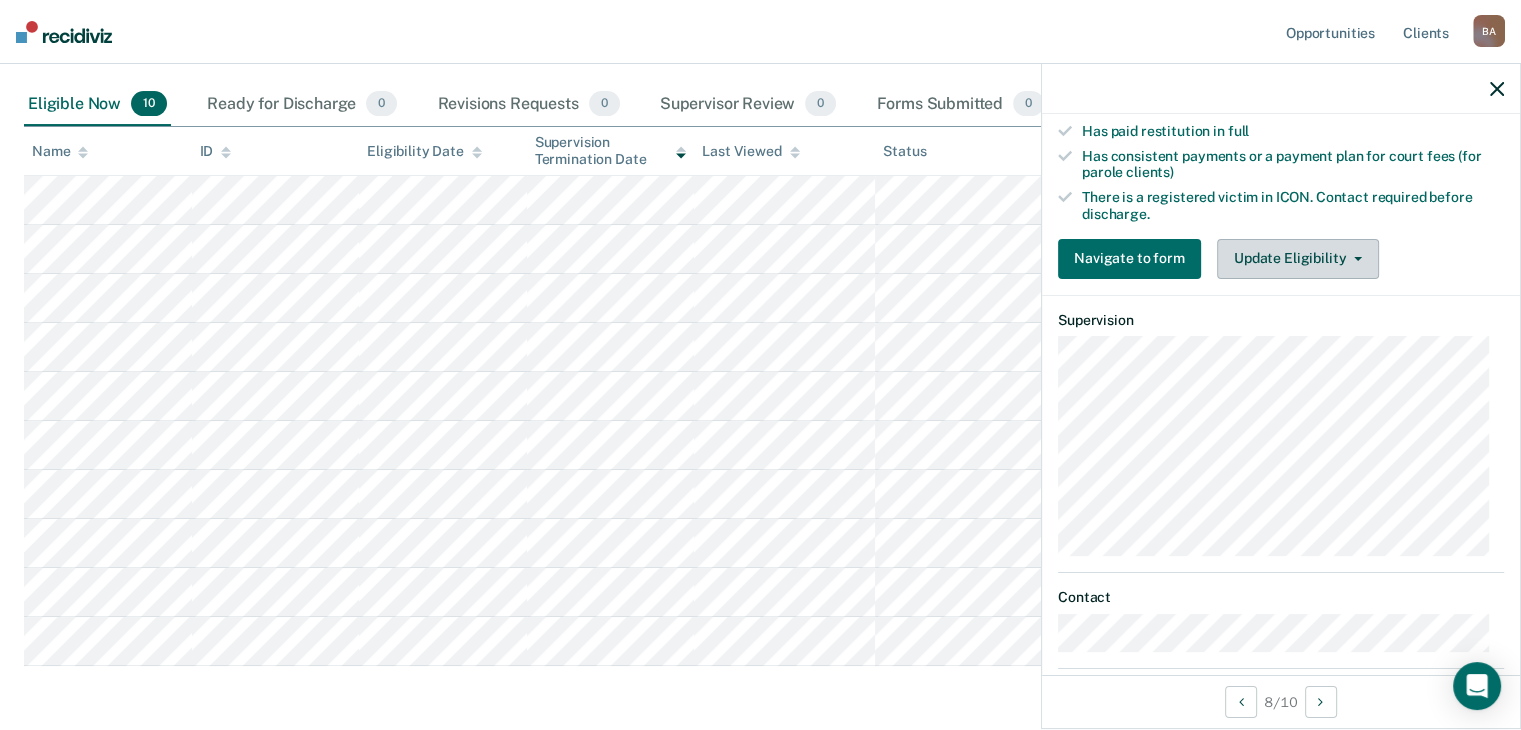 click on "Update Eligibility" at bounding box center [1298, 259] 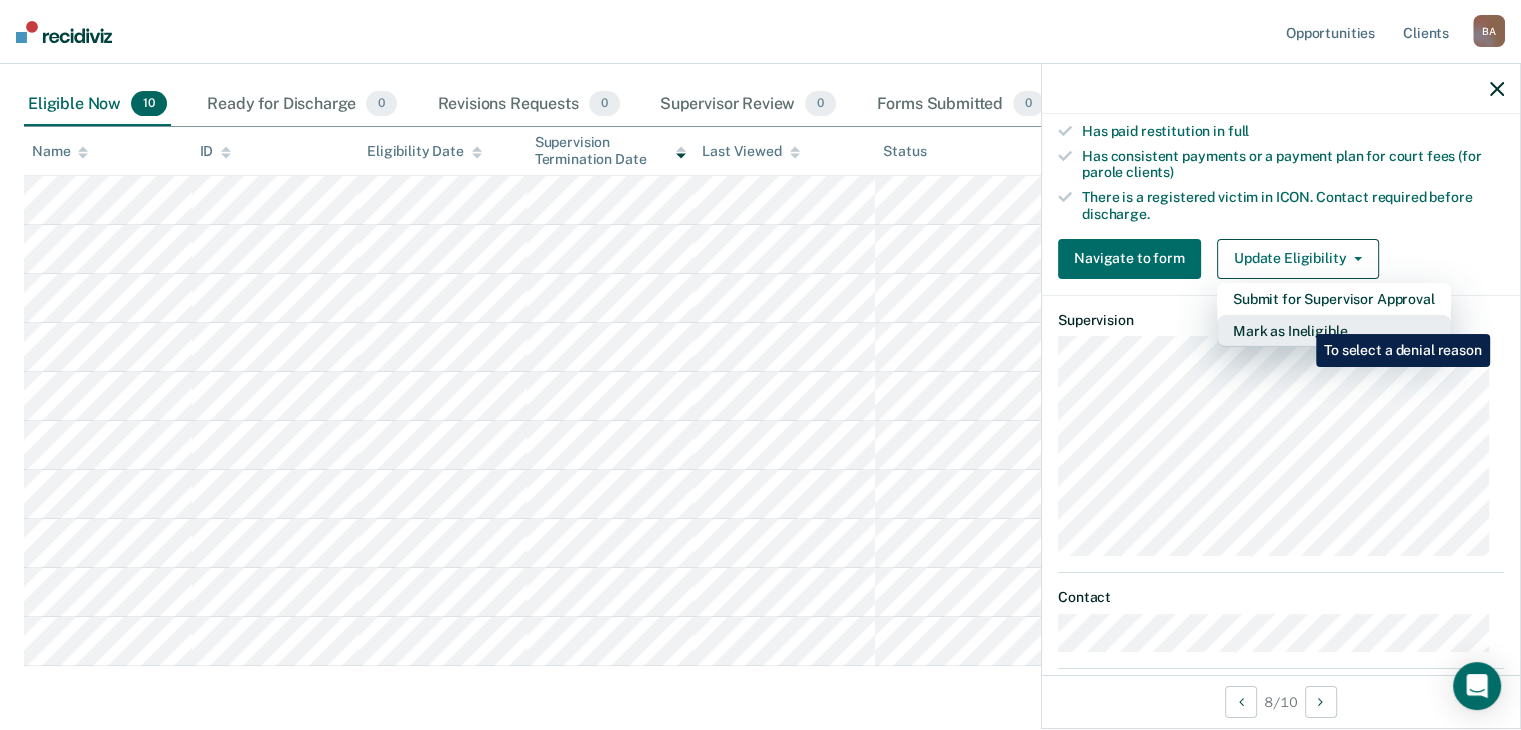click on "Mark as Ineligible" at bounding box center (1334, 331) 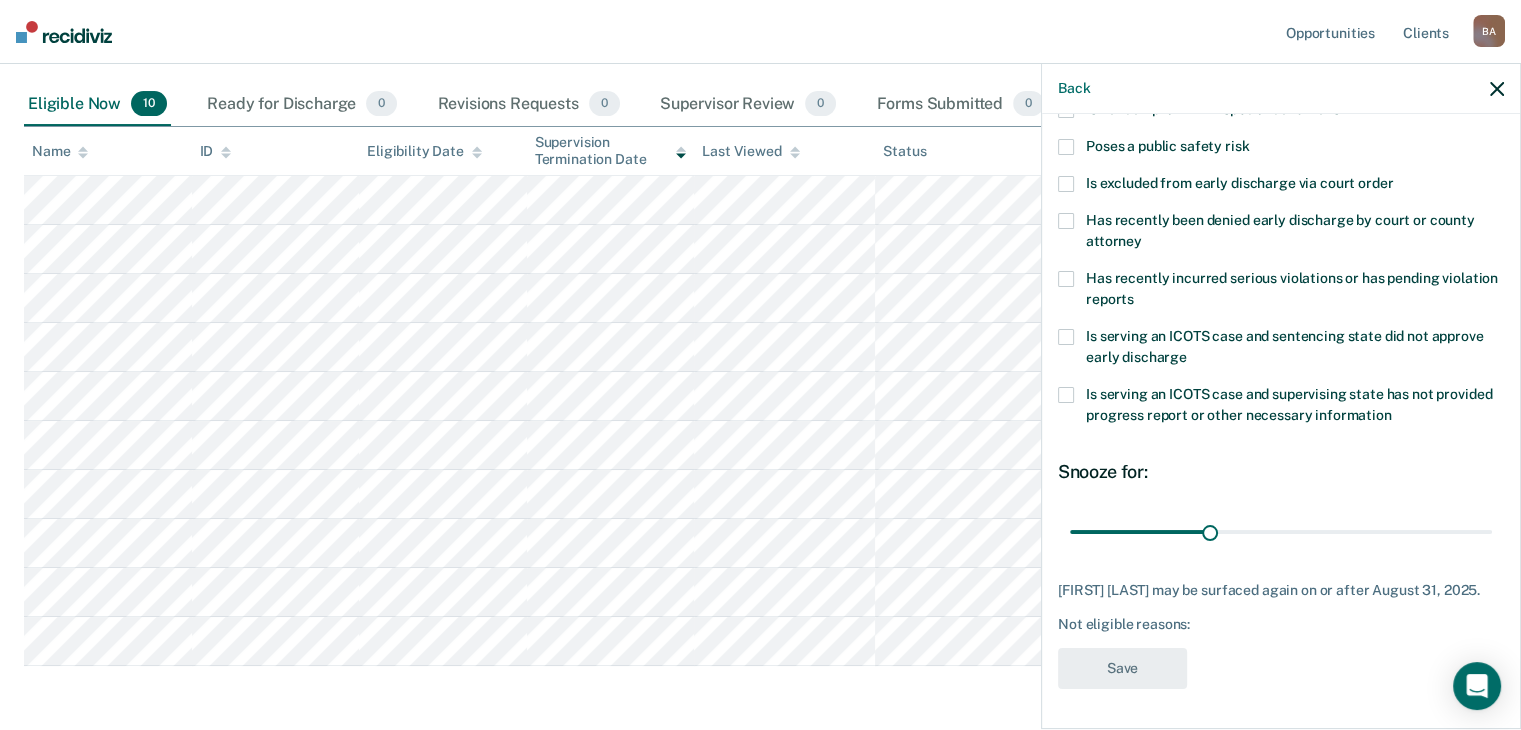 scroll, scrollTop: 272, scrollLeft: 0, axis: vertical 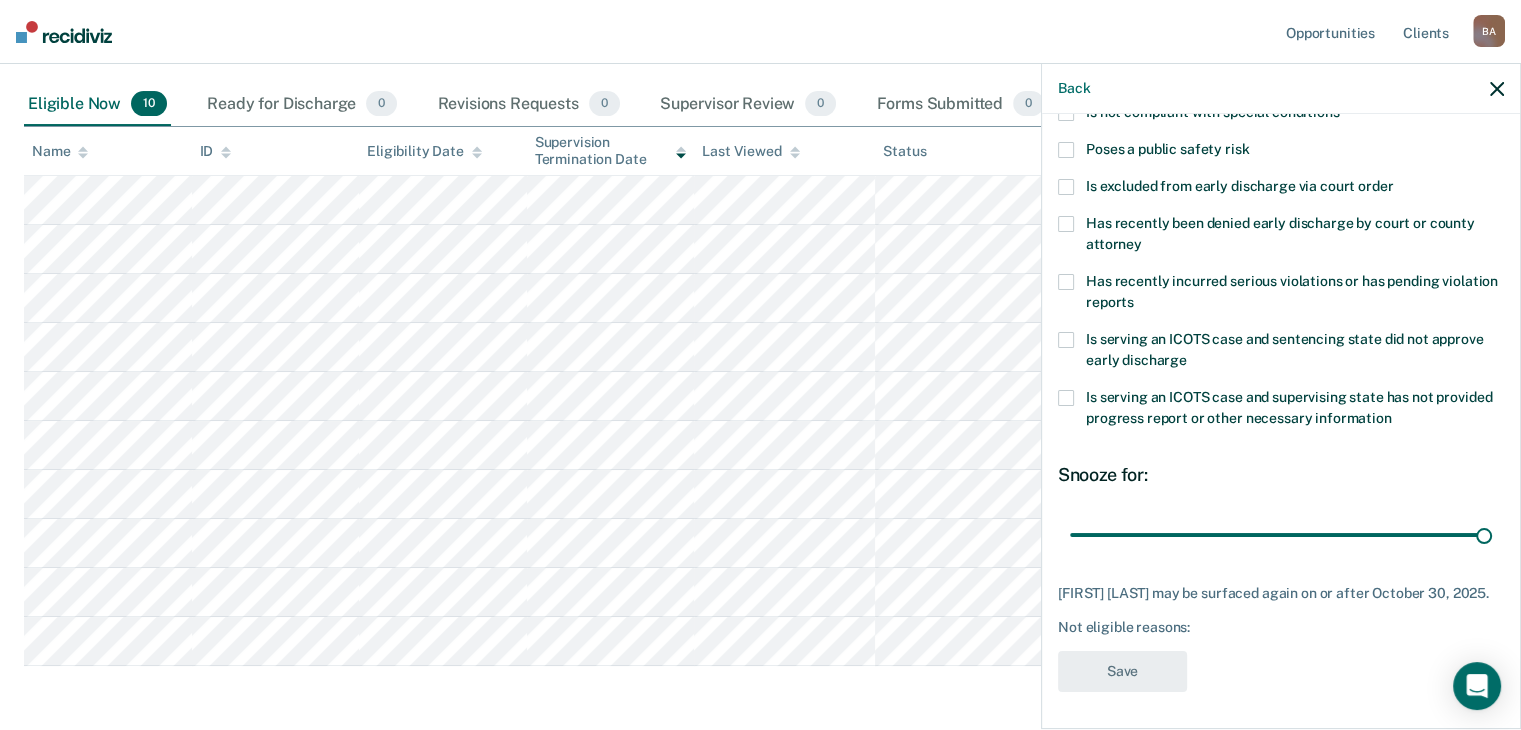 drag, startPoint x: 1203, startPoint y: 532, endPoint x: 1535, endPoint y: 529, distance: 332.01355 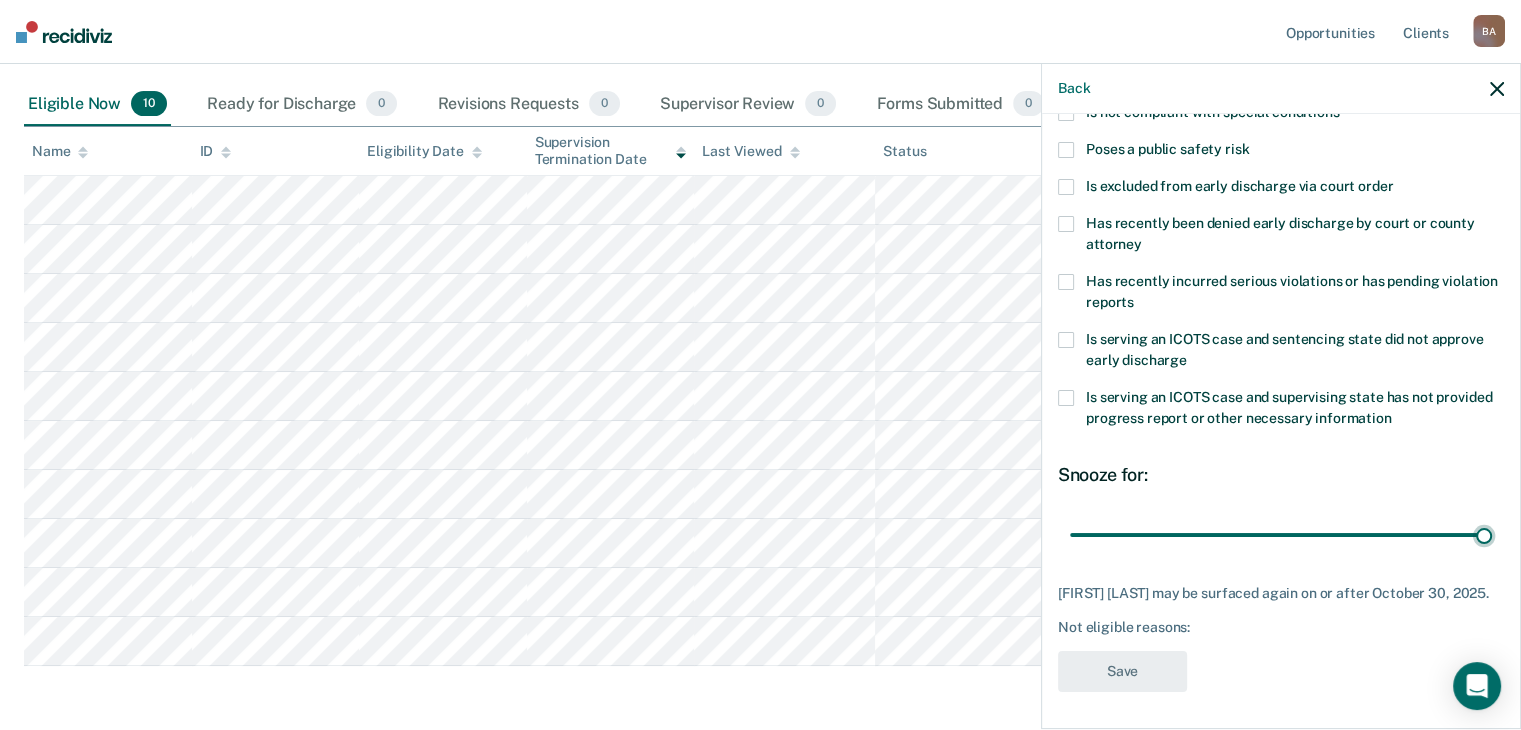 type on "90" 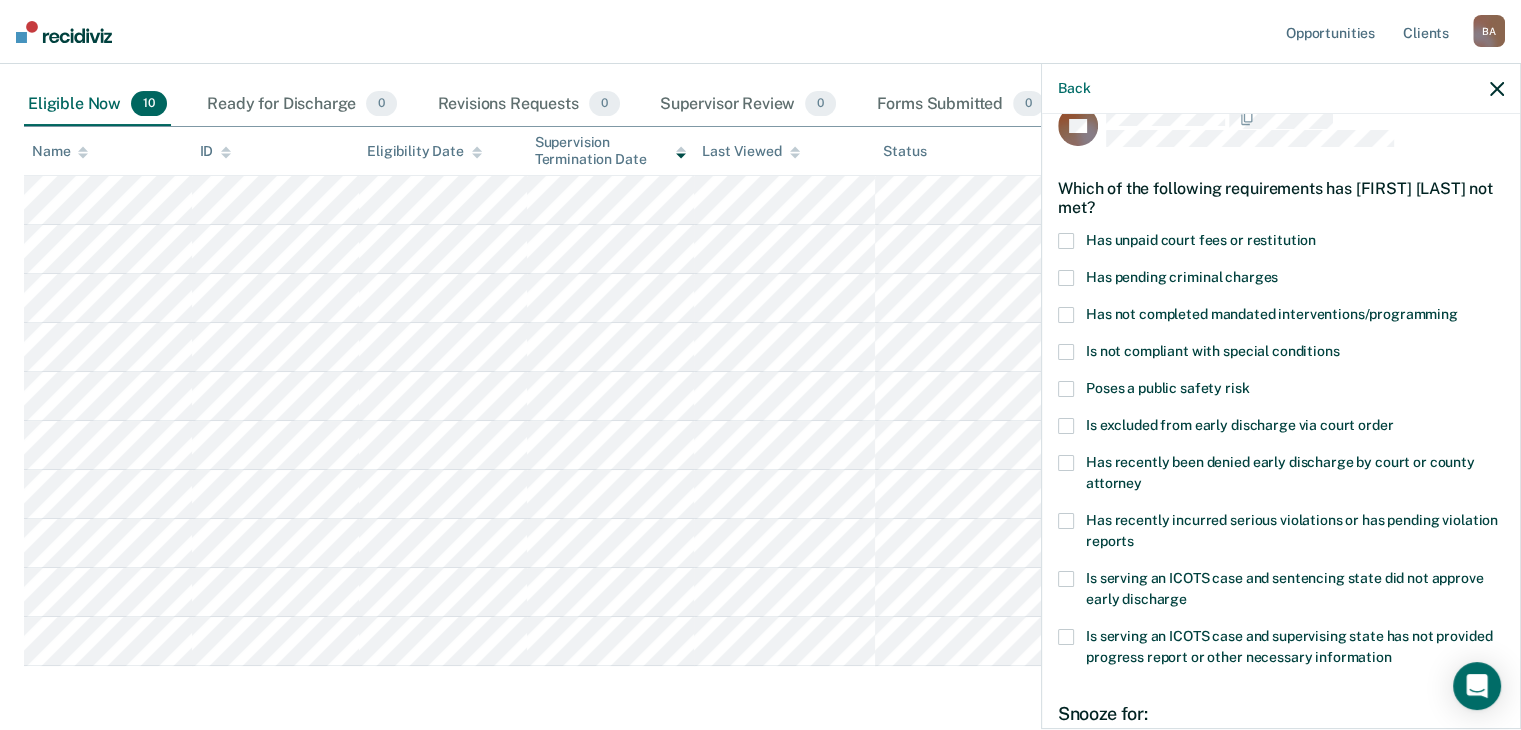 scroll, scrollTop: 28, scrollLeft: 0, axis: vertical 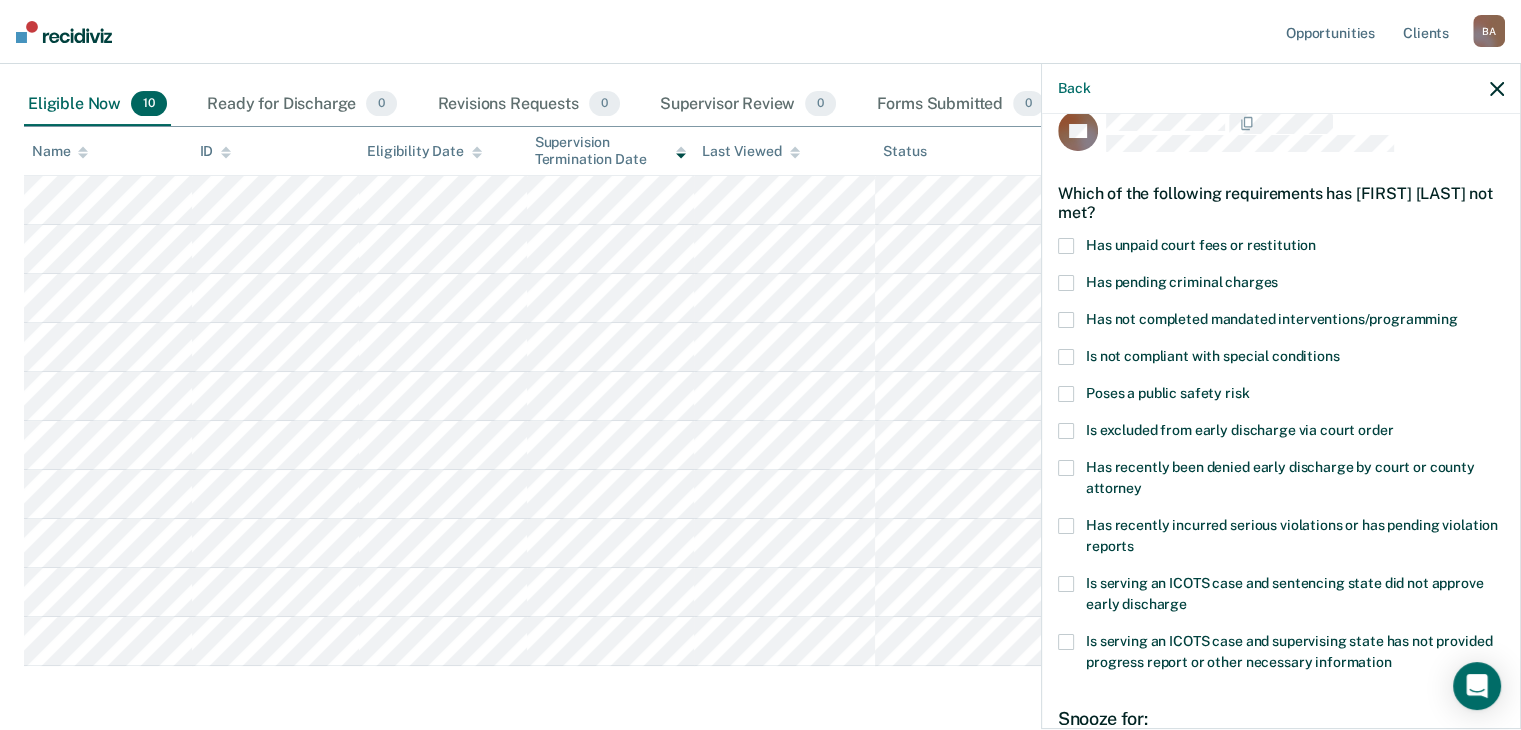 click at bounding box center [1066, 246] 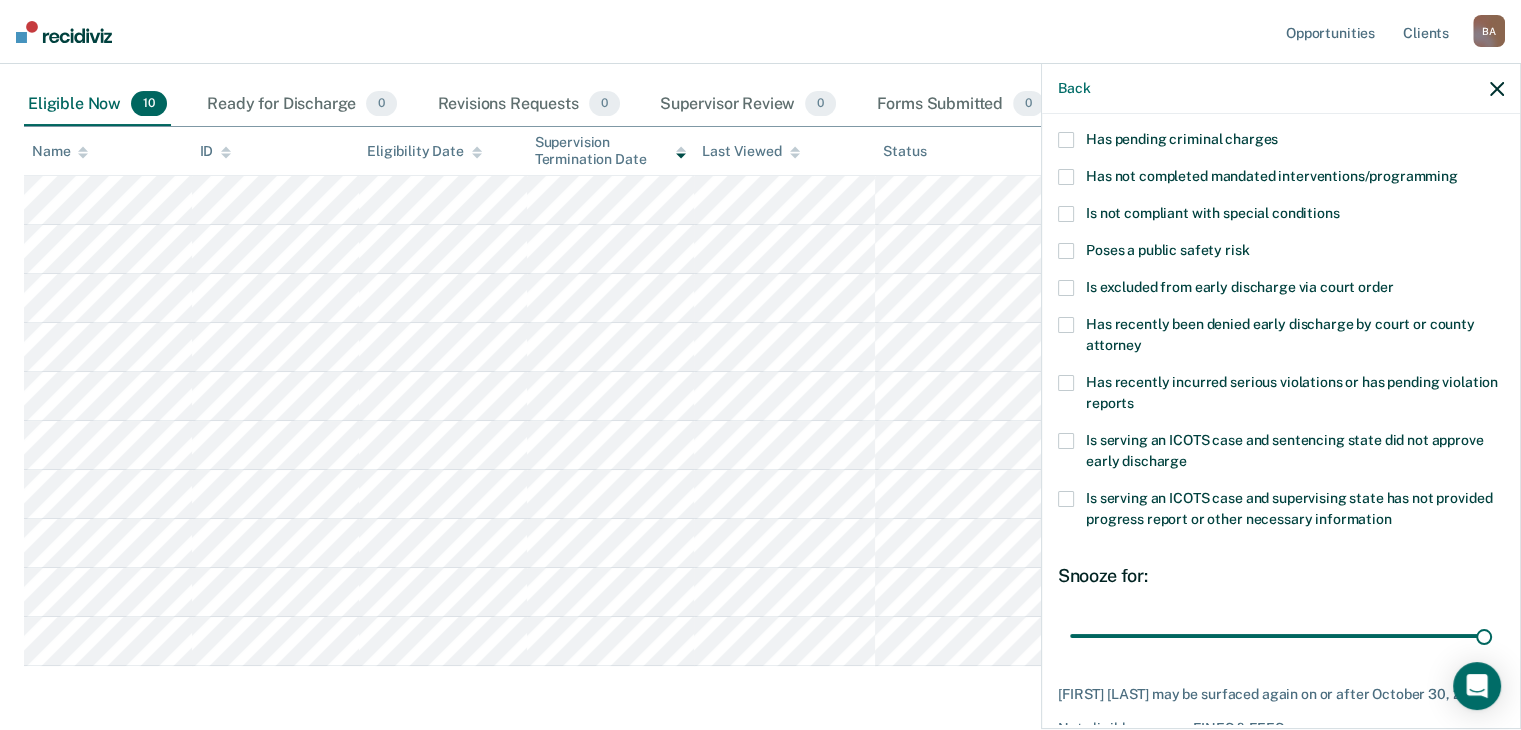 scroll, scrollTop: 181, scrollLeft: 0, axis: vertical 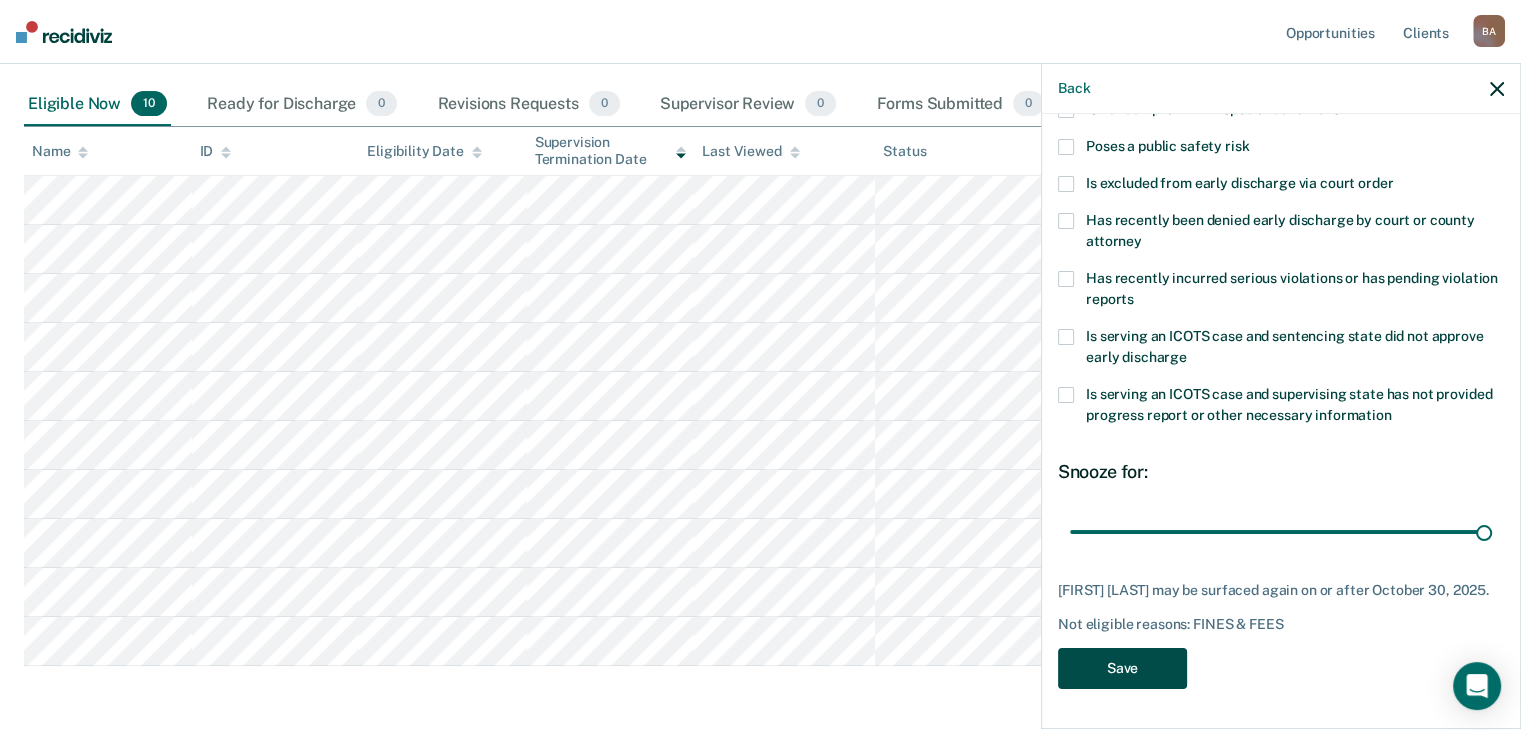 click on "Save" at bounding box center [1122, 668] 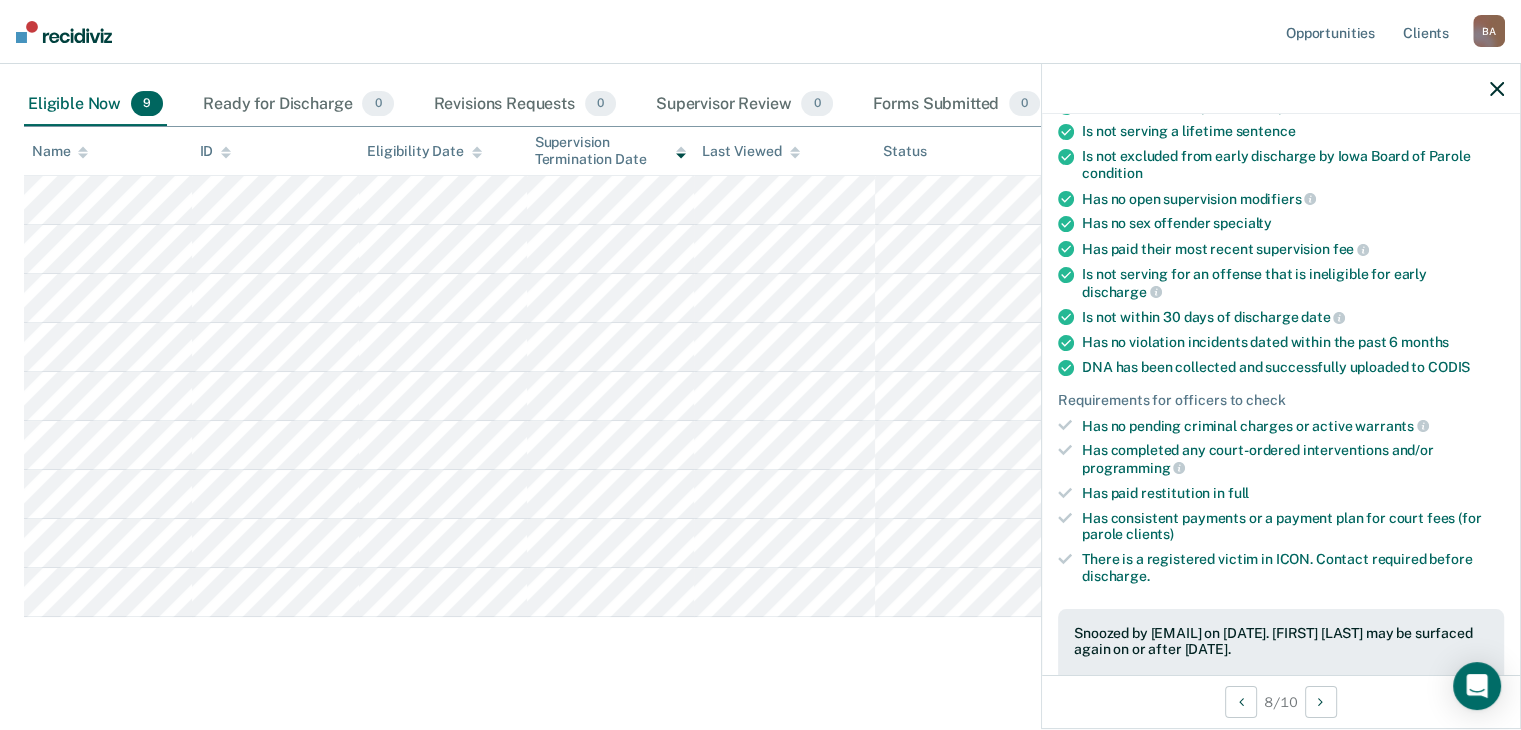 click 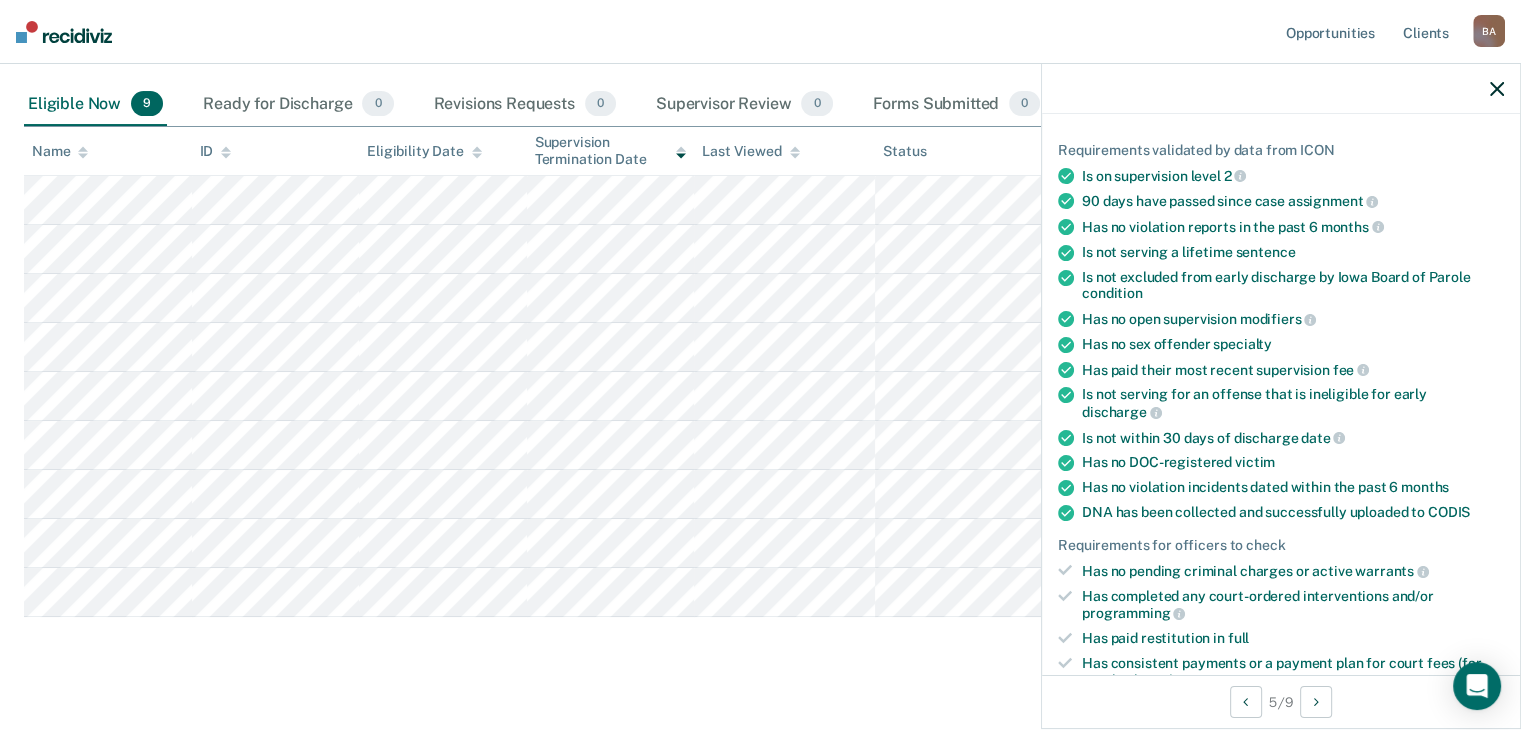 scroll, scrollTop: 131, scrollLeft: 0, axis: vertical 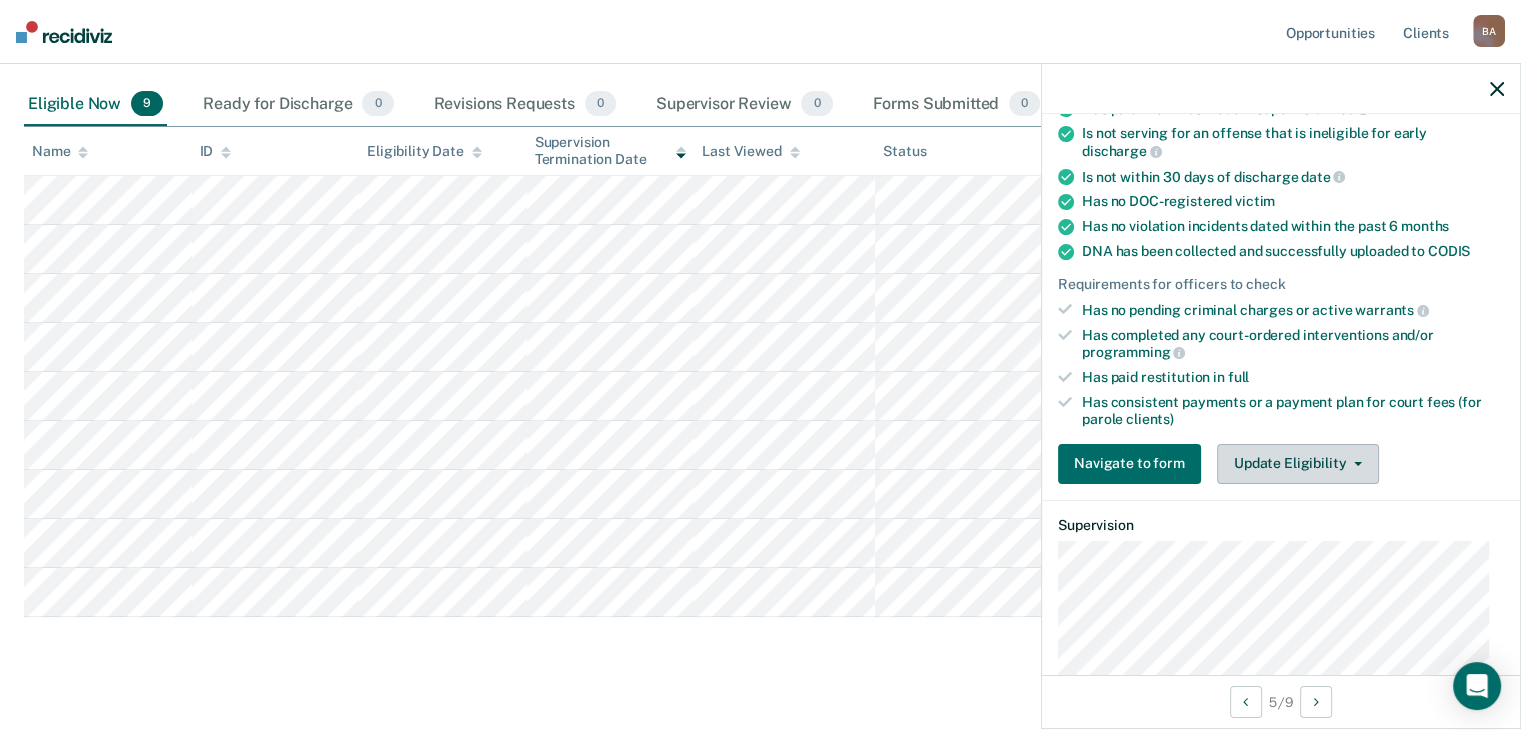 click on "Update Eligibility" at bounding box center [1298, 464] 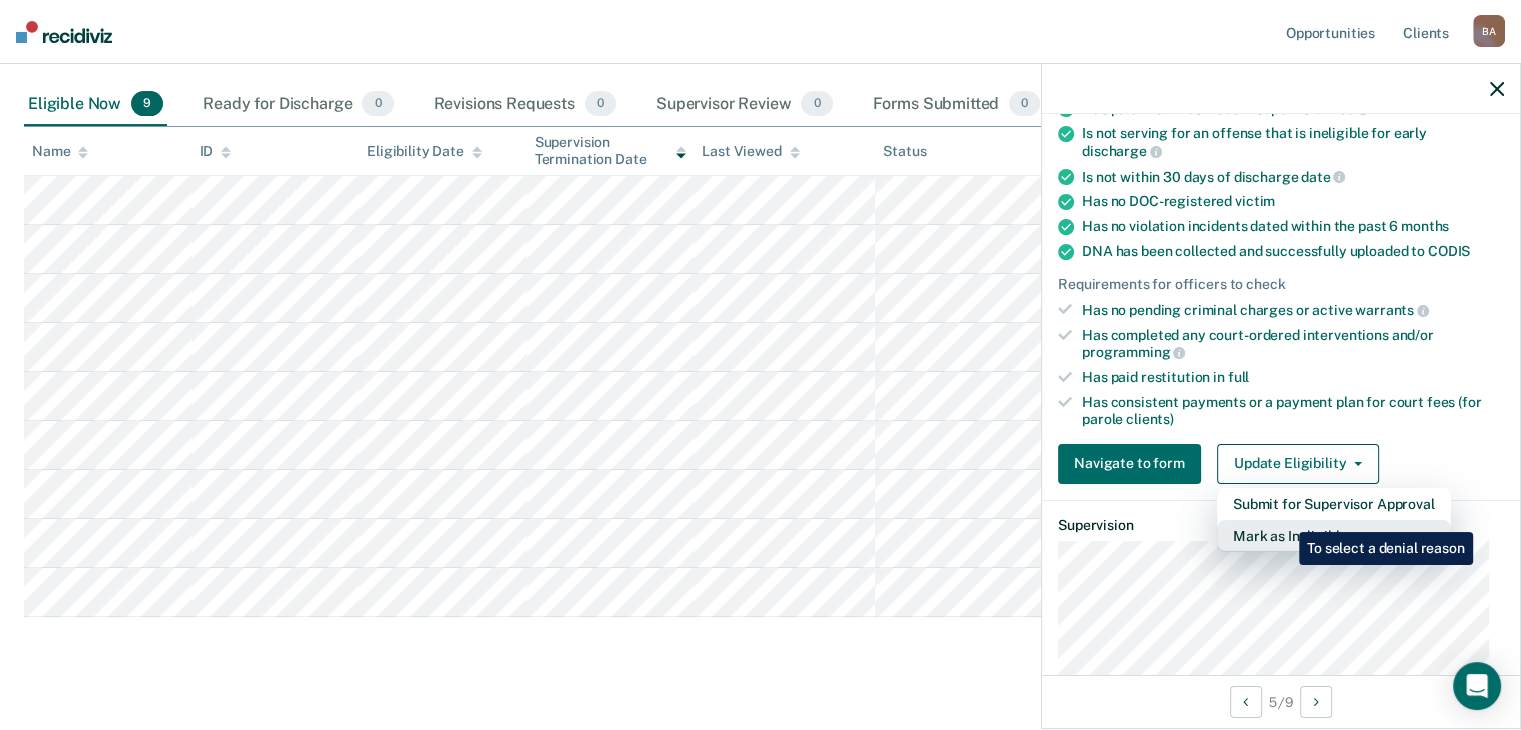 click on "Mark as Ineligible" at bounding box center [1334, 536] 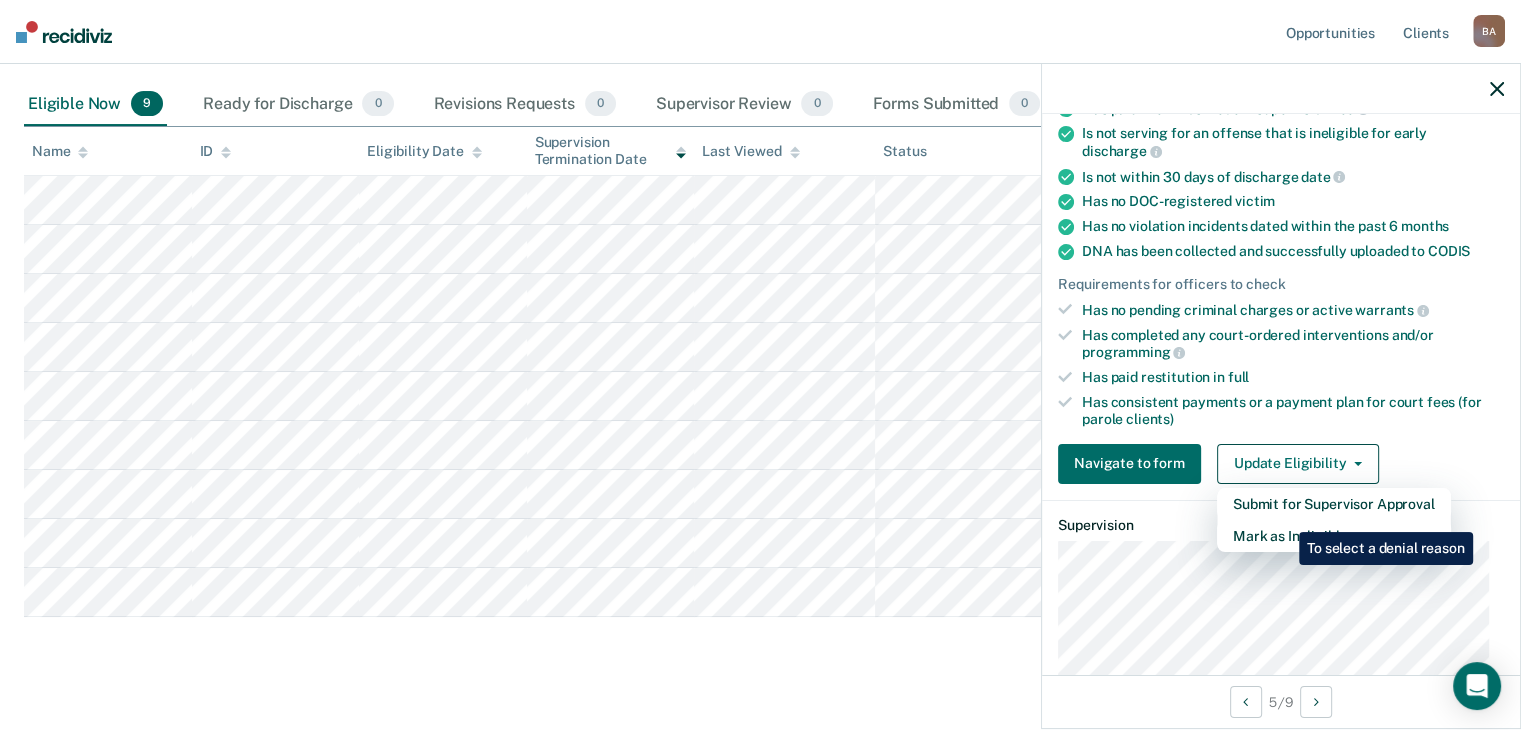 scroll, scrollTop: 289, scrollLeft: 0, axis: vertical 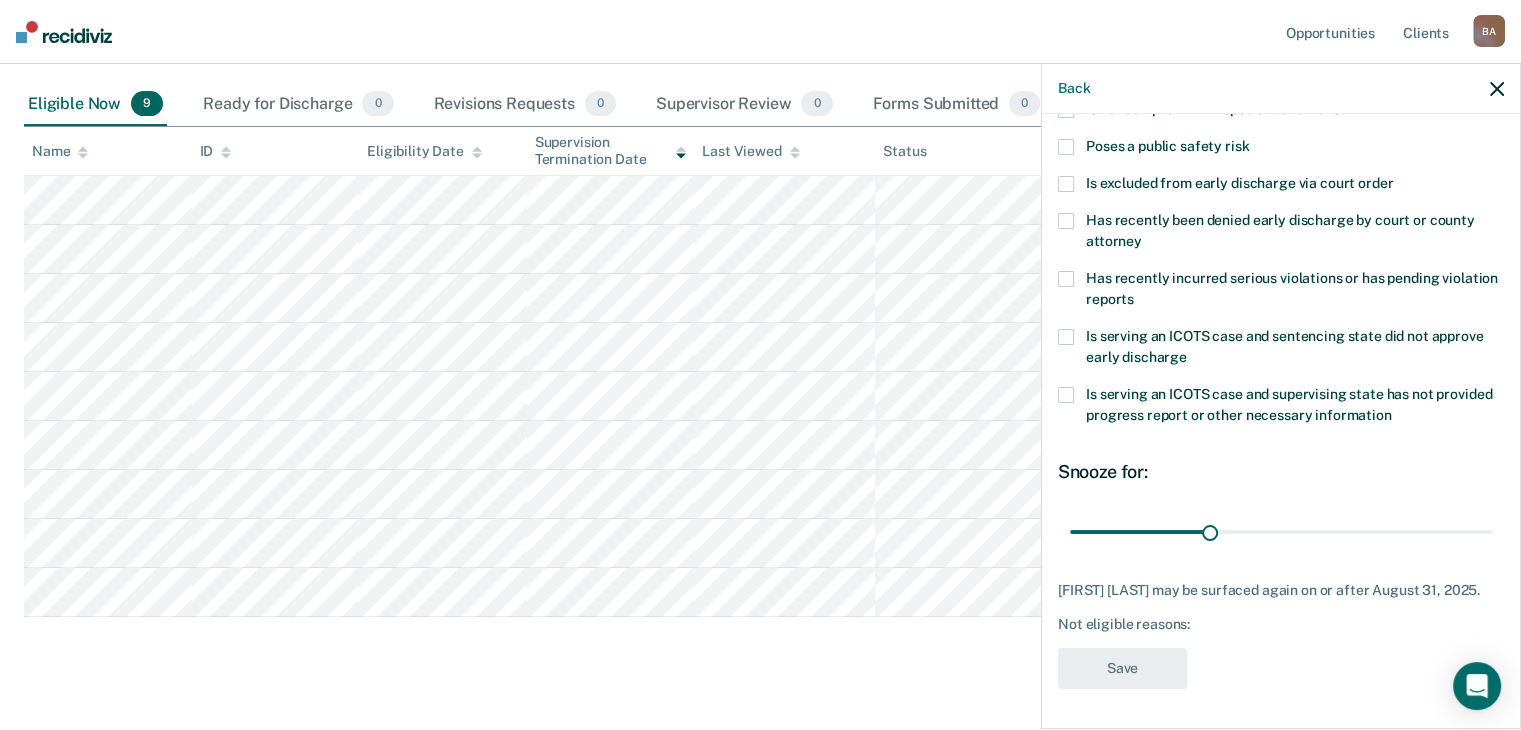 click 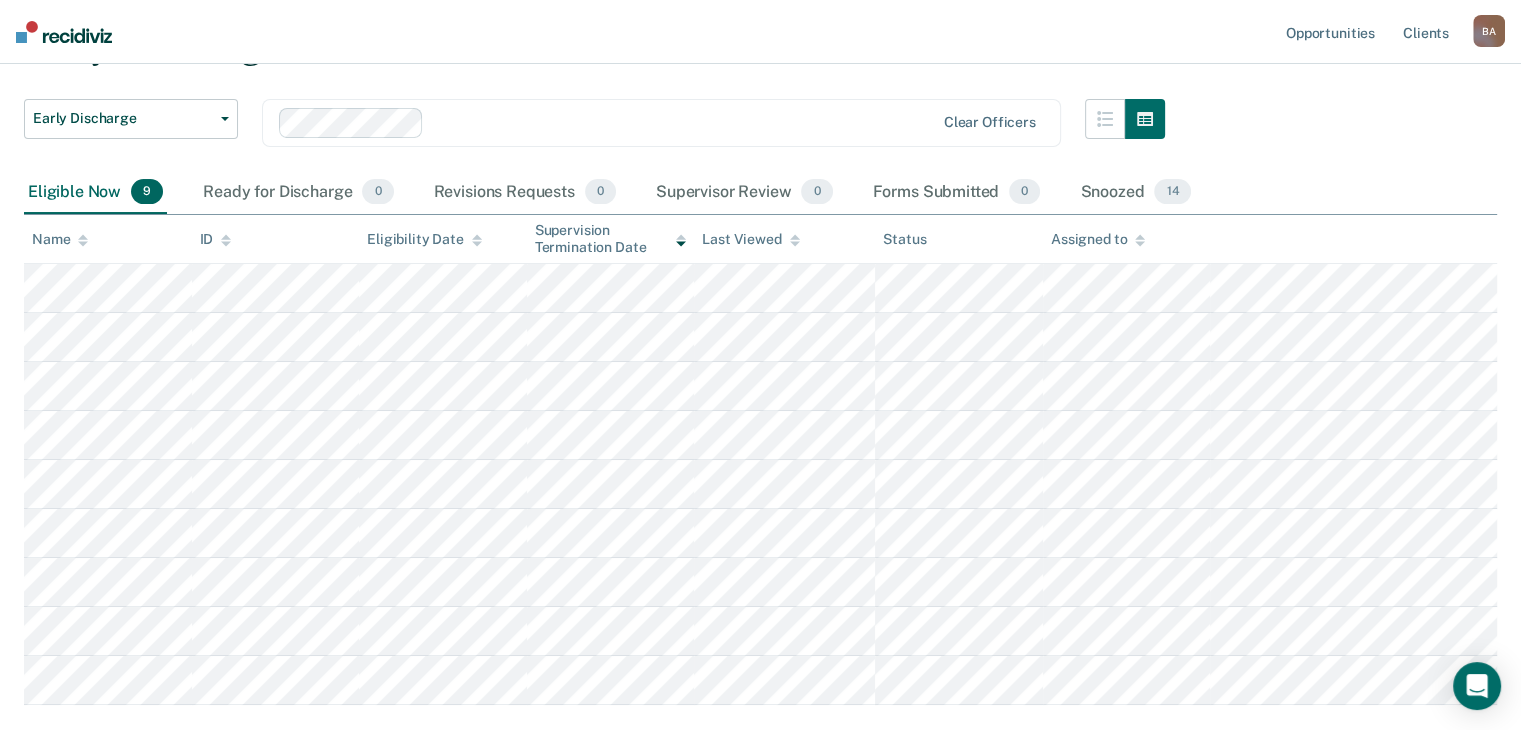 scroll, scrollTop: 109, scrollLeft: 0, axis: vertical 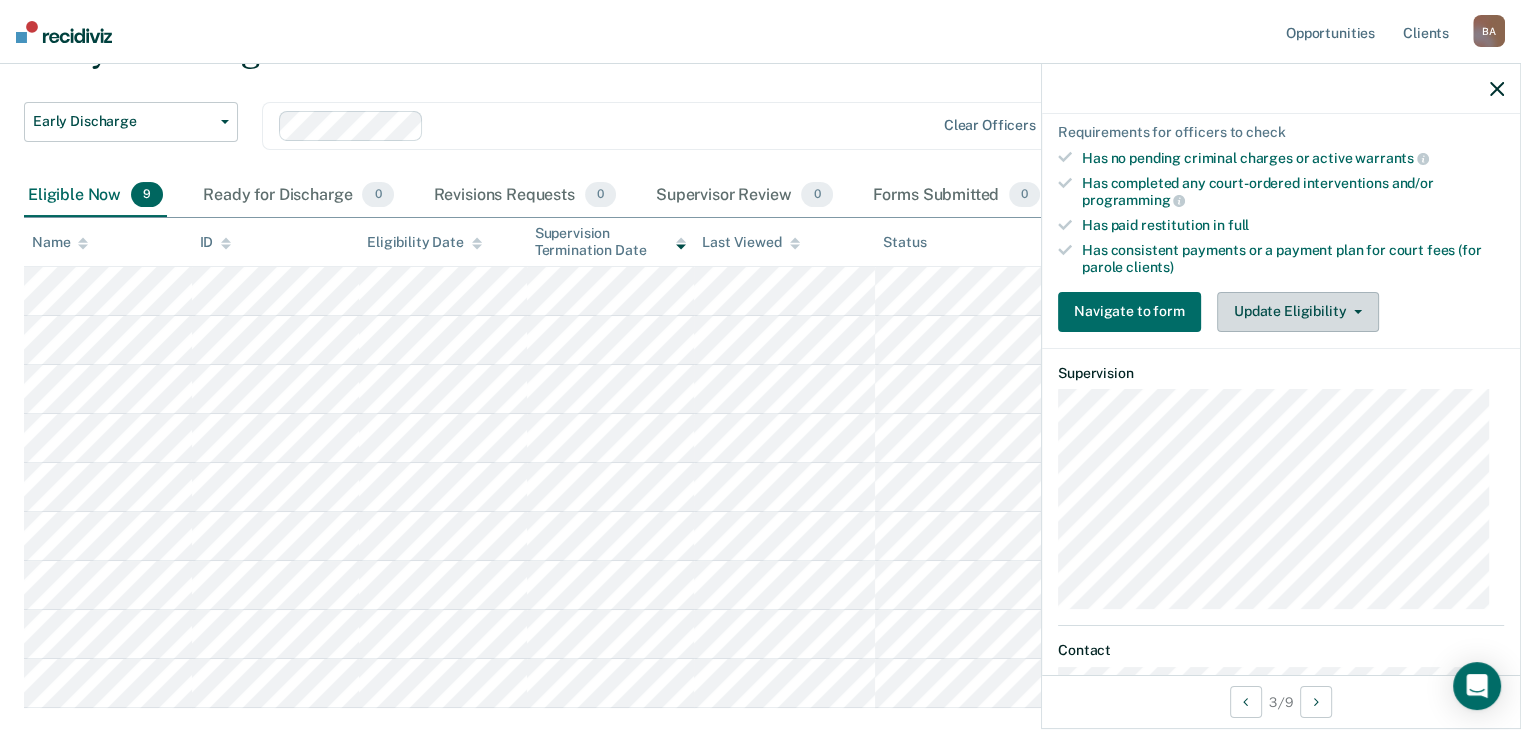 click on "Update Eligibility" at bounding box center [1298, 312] 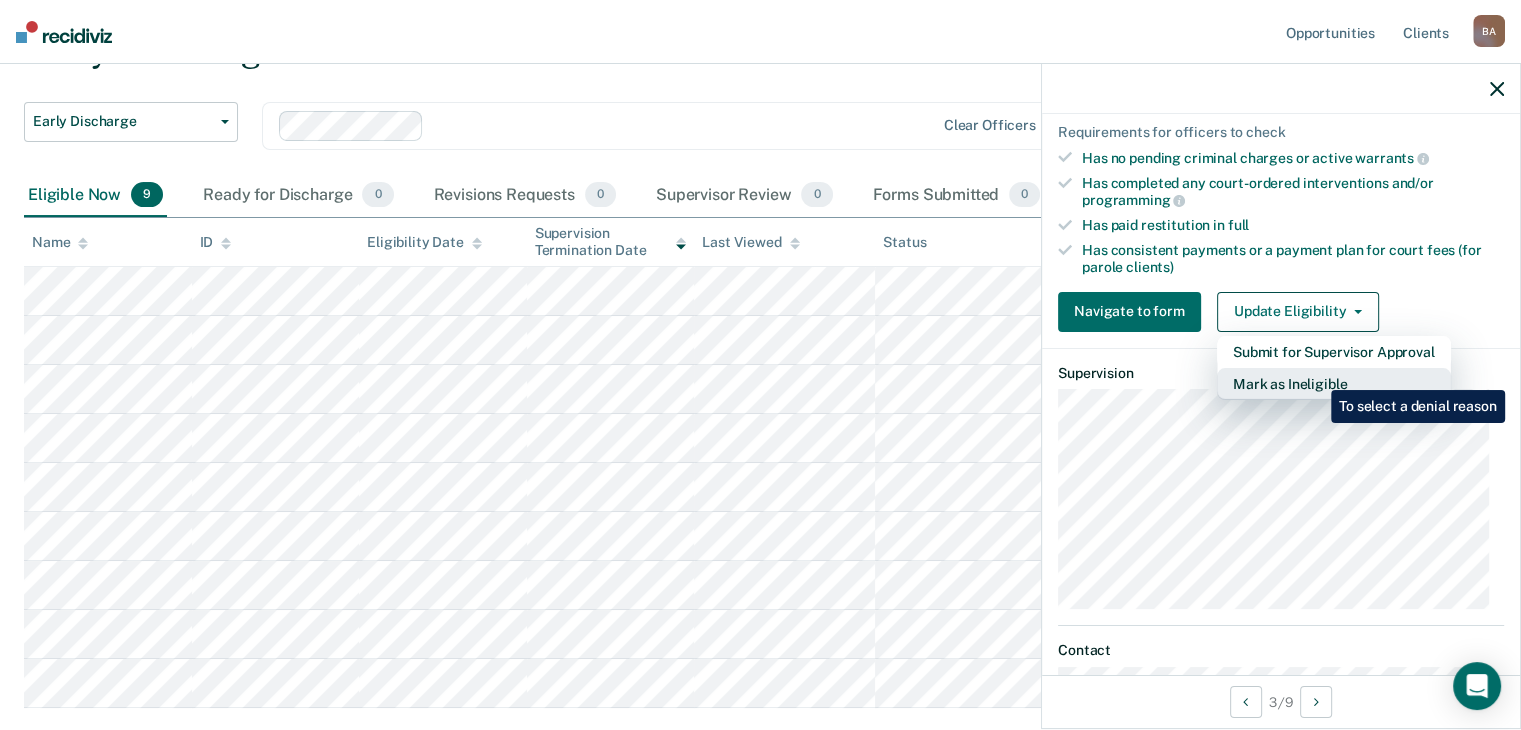 click on "Mark as Ineligible" at bounding box center (1334, 384) 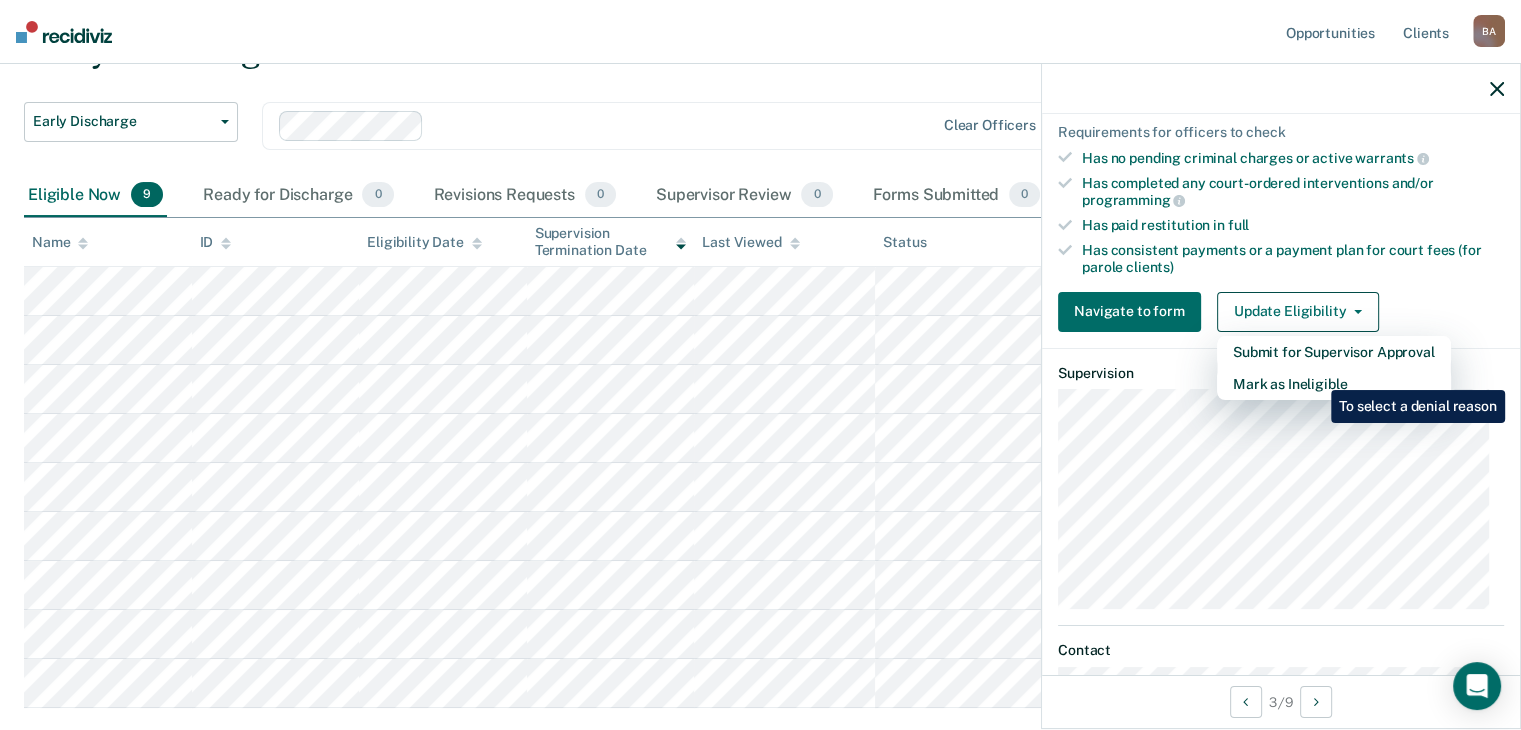 scroll, scrollTop: 272, scrollLeft: 0, axis: vertical 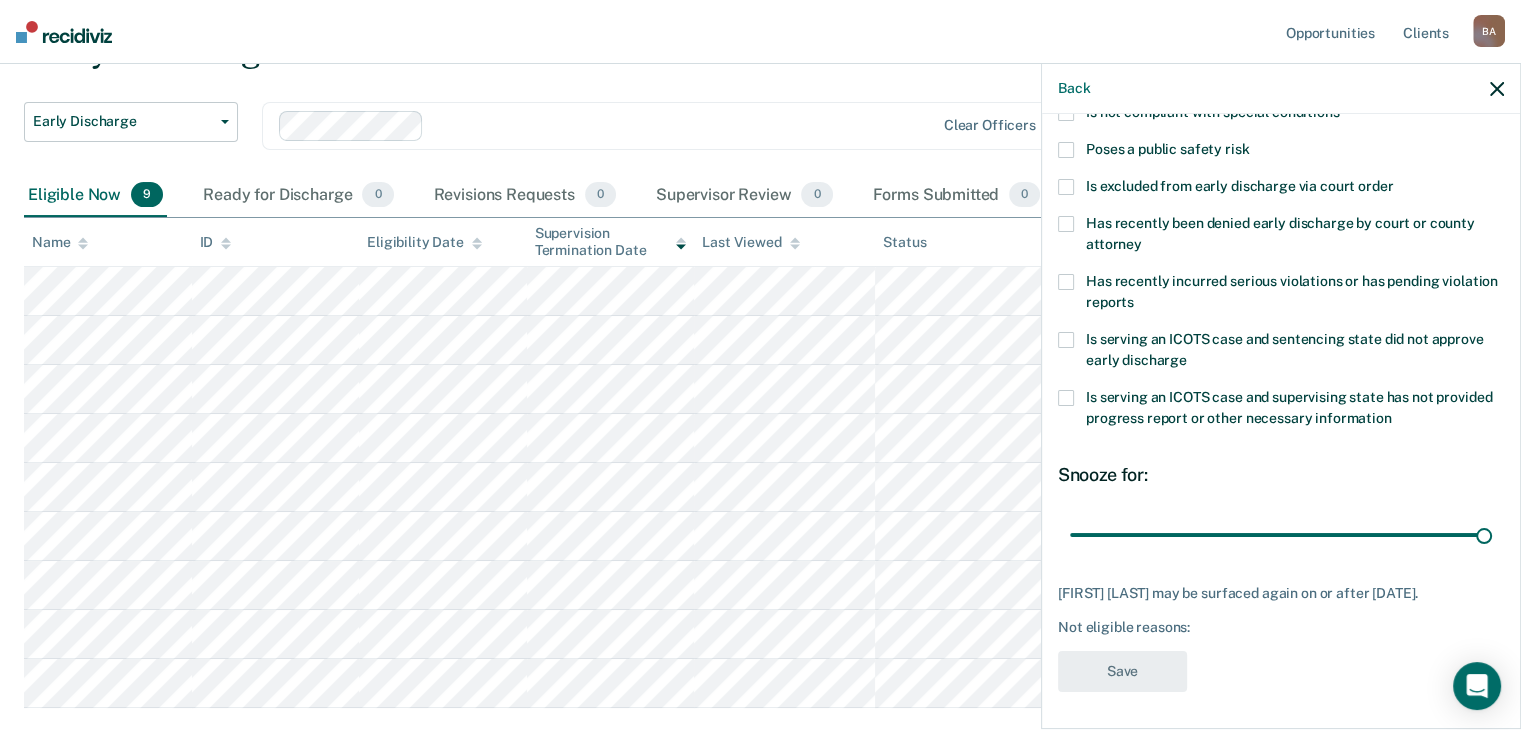 drag, startPoint x: 1207, startPoint y: 526, endPoint x: 1535, endPoint y: 517, distance: 328.12344 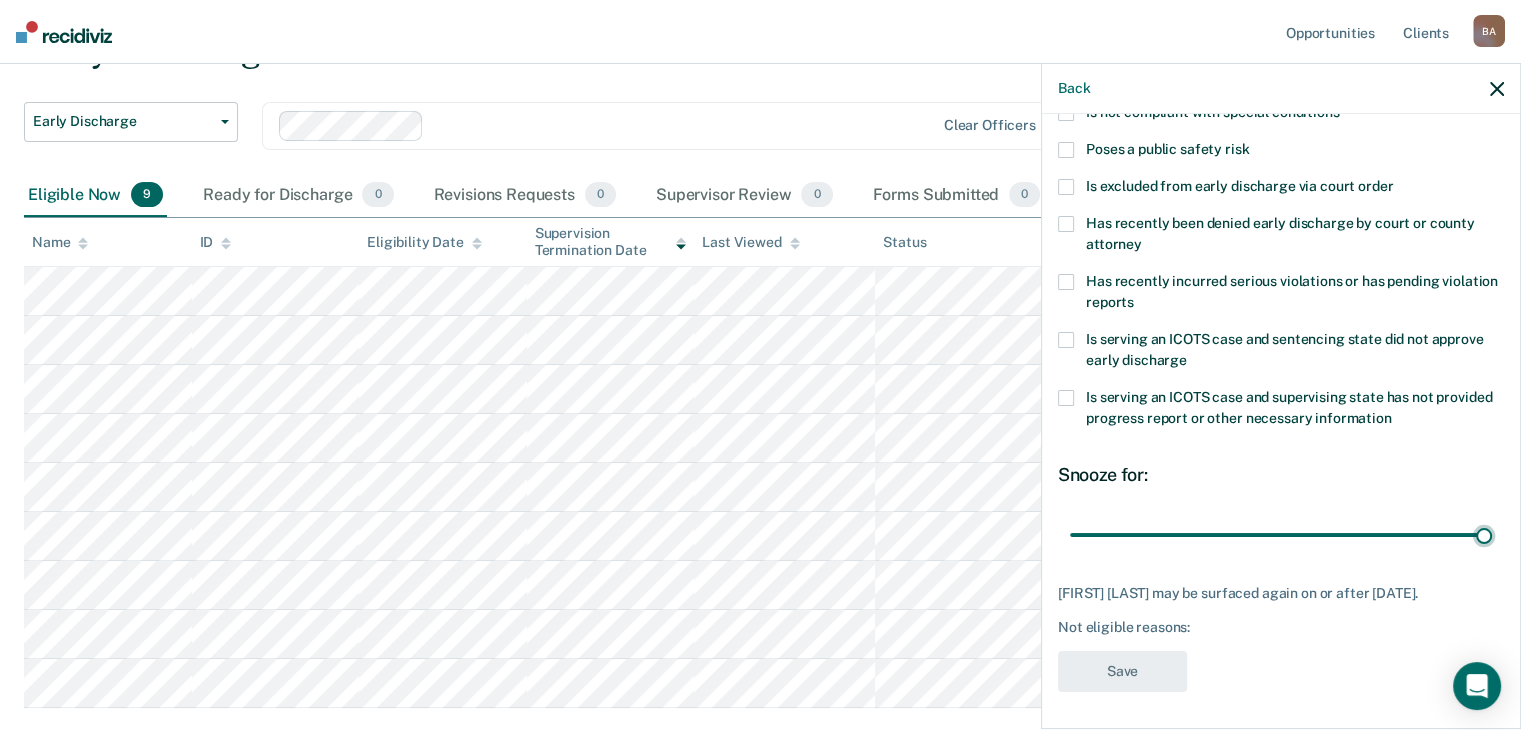 type on "90" 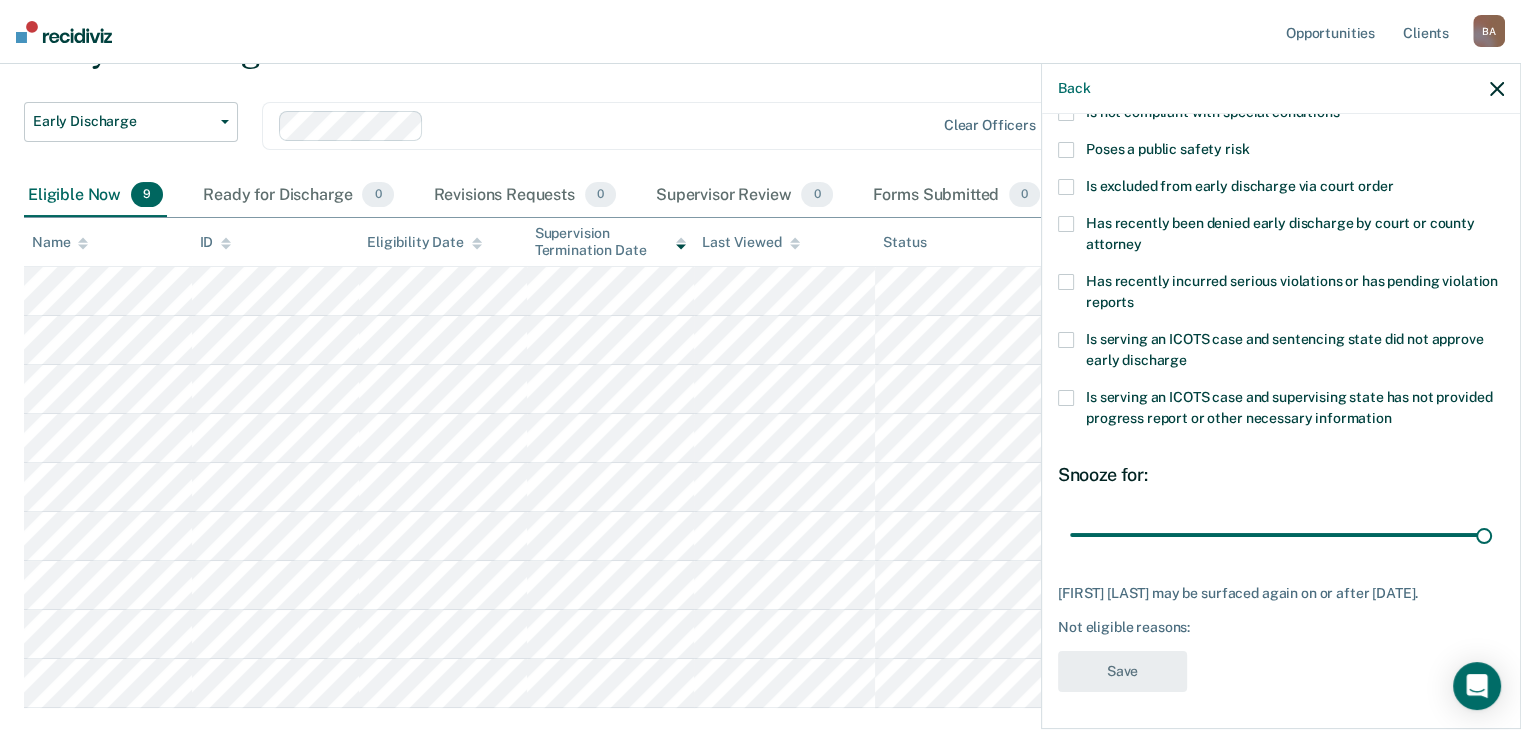 click at bounding box center [1066, 282] 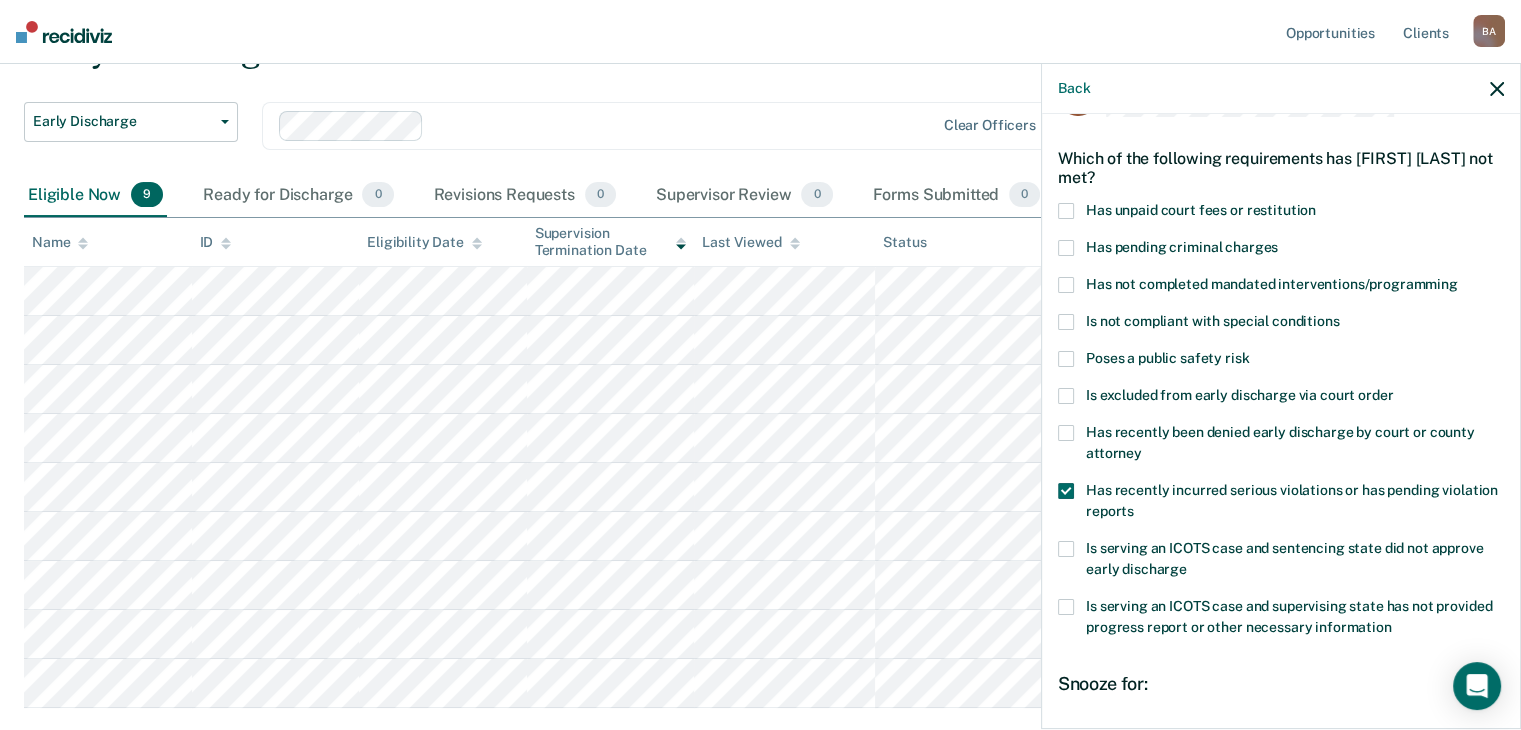 scroll, scrollTop: 62, scrollLeft: 0, axis: vertical 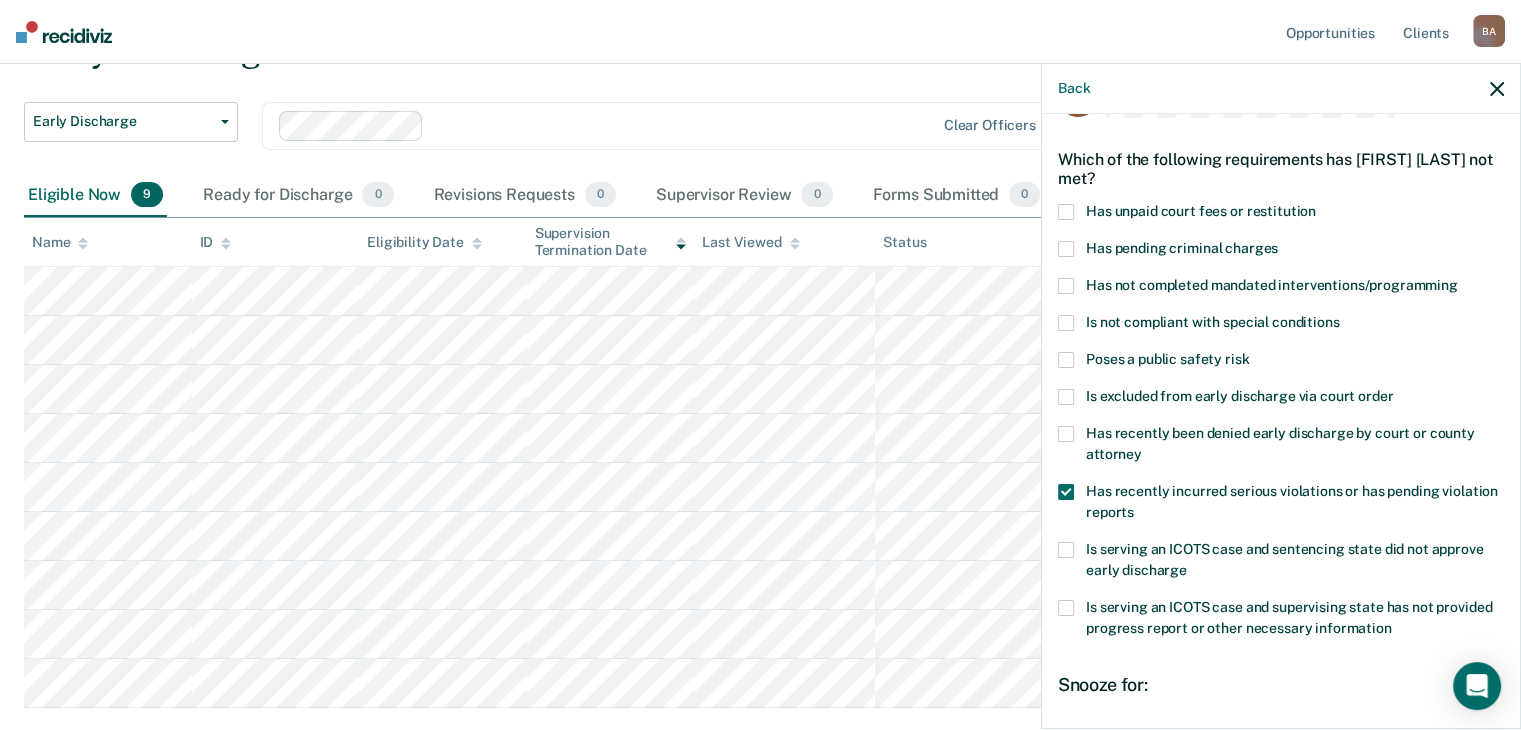 click at bounding box center (1066, 286) 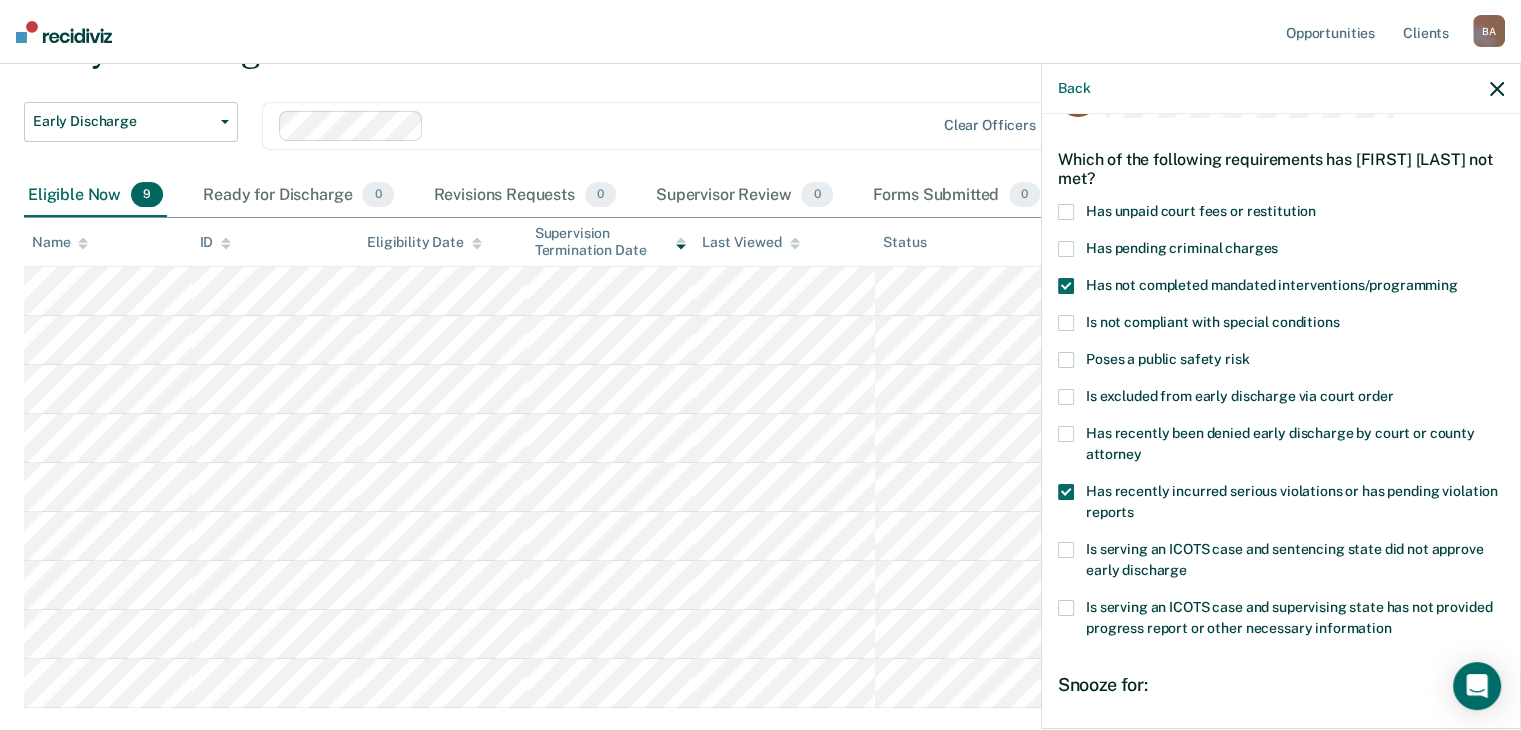 scroll, scrollTop: 272, scrollLeft: 0, axis: vertical 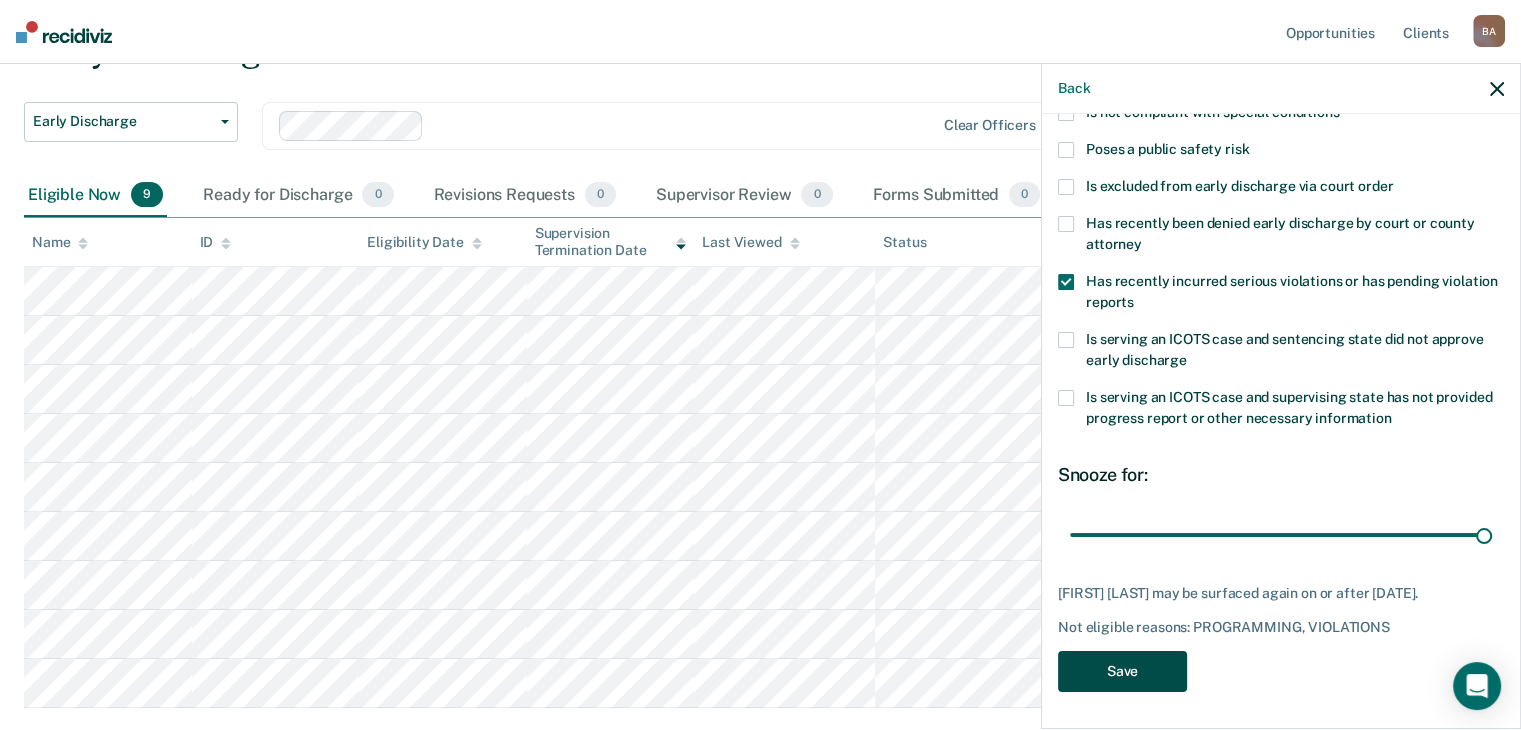 click on "Save" at bounding box center [1122, 671] 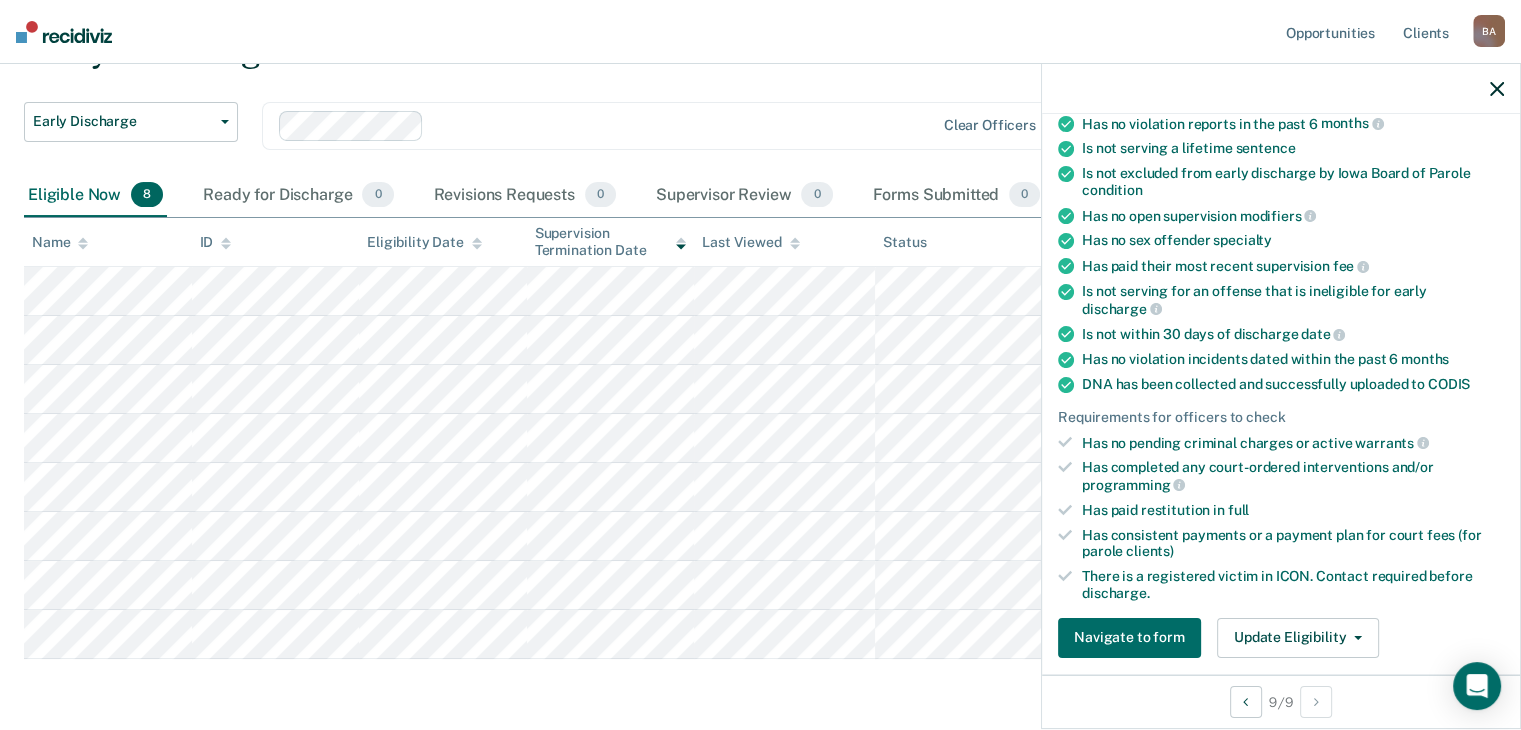 scroll, scrollTop: 314, scrollLeft: 0, axis: vertical 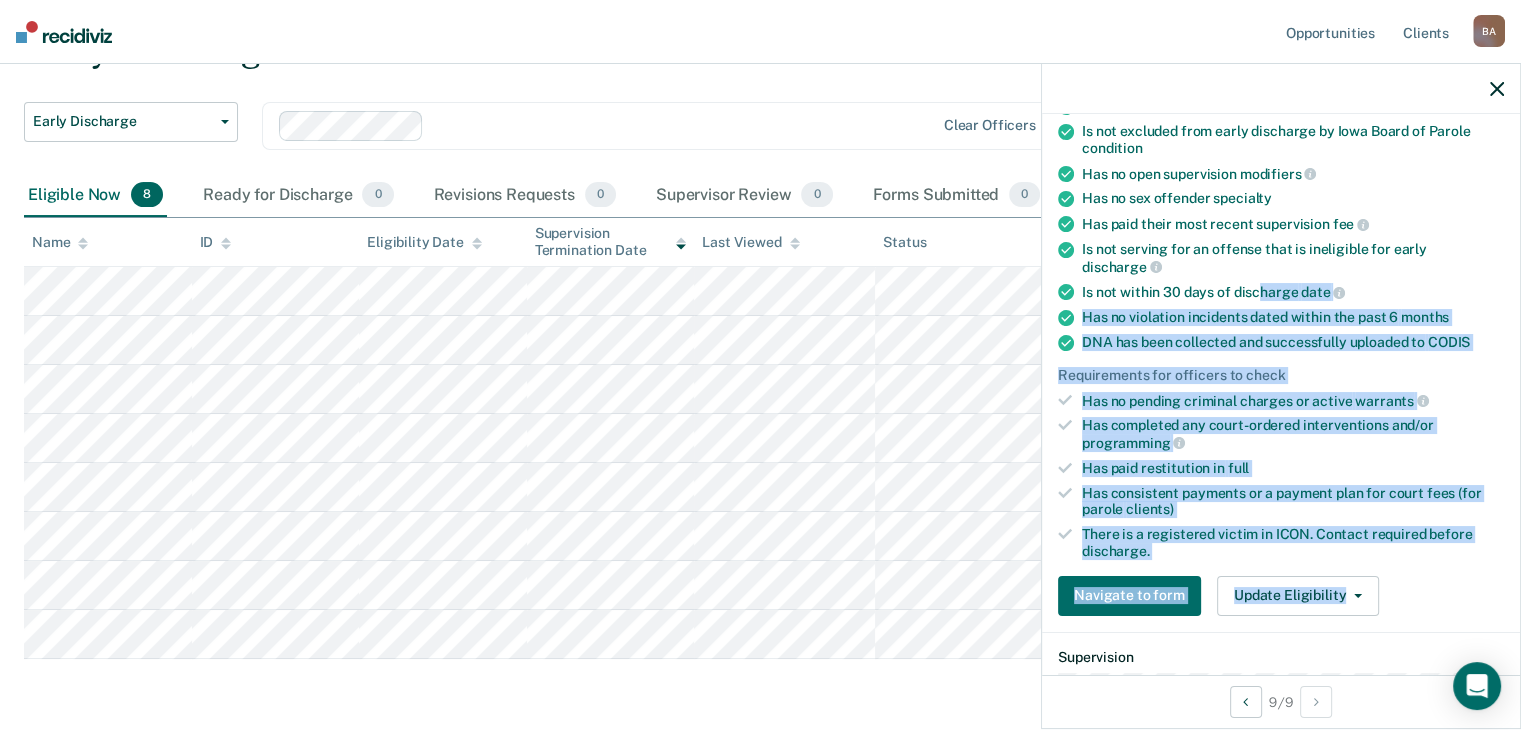 drag, startPoint x: 1255, startPoint y: 277, endPoint x: 1480, endPoint y: 637, distance: 424.52914 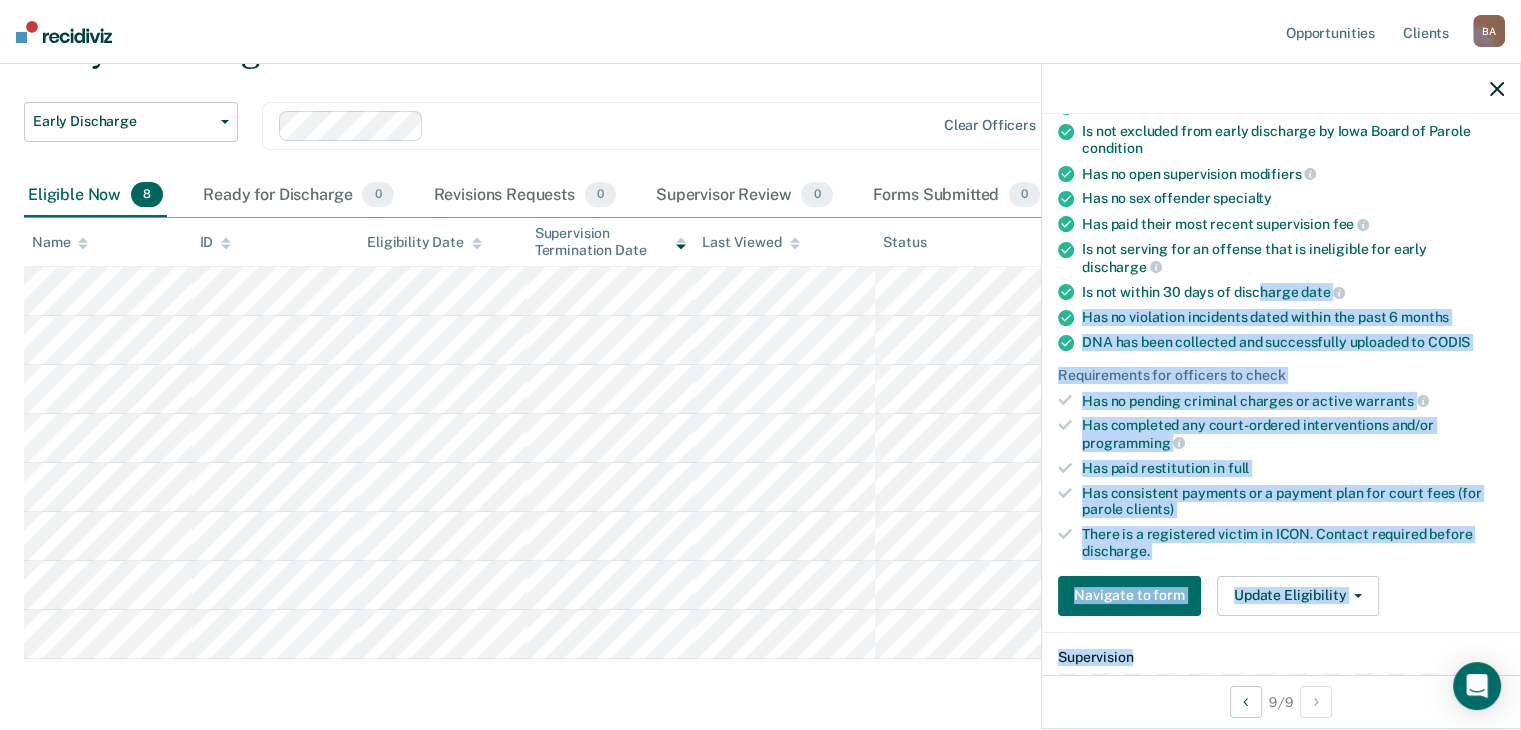 click on "Navigate to form Update Eligibility Submit for Supervisor Approval Mark as Ineligible" at bounding box center [1281, 596] 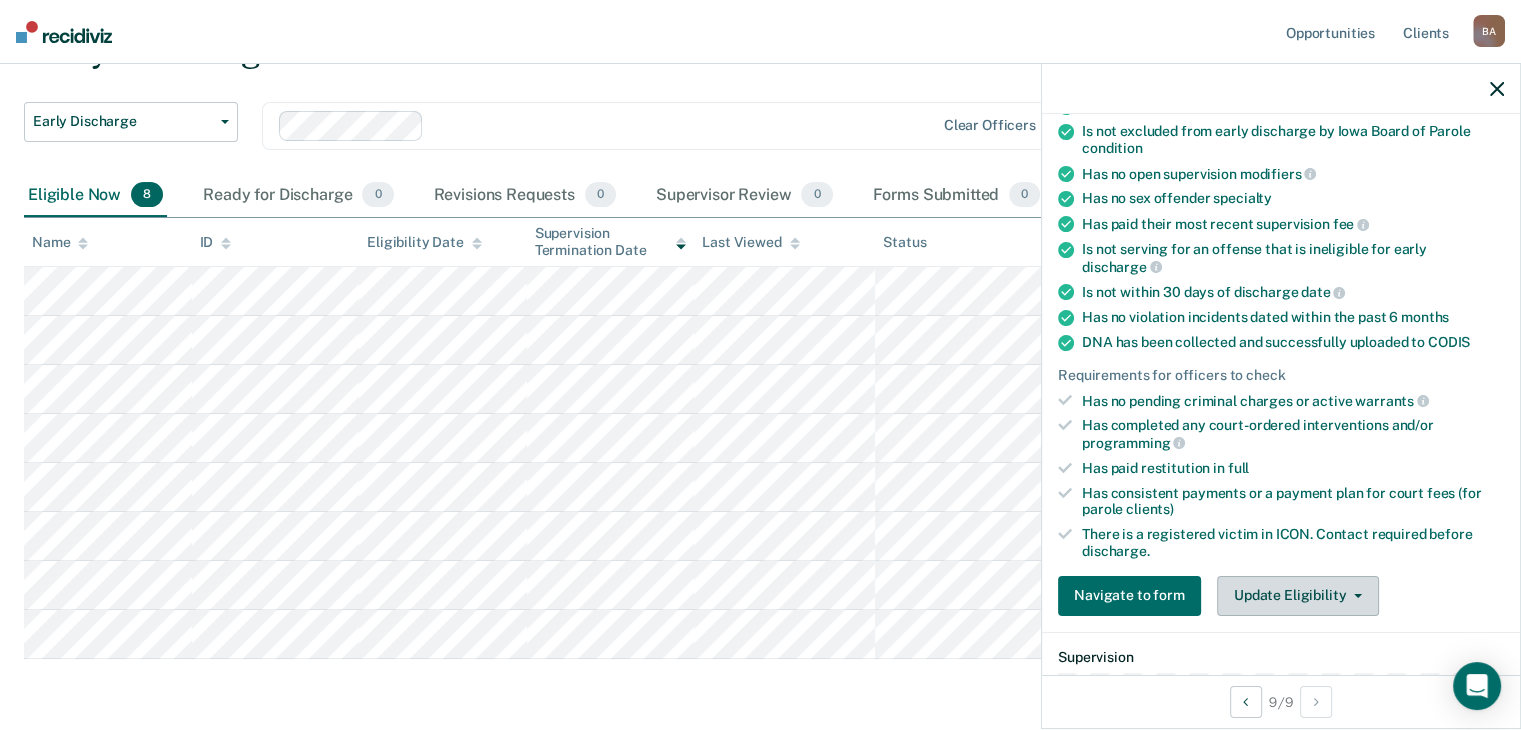 click on "Update Eligibility" at bounding box center (1298, 596) 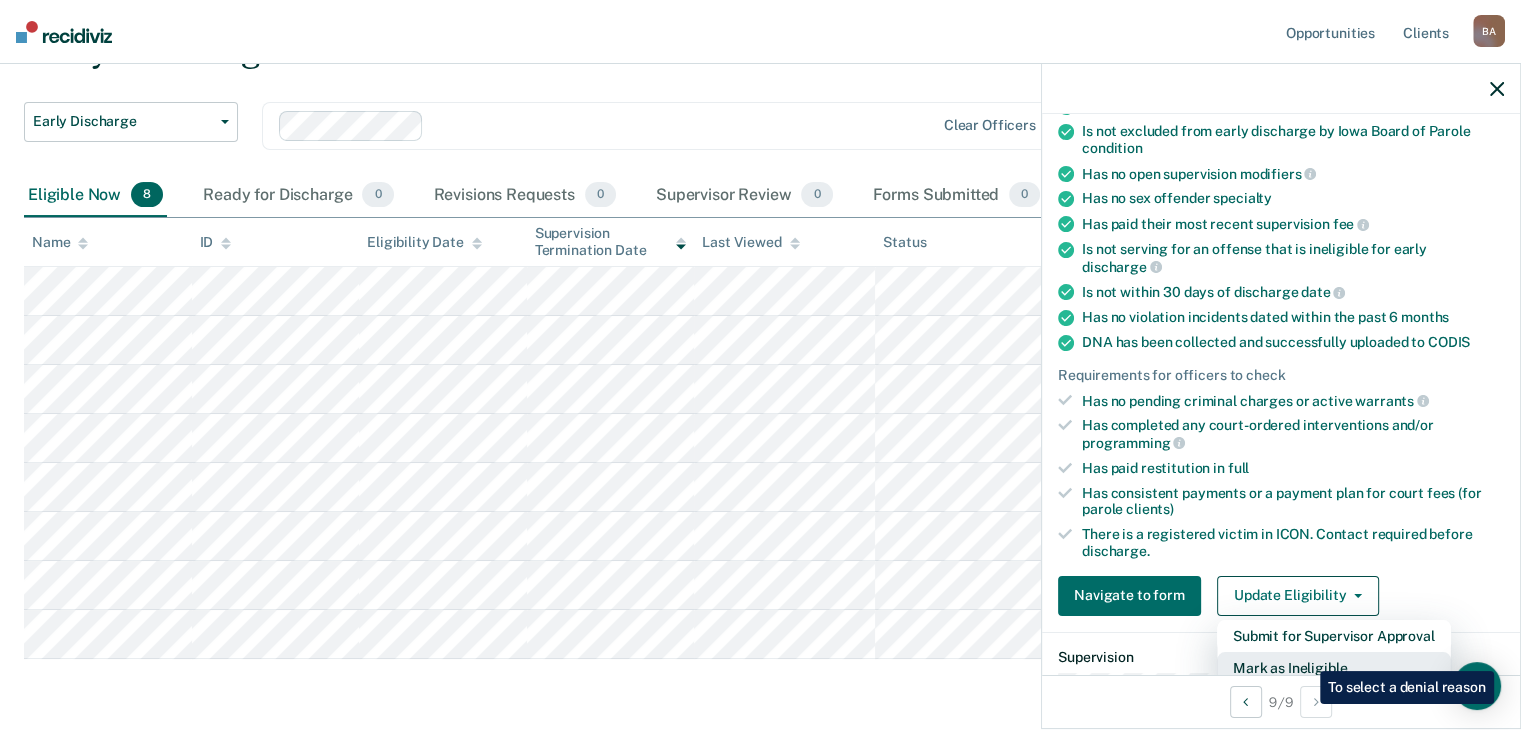 click on "Mark as Ineligible" at bounding box center (1334, 668) 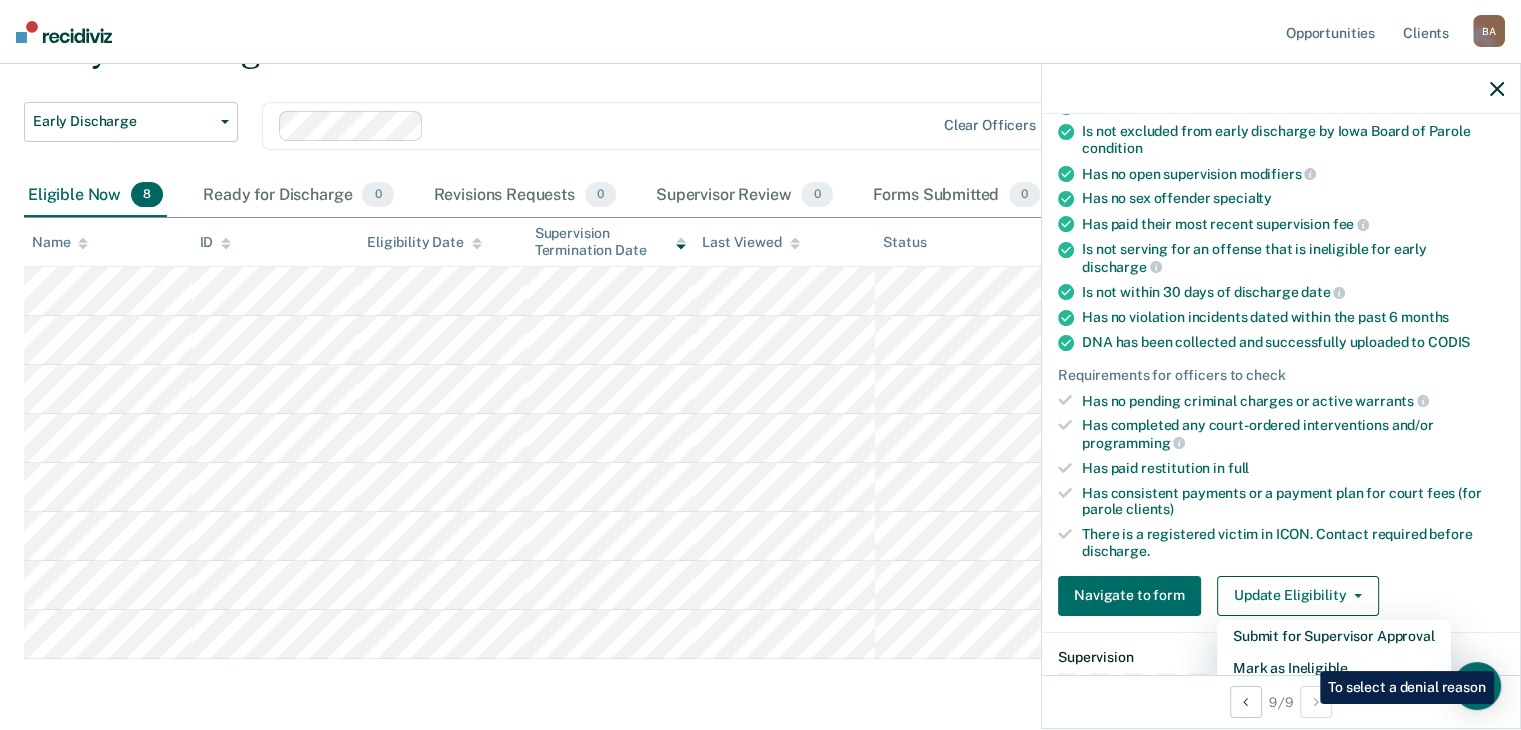 scroll, scrollTop: 272, scrollLeft: 0, axis: vertical 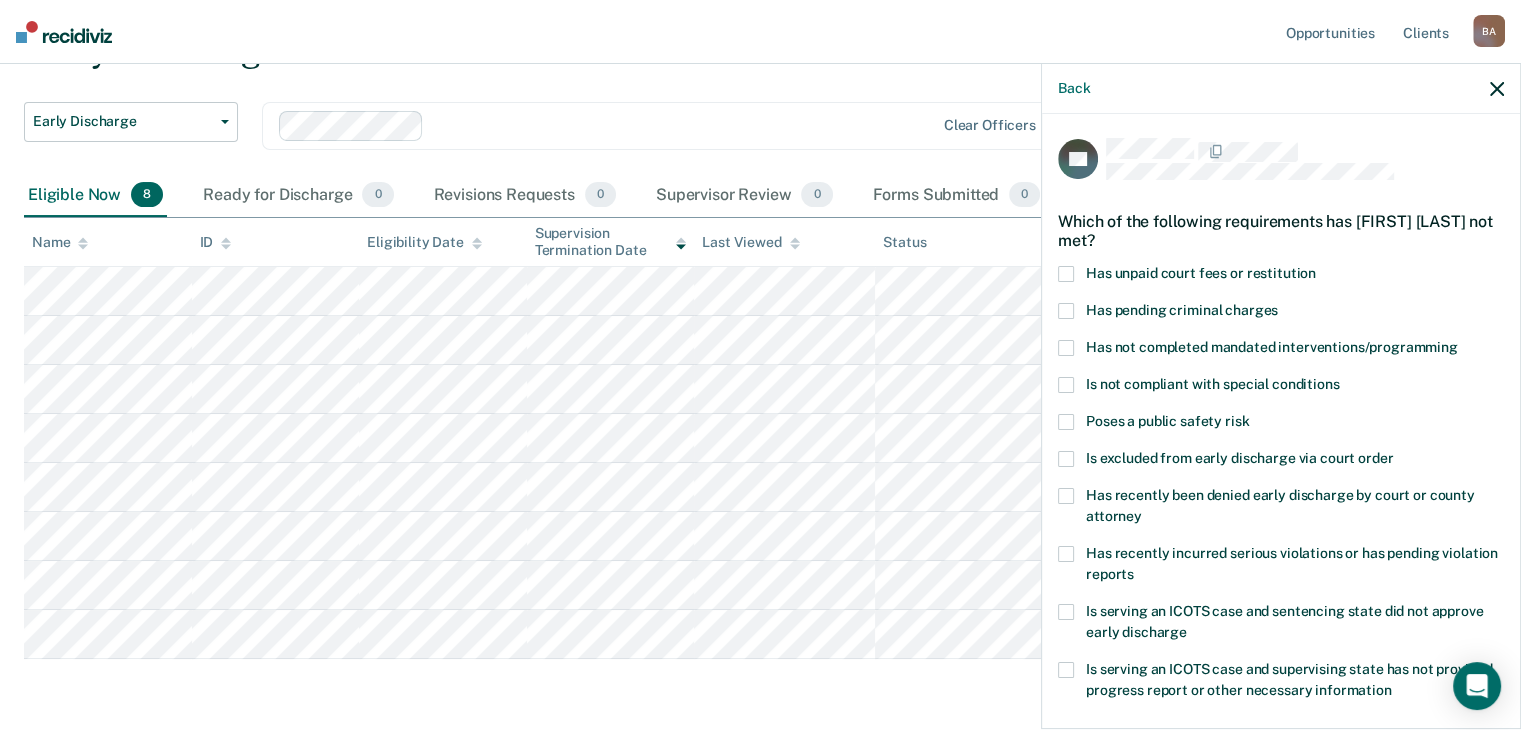 click at bounding box center (1066, 274) 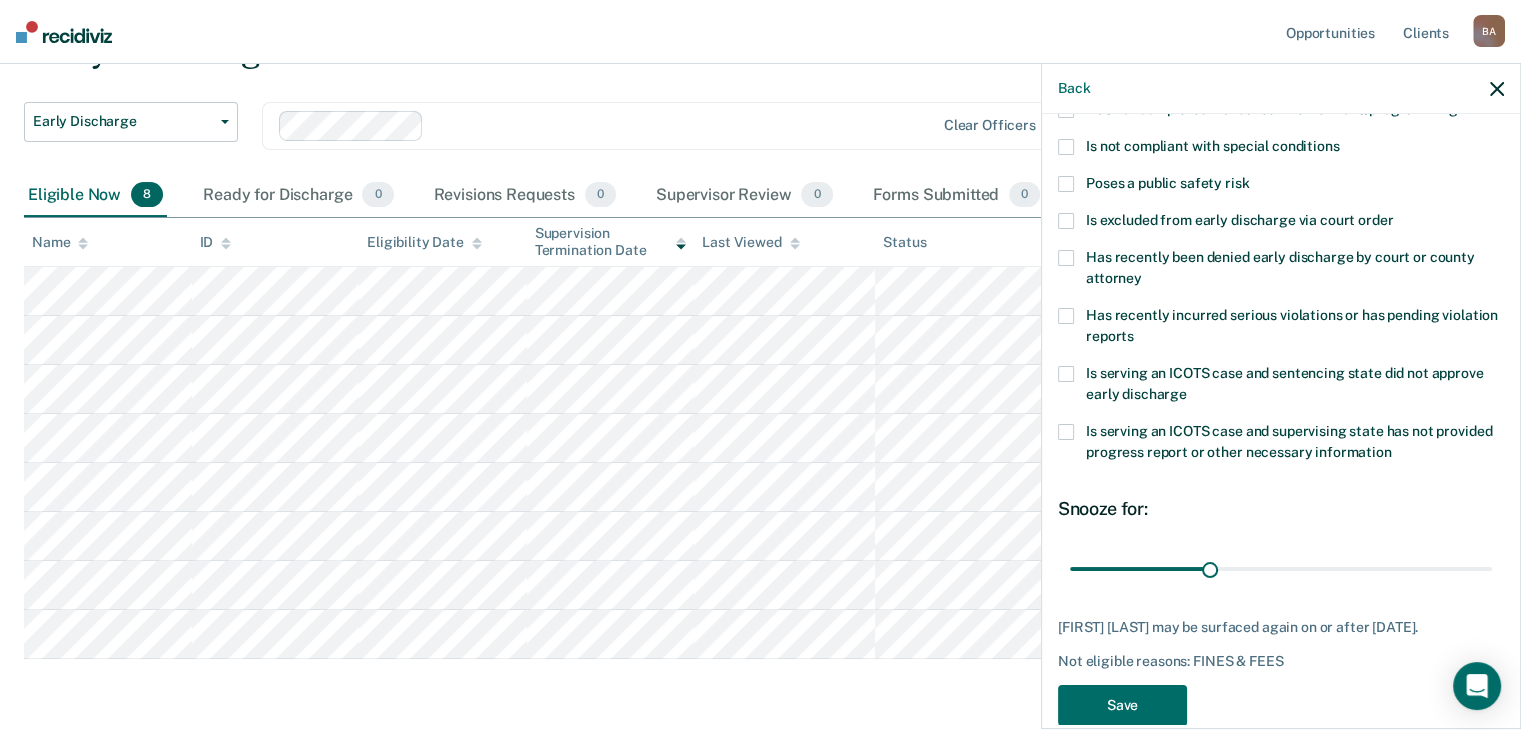 scroll, scrollTop: 272, scrollLeft: 0, axis: vertical 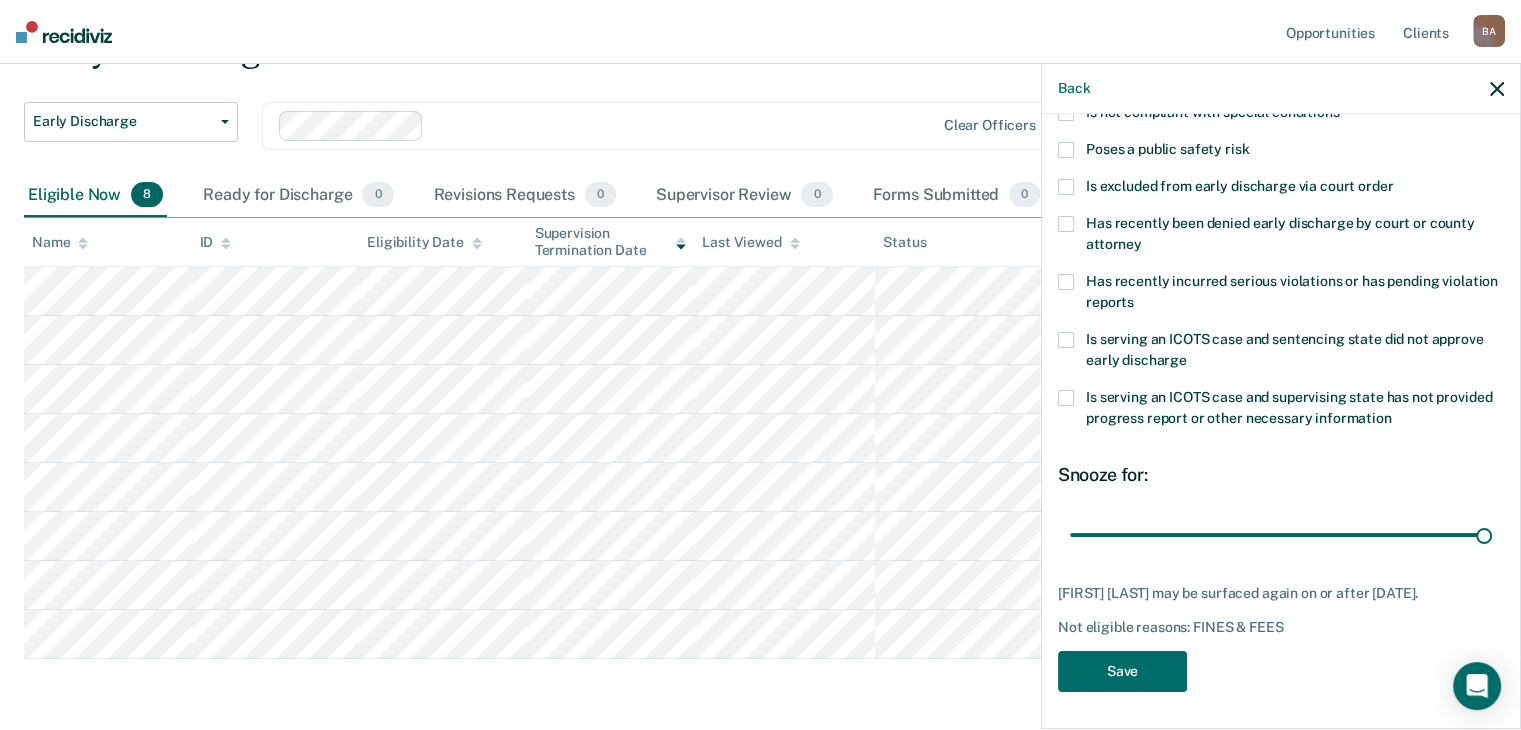 drag, startPoint x: 1201, startPoint y: 529, endPoint x: 1504, endPoint y: 528, distance: 303.00165 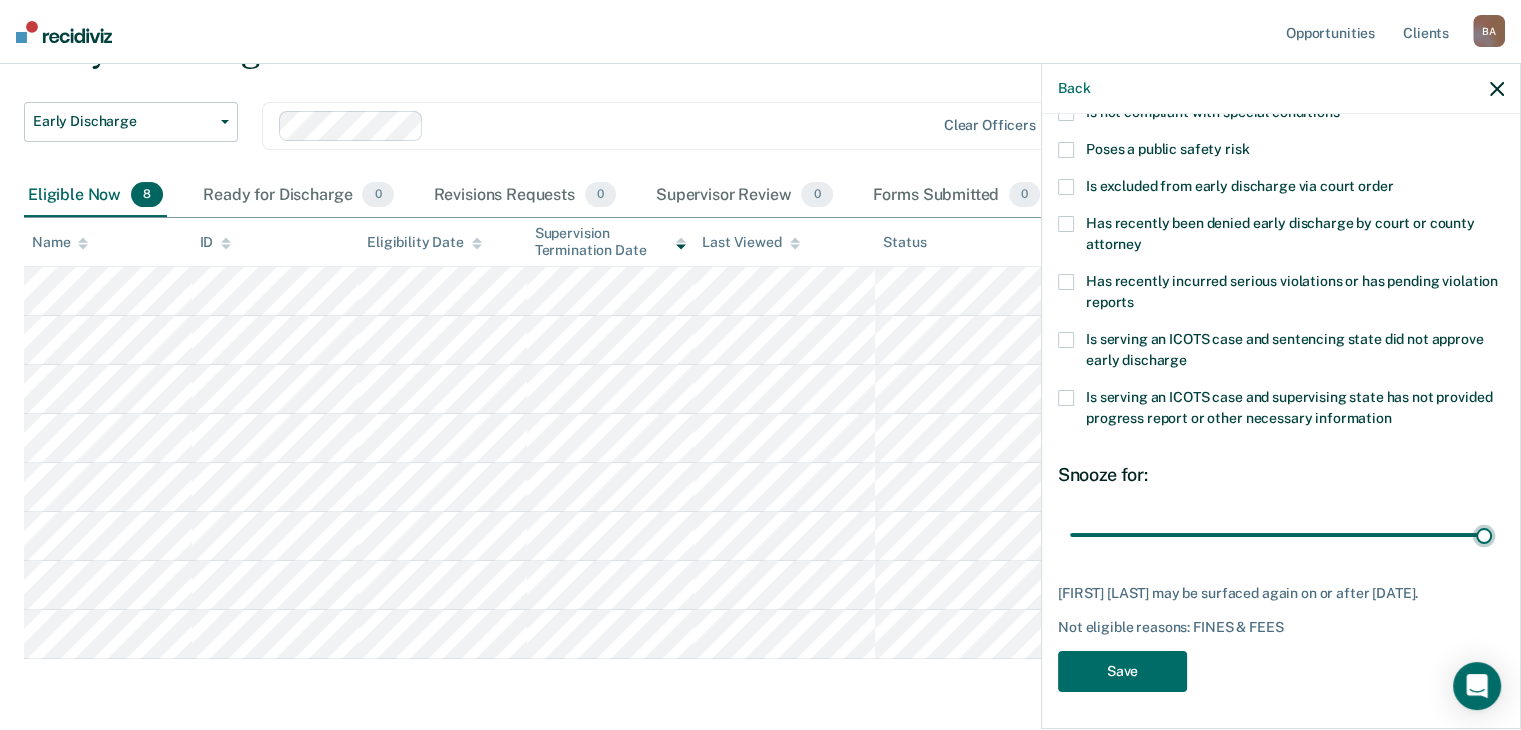 type on "90" 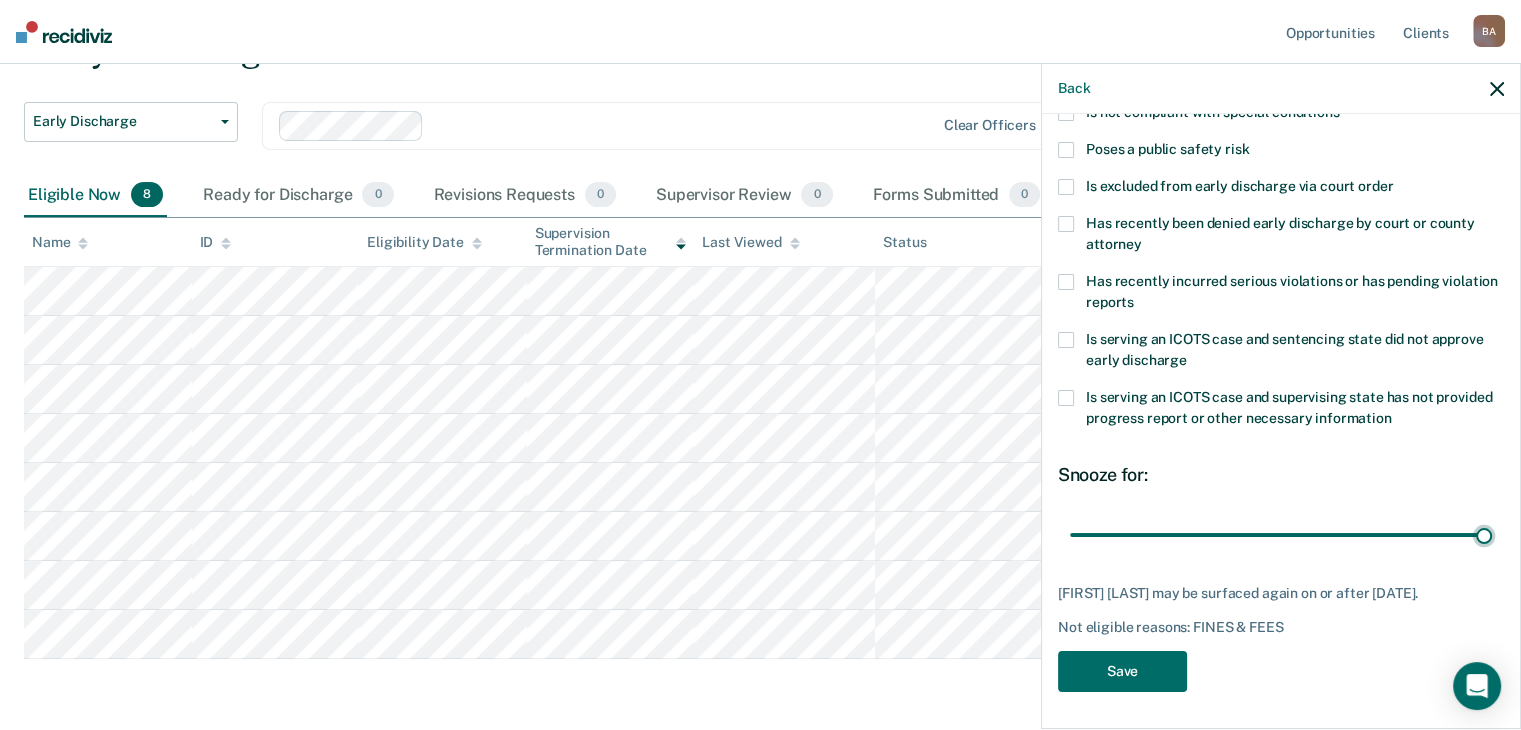 click at bounding box center (1281, 535) 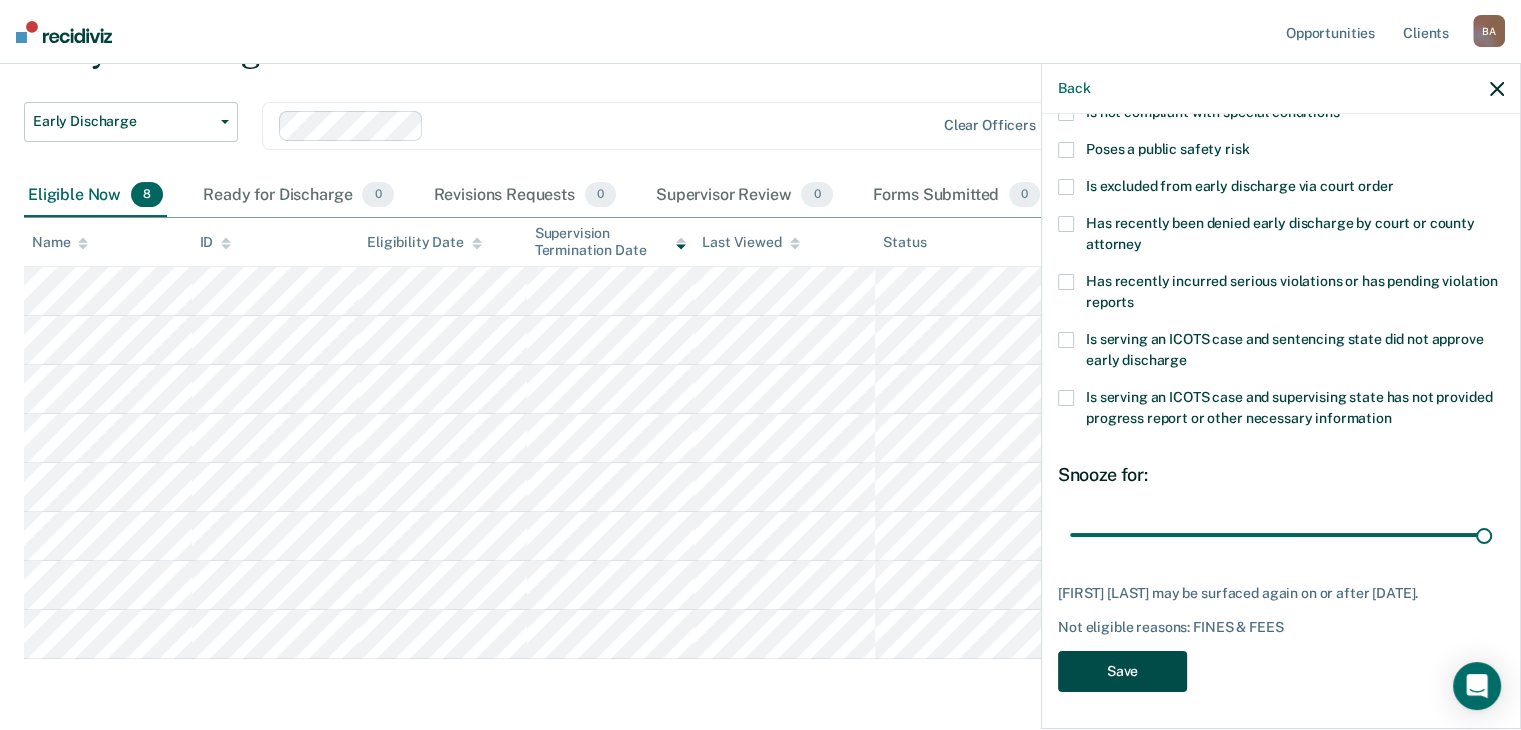 click on "Save" at bounding box center [1122, 671] 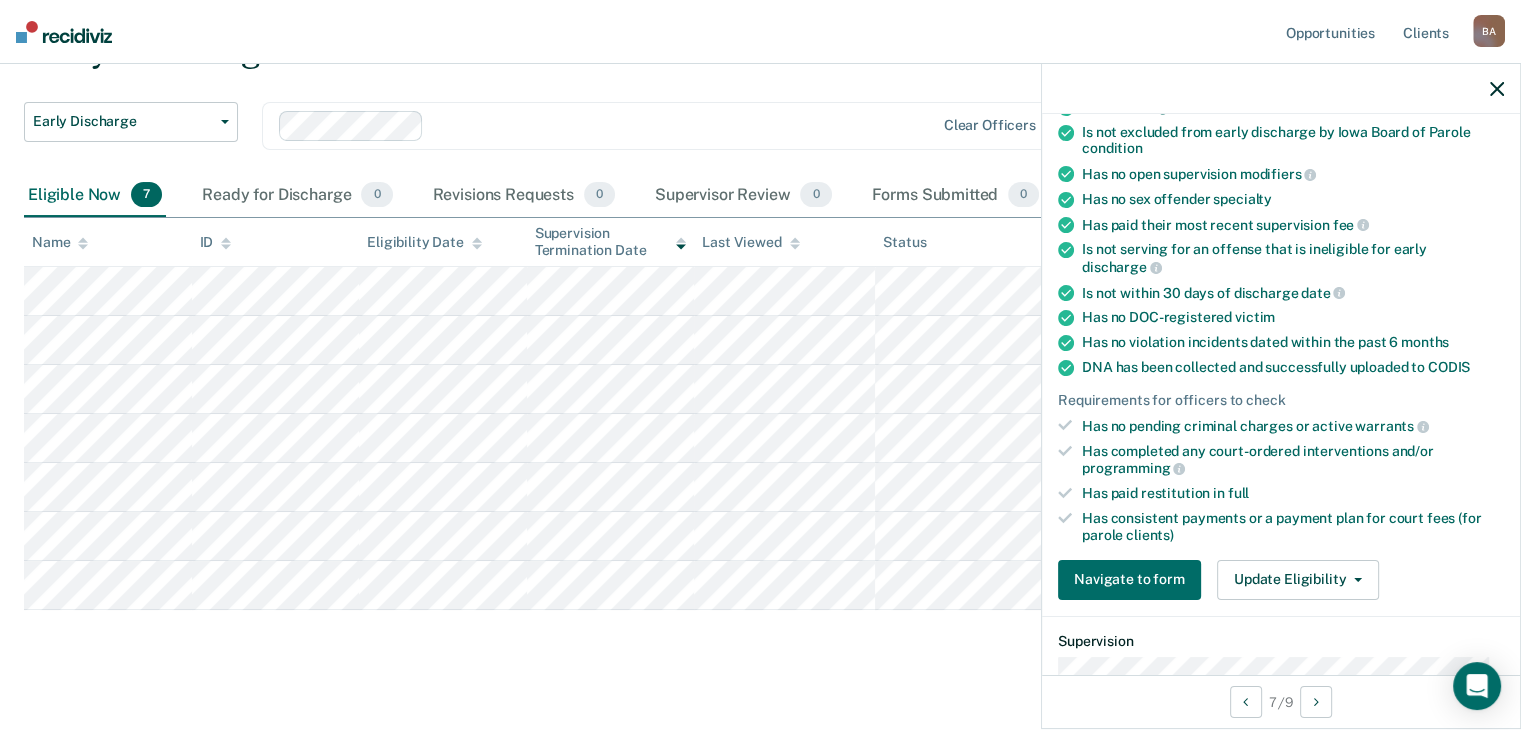 scroll, scrollTop: 231, scrollLeft: 0, axis: vertical 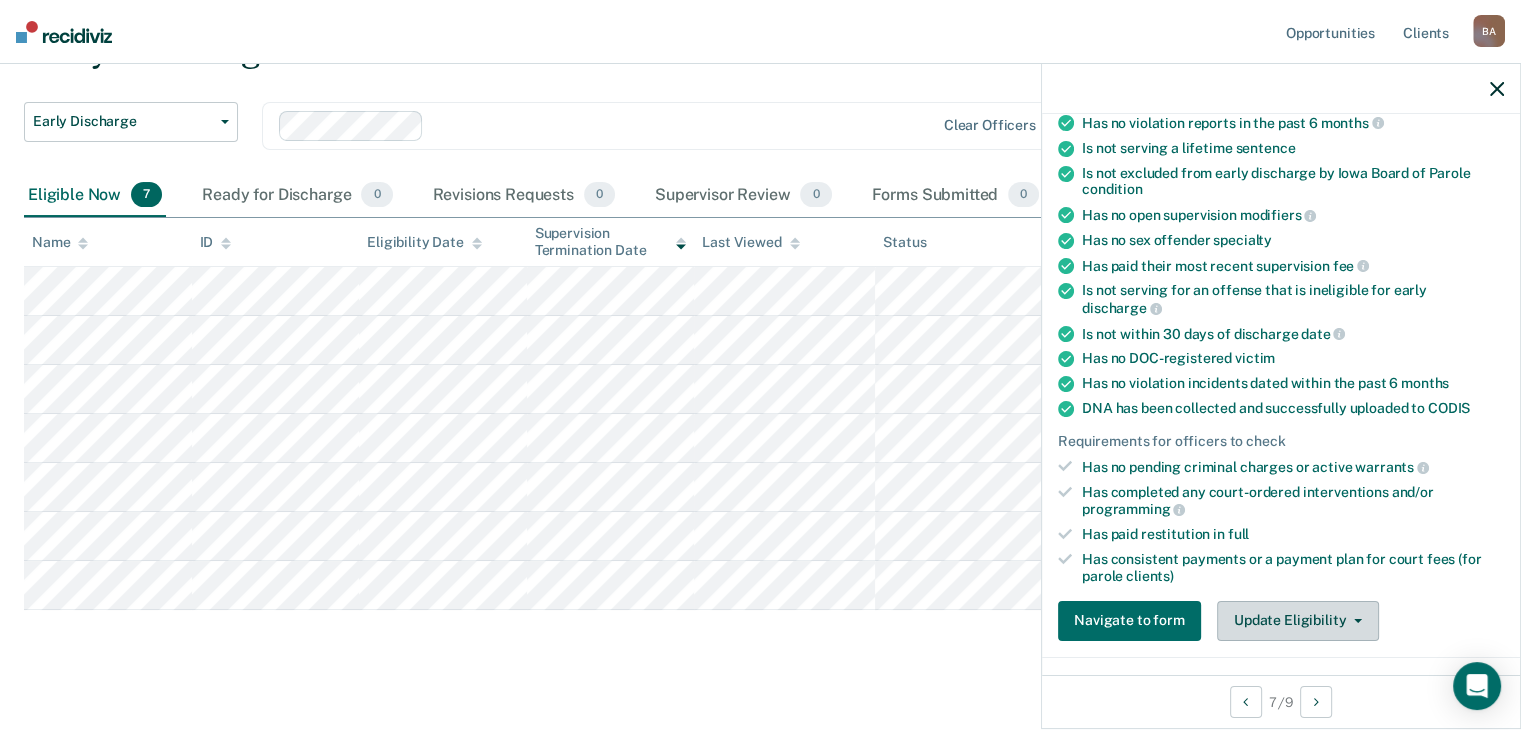 click on "Update Eligibility" at bounding box center [1298, 621] 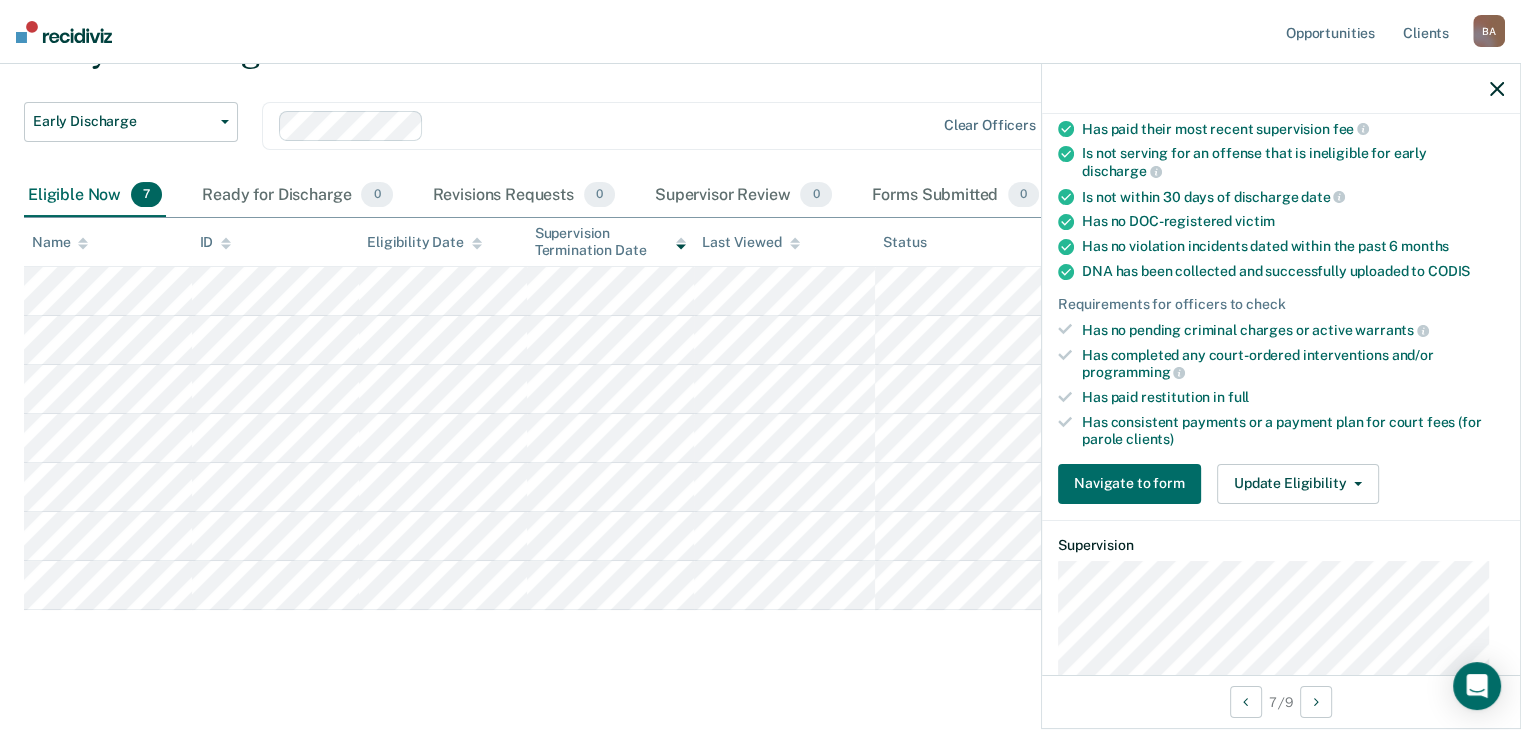 scroll, scrollTop: 366, scrollLeft: 0, axis: vertical 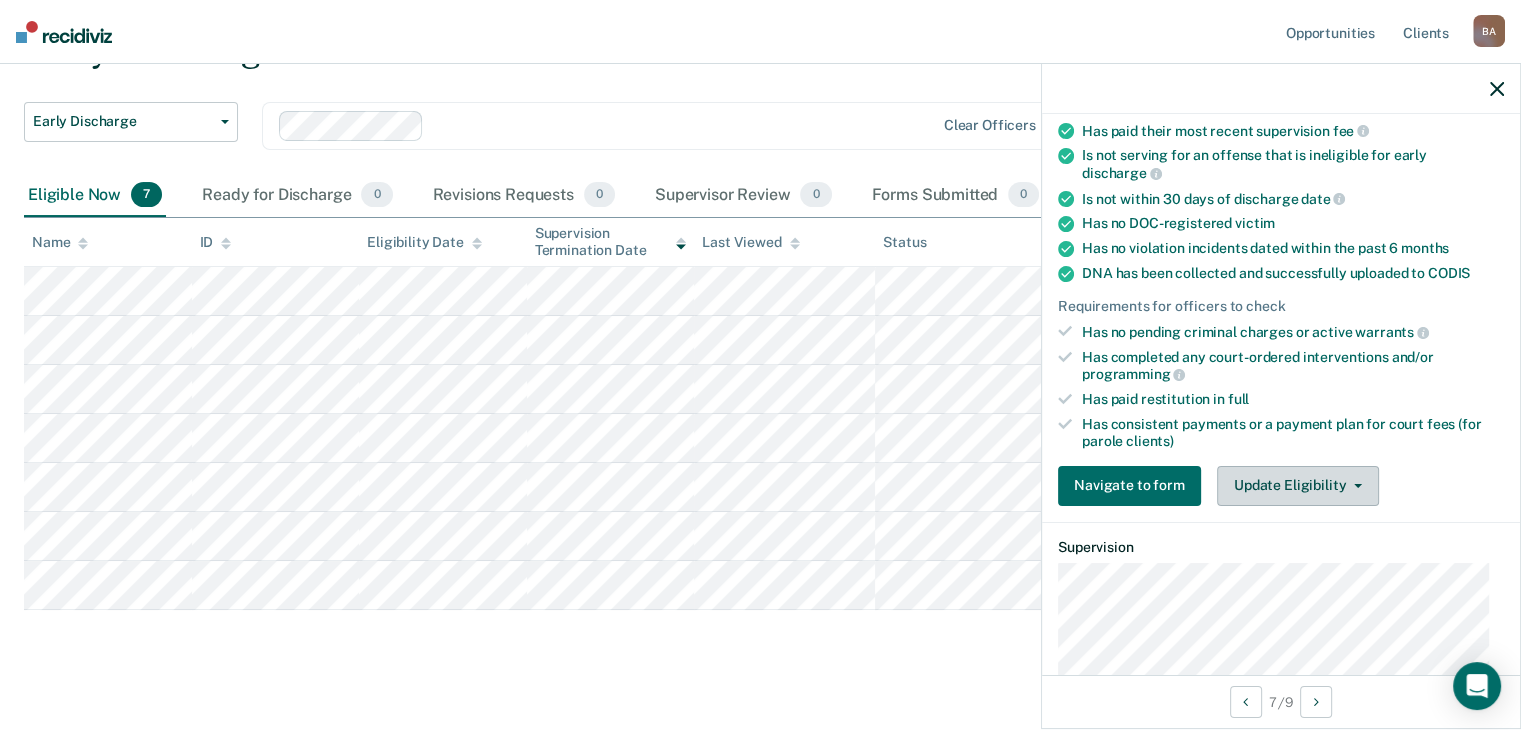 click on "Update Eligibility" at bounding box center (1298, 486) 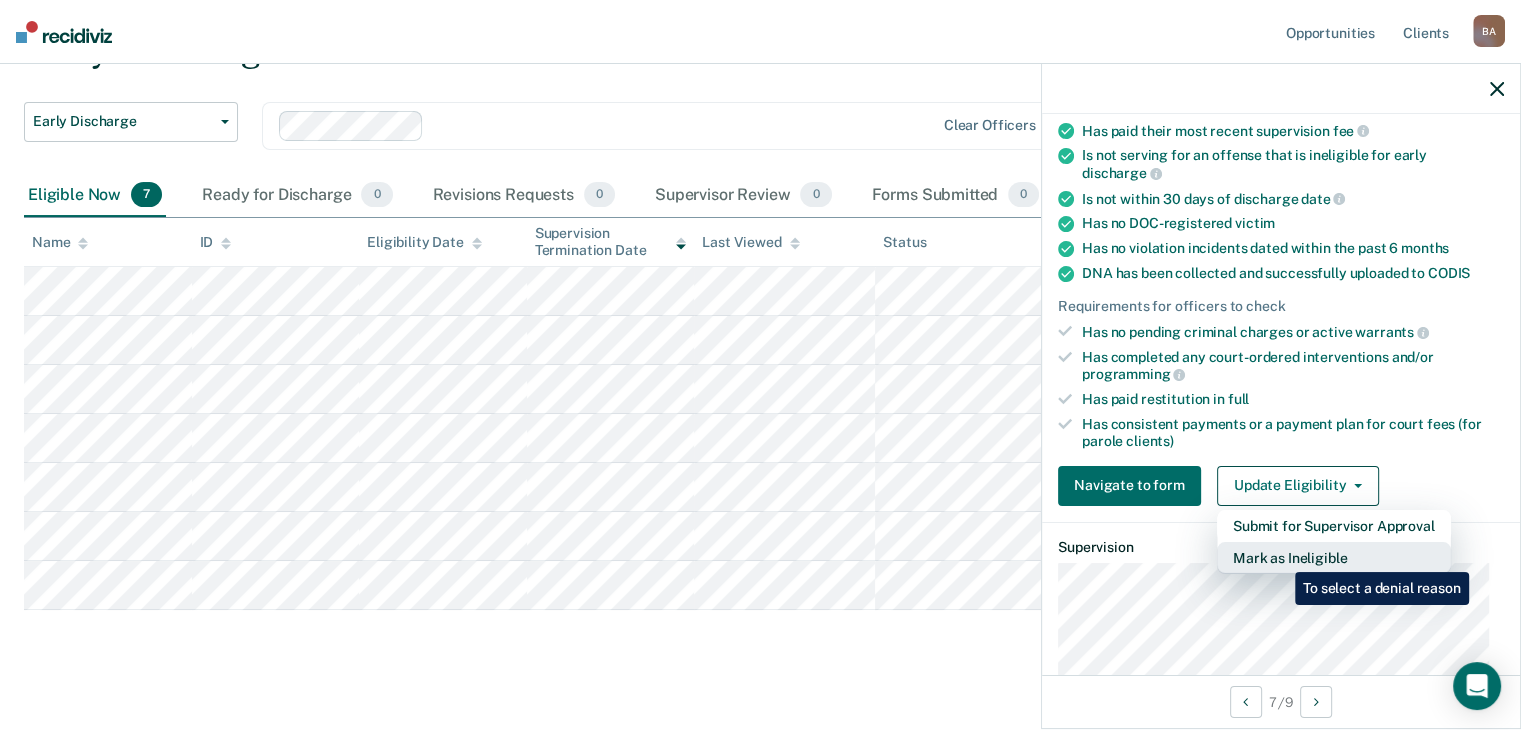 click on "Mark as Ineligible" at bounding box center (1334, 558) 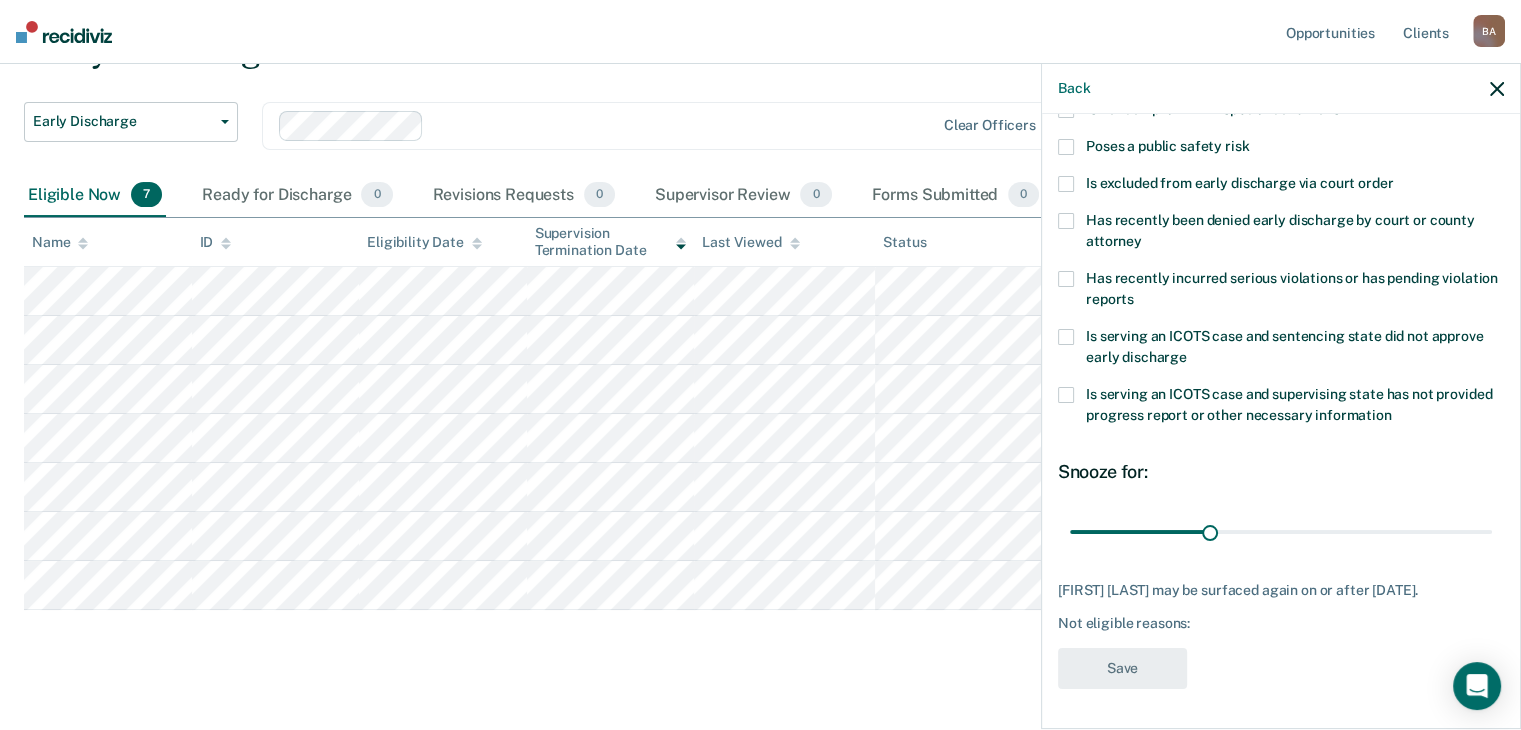 scroll, scrollTop: 272, scrollLeft: 0, axis: vertical 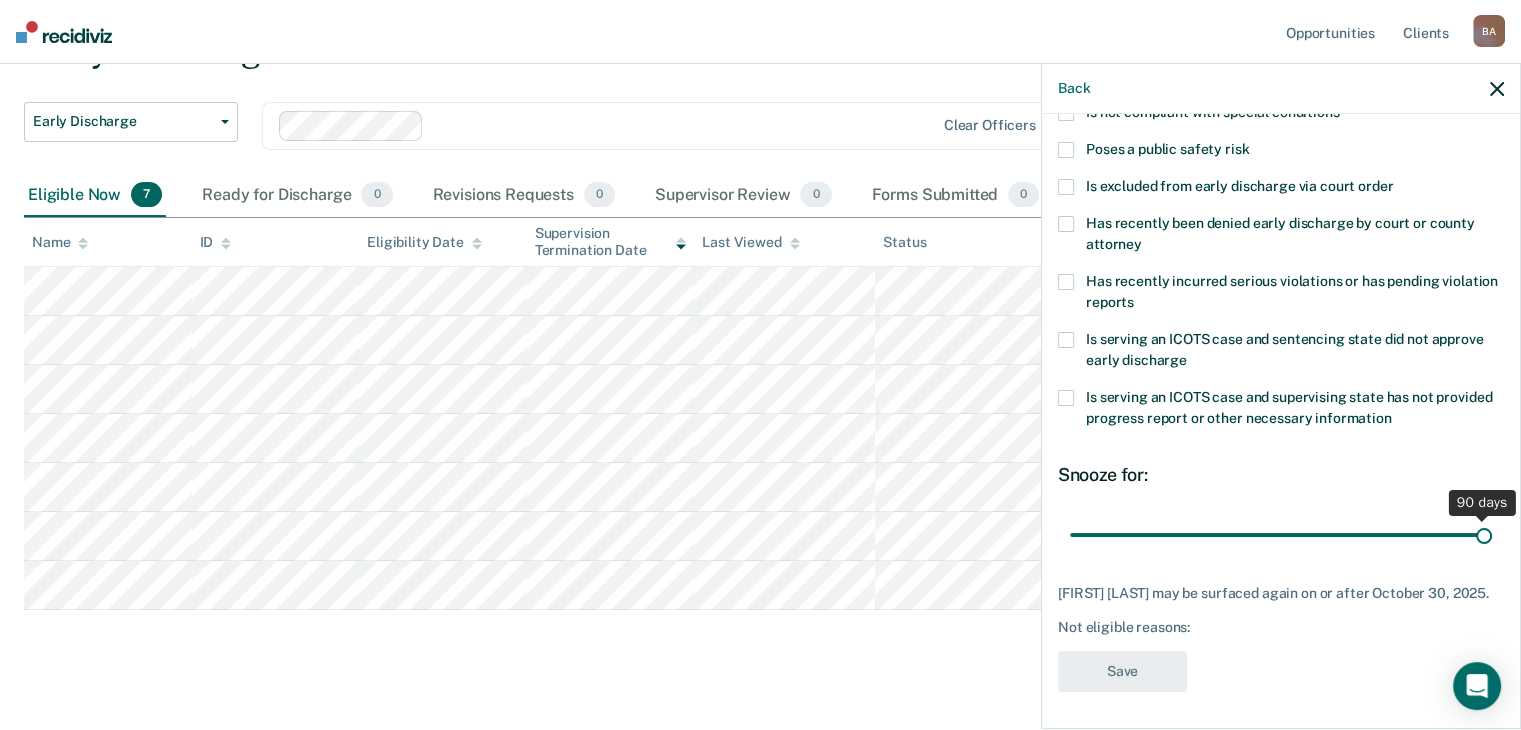 drag, startPoint x: 1203, startPoint y: 533, endPoint x: 1492, endPoint y: 523, distance: 289.17297 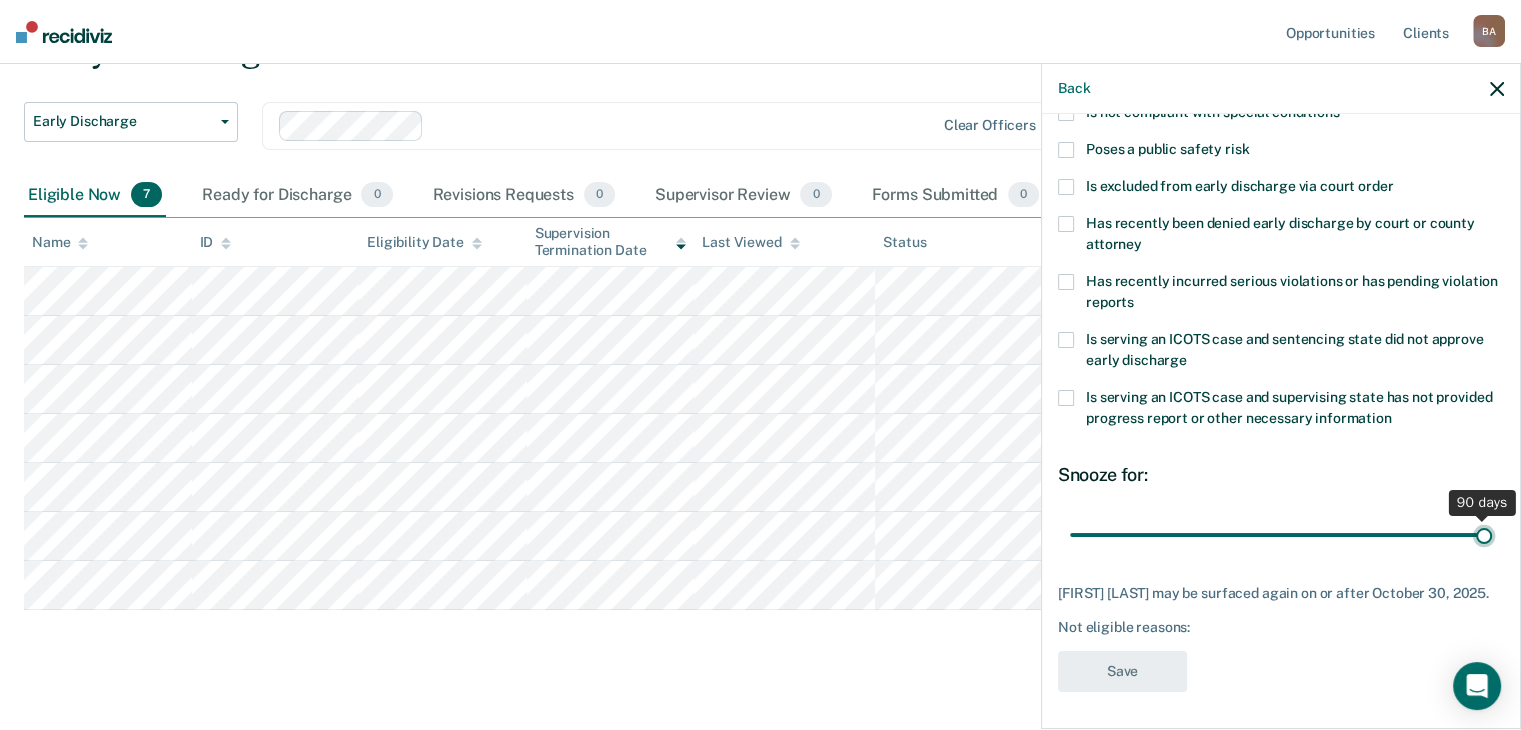 type on "90" 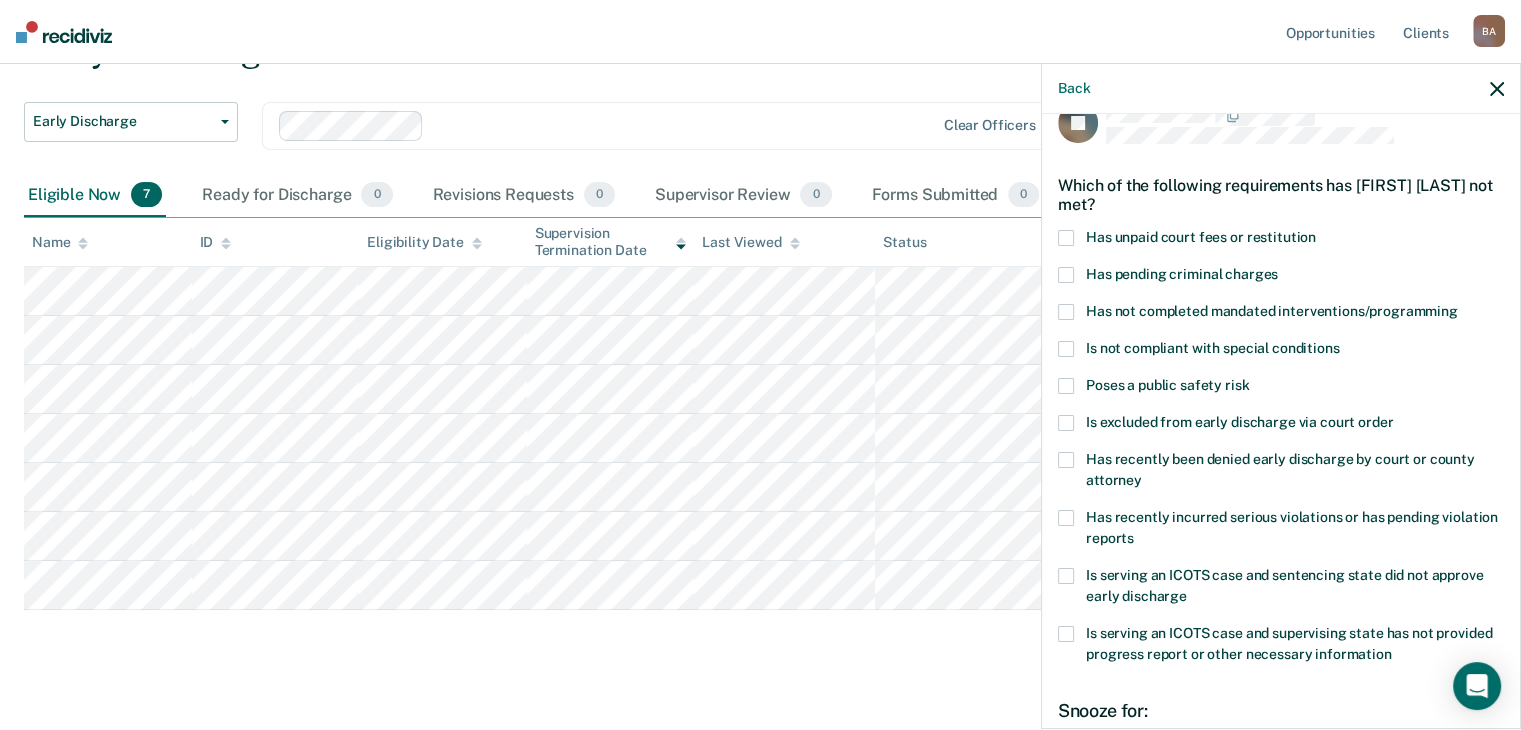 scroll, scrollTop: 37, scrollLeft: 0, axis: vertical 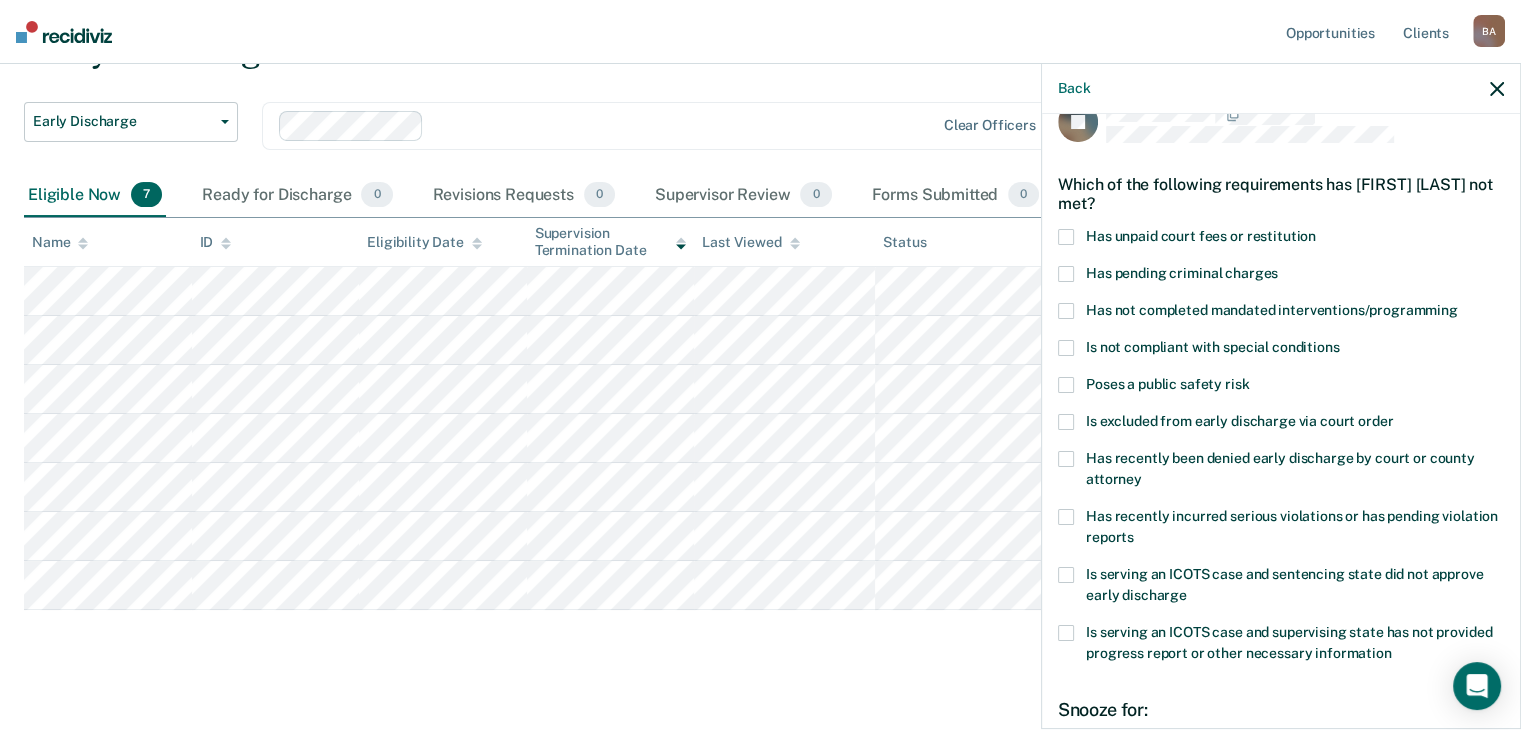 click at bounding box center (1066, 237) 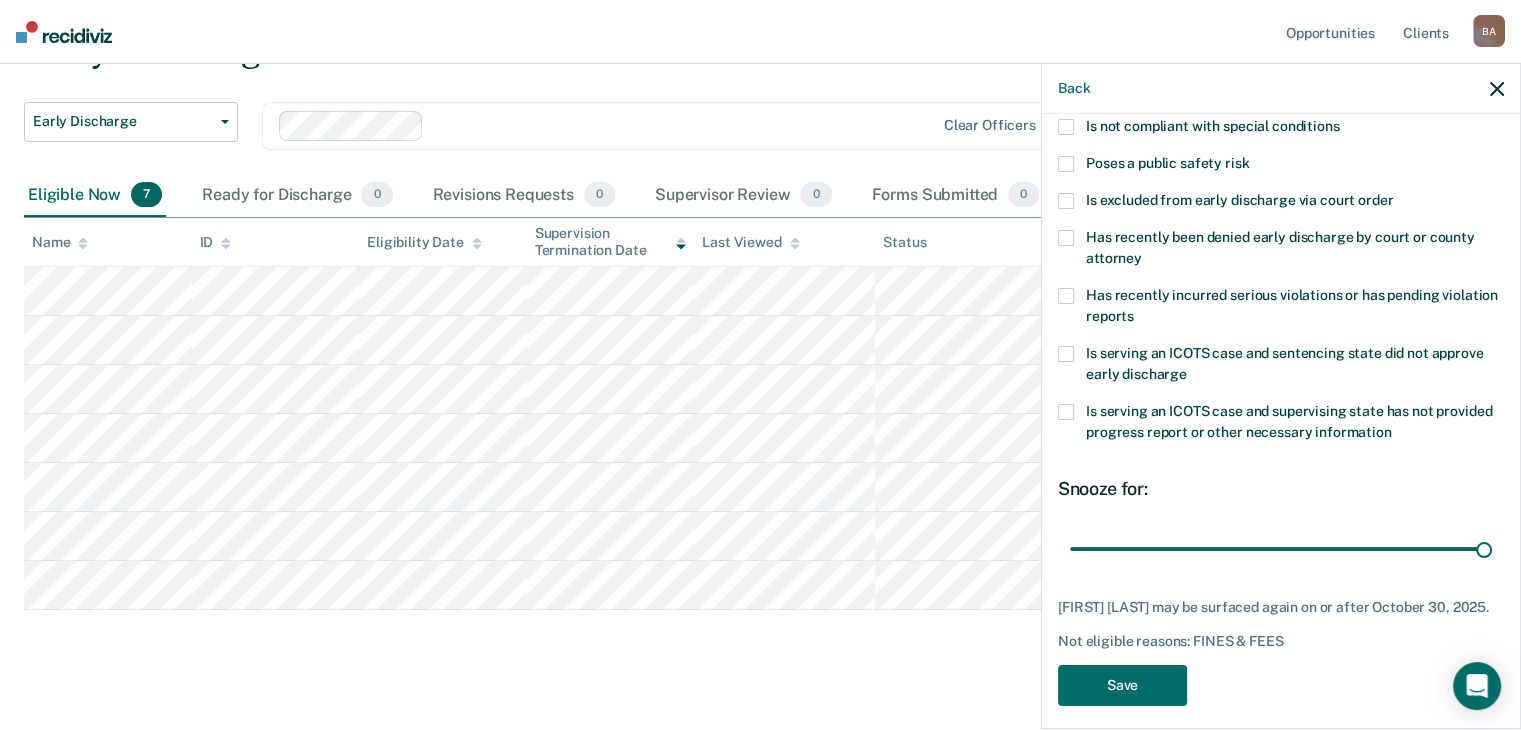 scroll, scrollTop: 272, scrollLeft: 0, axis: vertical 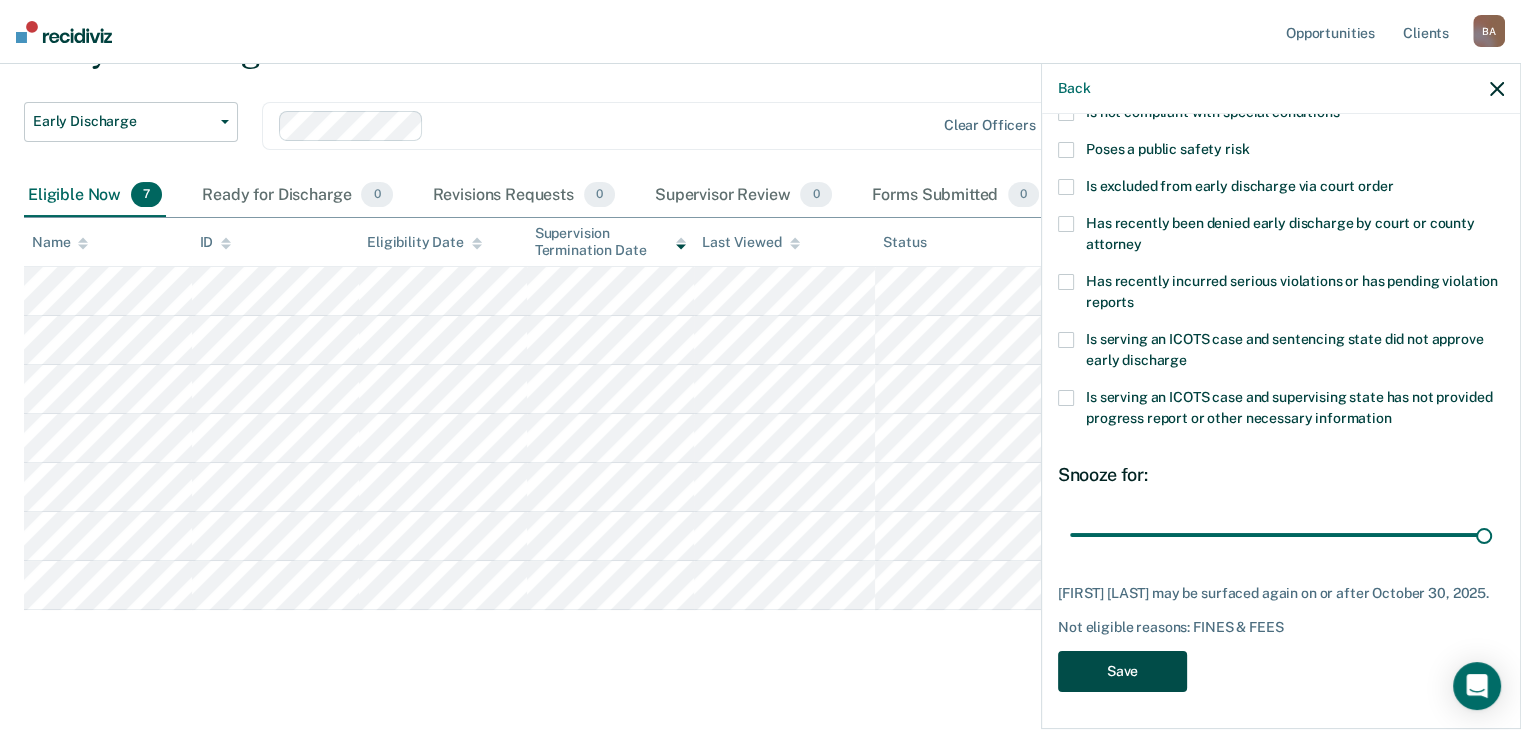 click on "Save" at bounding box center [1122, 671] 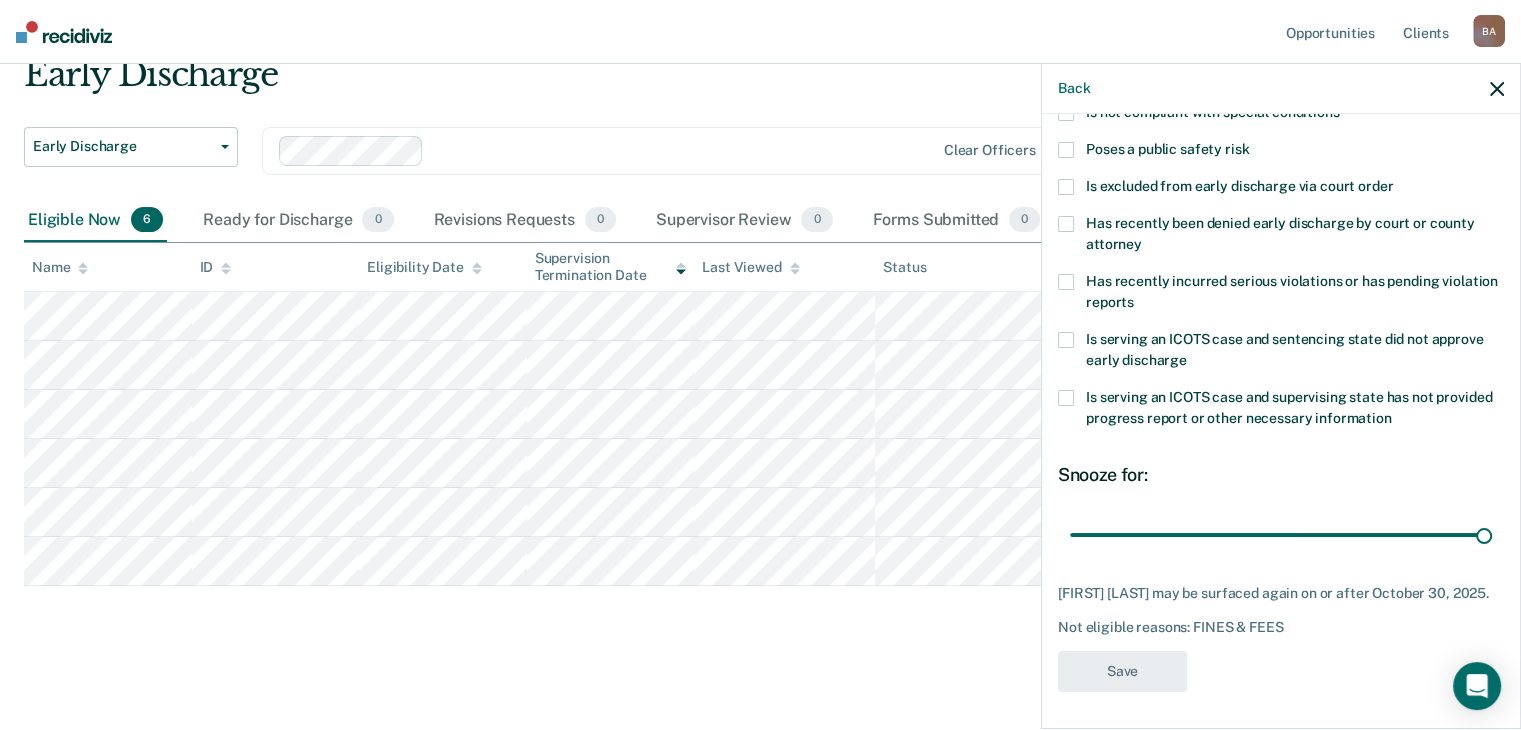 scroll, scrollTop: 83, scrollLeft: 0, axis: vertical 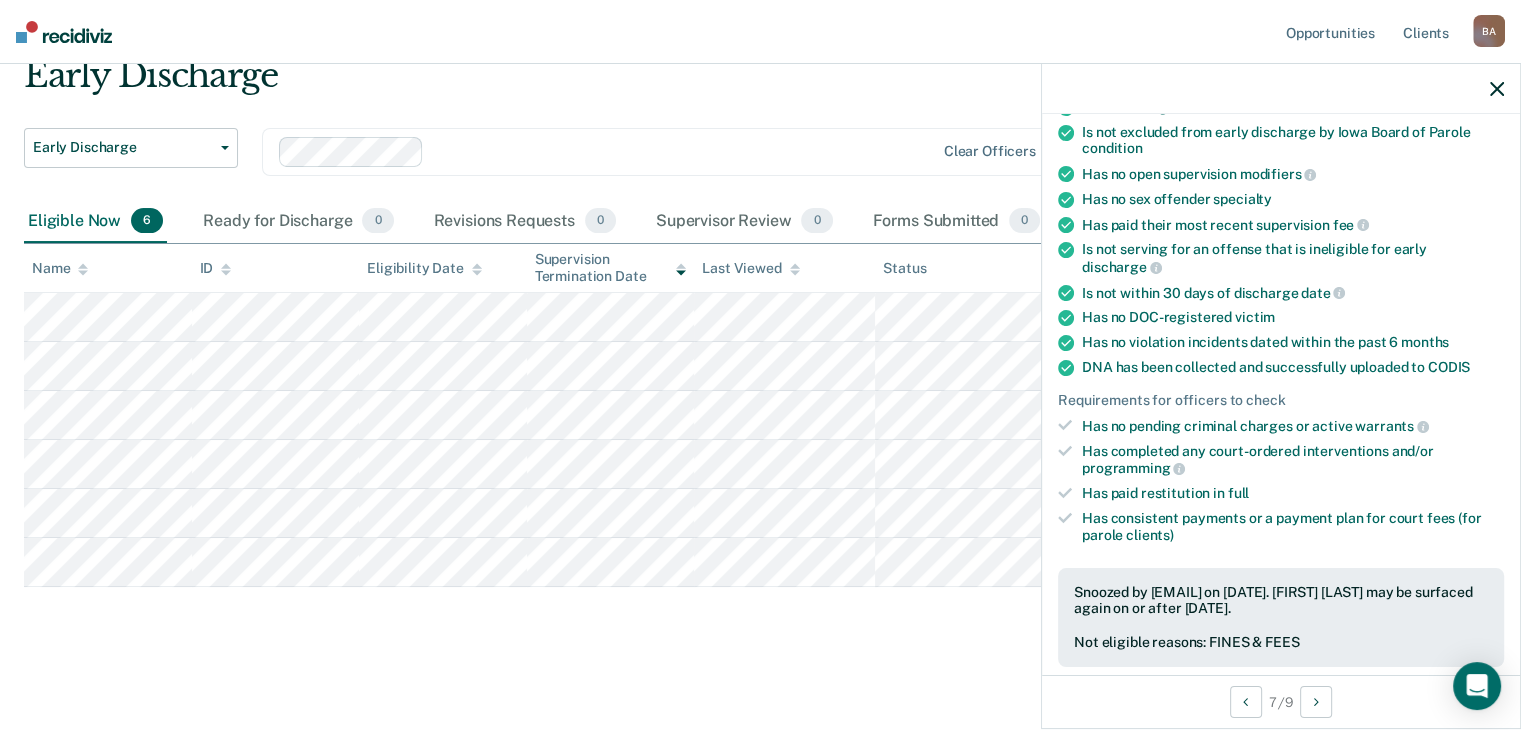 click 